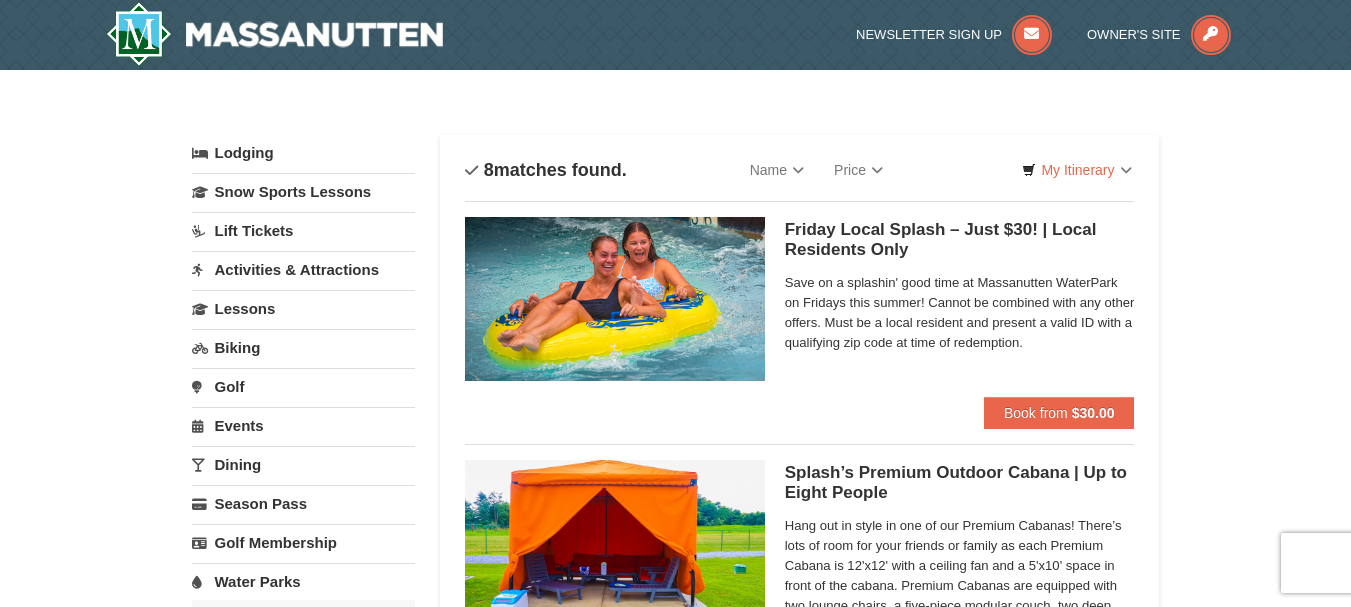 scroll, scrollTop: 0, scrollLeft: 0, axis: both 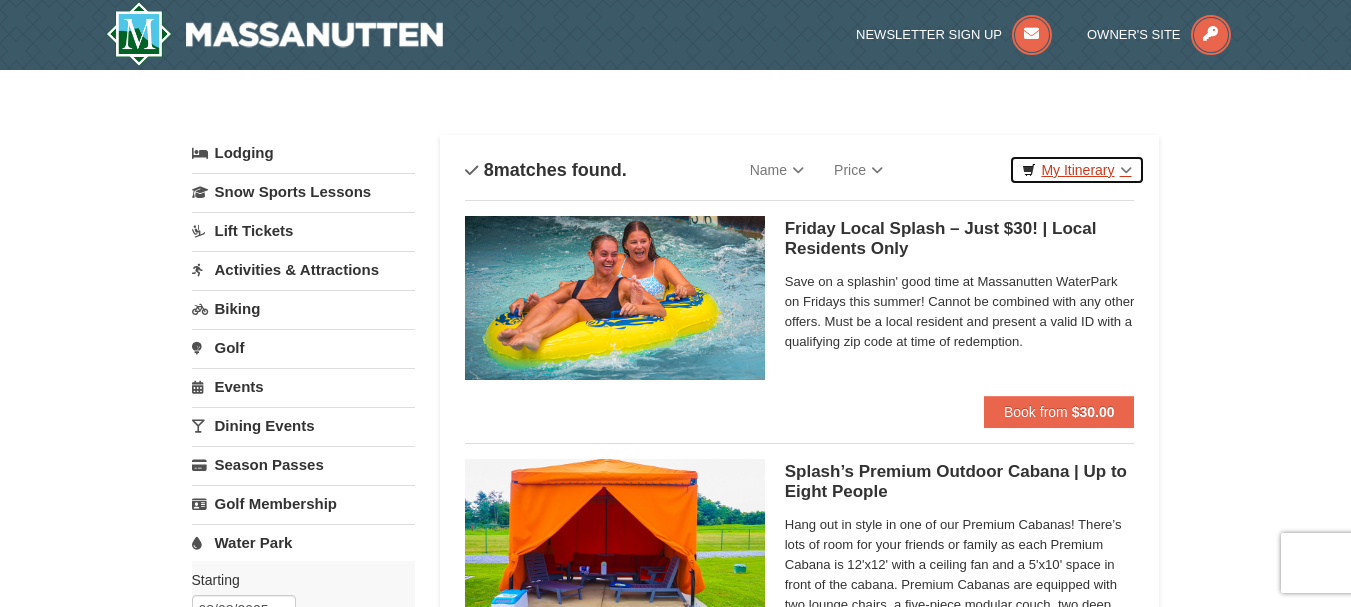 click on "My Itinerary" at bounding box center (1076, 170) 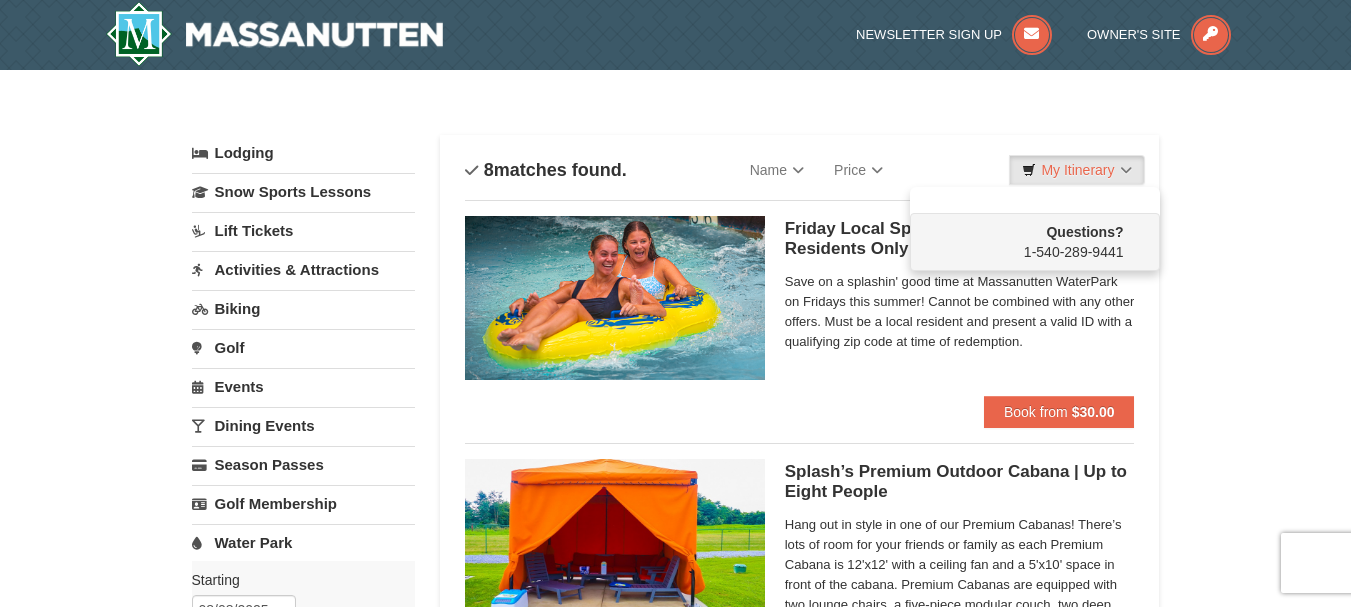 click on "×
Categories
List
Filter
My Itinerary
Questions?  [PHONE]
Lodging
Arrival Please format dates MM/DD/YYYY
[DATE]
Departure Please format dates MM/DD/YYYY
[DATE]
Adults" at bounding box center [675, 1136] 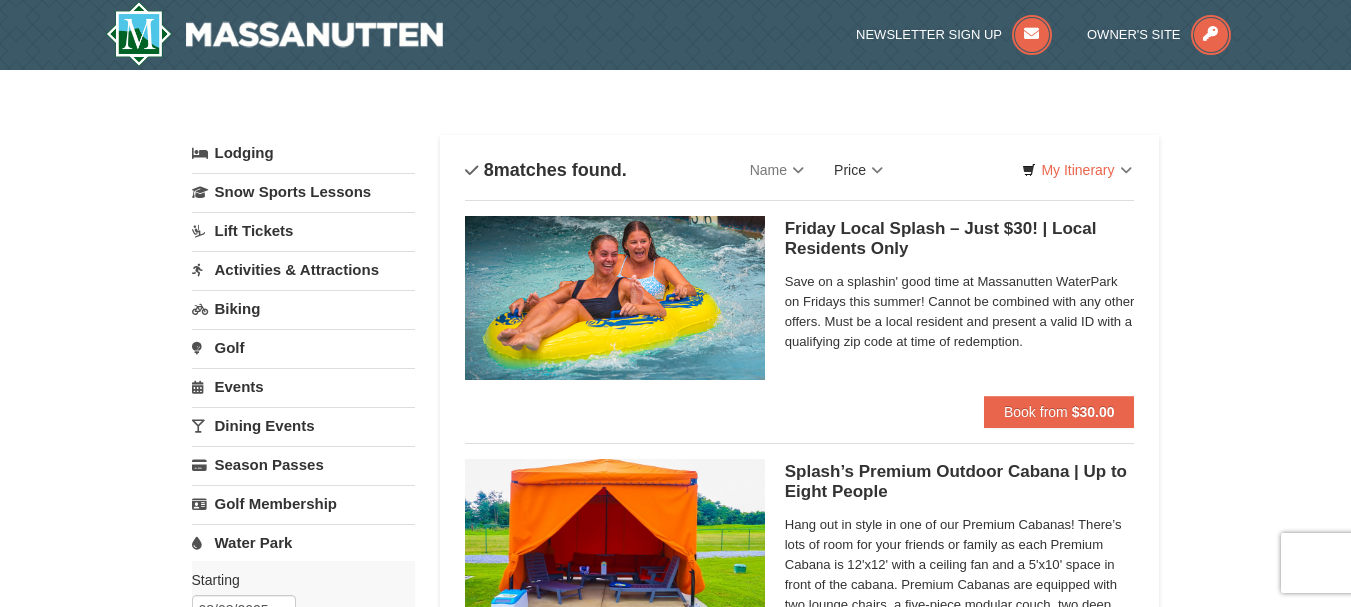 click on "Price" at bounding box center (858, 170) 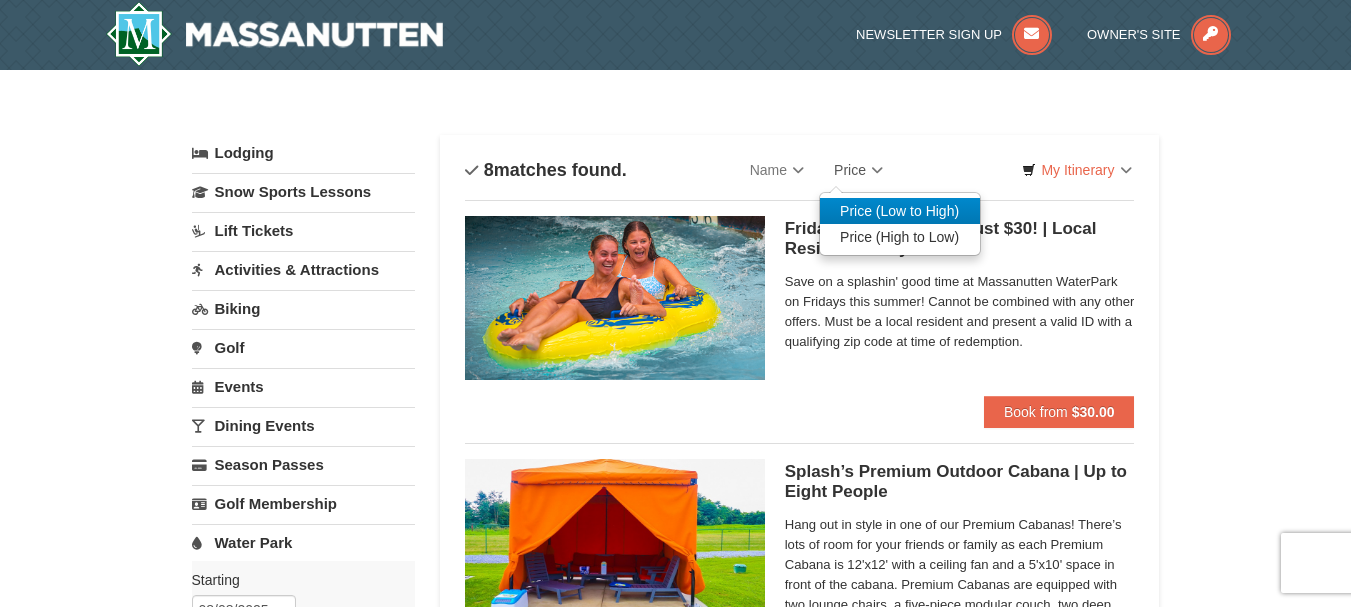 click on "Price (Low to High)" at bounding box center [900, 211] 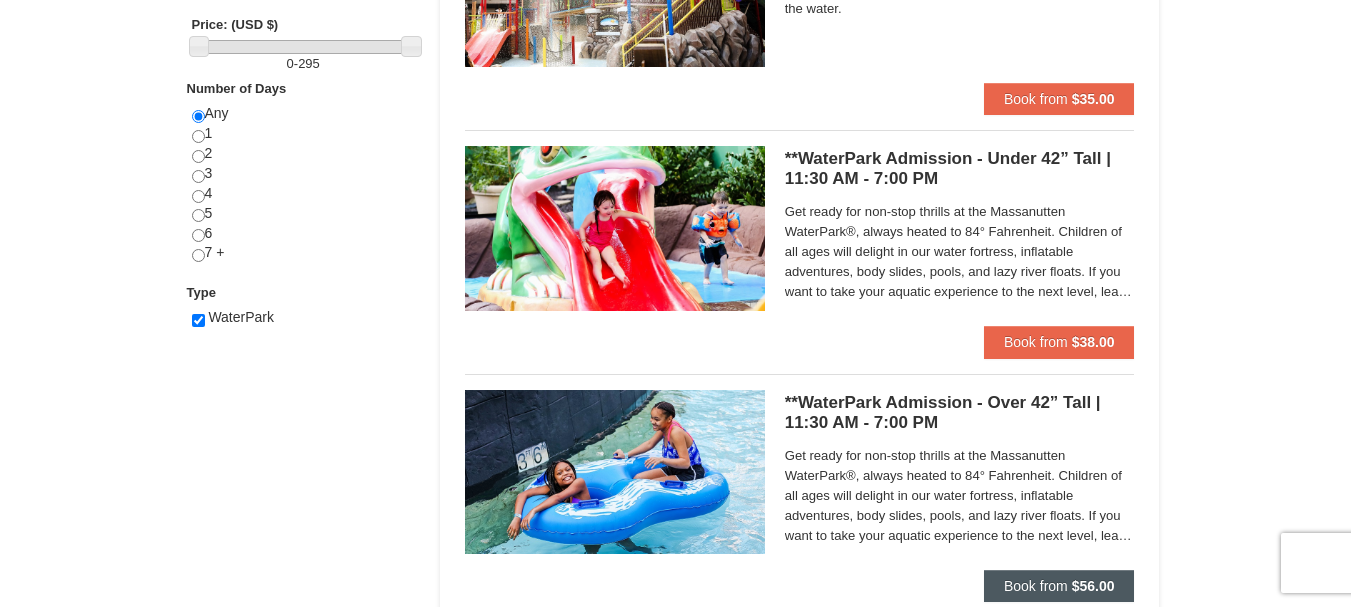 scroll, scrollTop: 796, scrollLeft: 0, axis: vertical 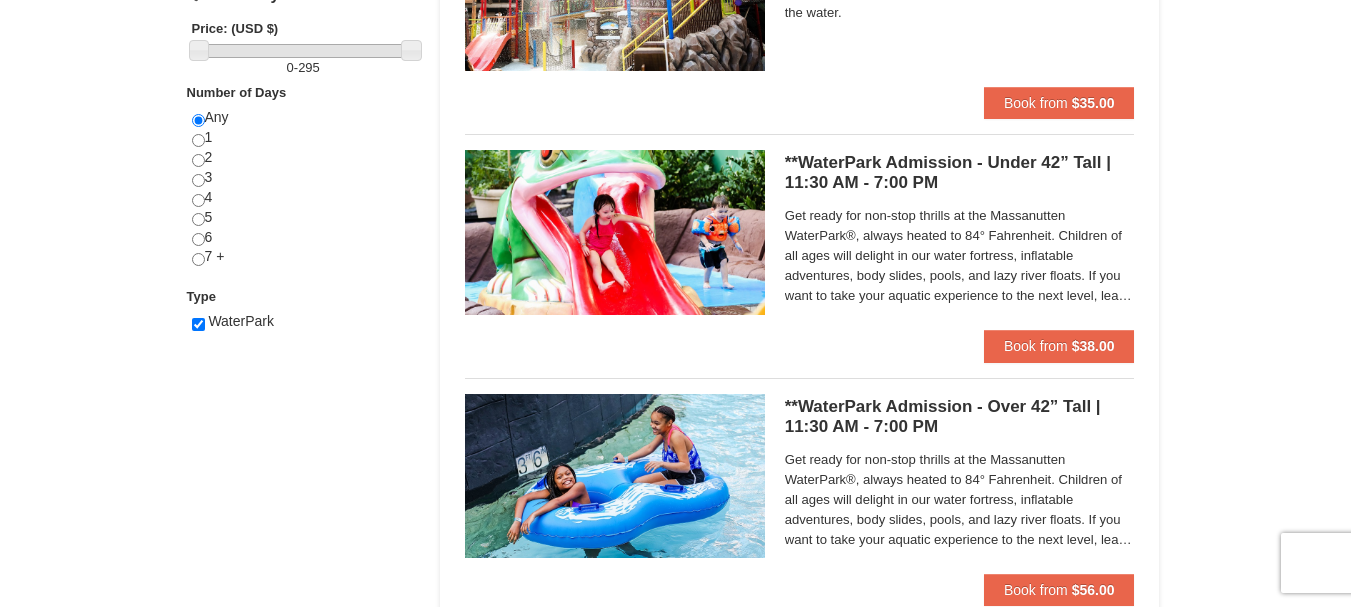 click on "**WaterPark Admission - Over 42” Tall | 11:30 AM - 7:00 PM  Massanutten Indoor/Outdoor WaterPark" at bounding box center [960, 417] 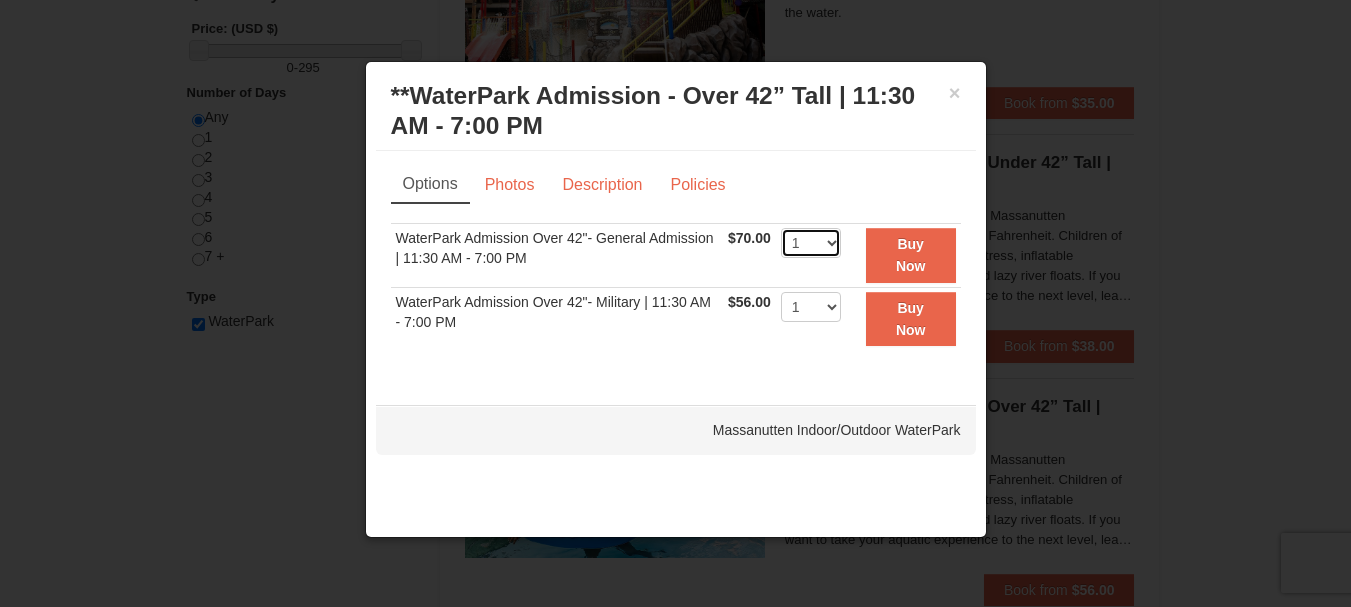 click on "1
2
3
4
5
6
7
8
9
10
11
12
13
14
15
16
17
18
19
20
21 22" at bounding box center (811, 243) 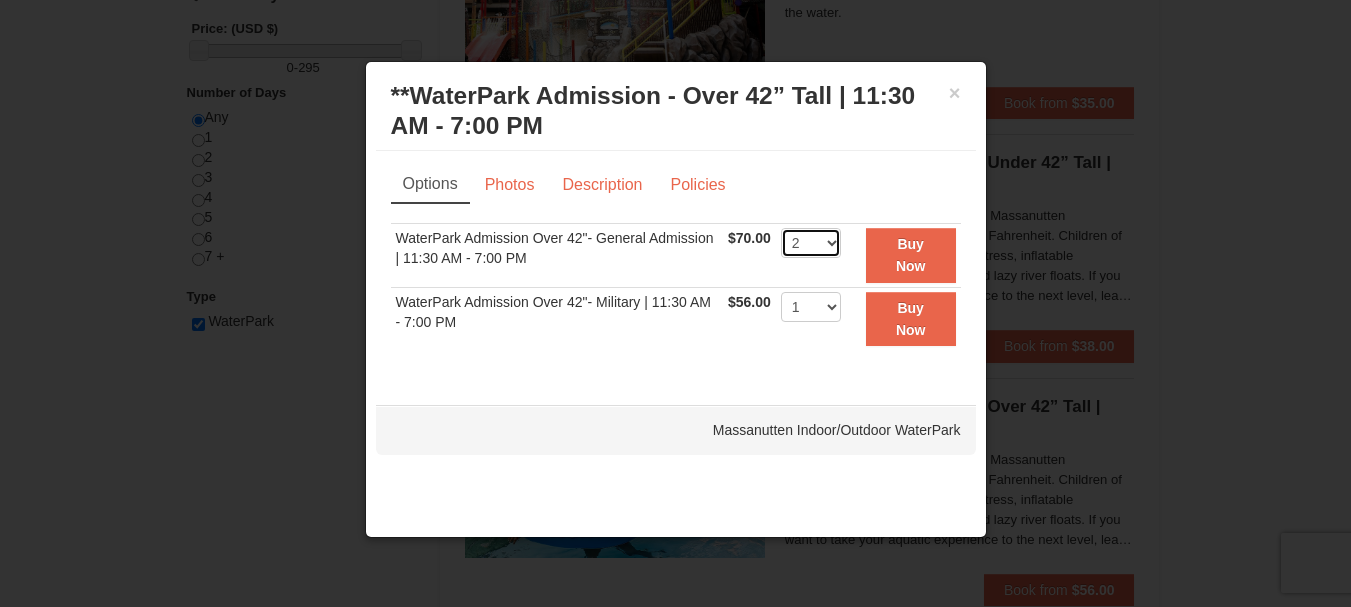 click on "1
2
3
4
5
6
7
8
9
10
11
12
13
14
15
16
17
18
19
20
21 22" at bounding box center [811, 243] 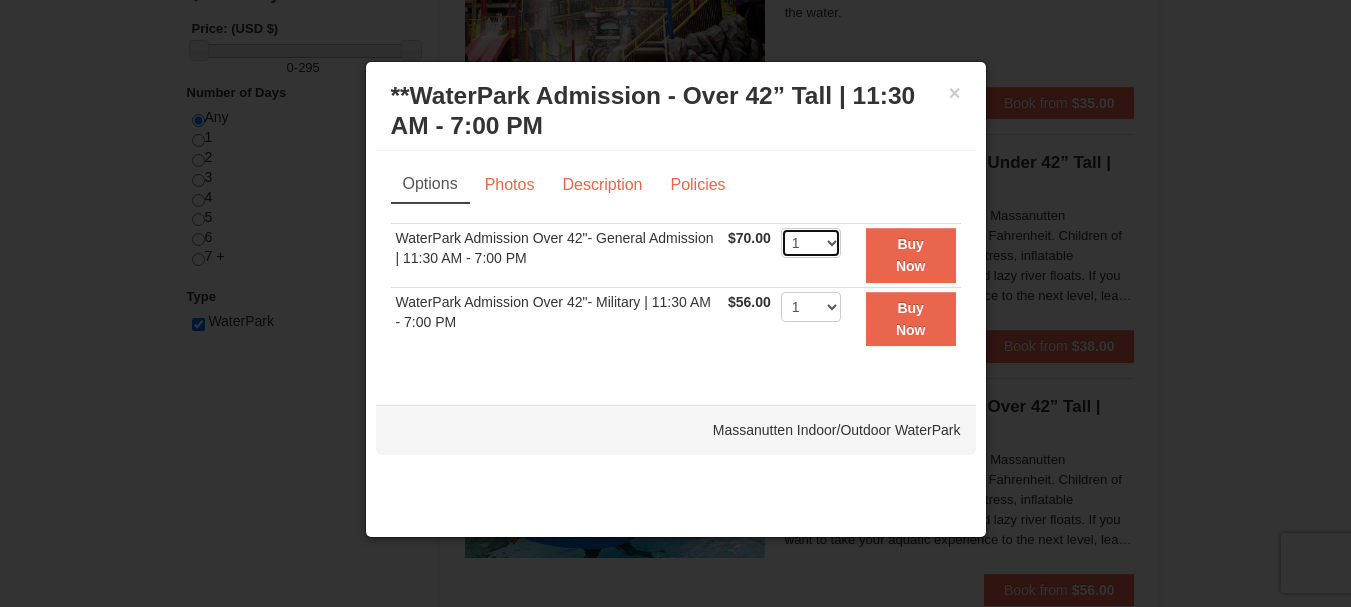 click on "1
2
3
4
5
6
7
8
9
10
11
12
13
14
15
16
17
18
19
20
21 22" at bounding box center [811, 243] 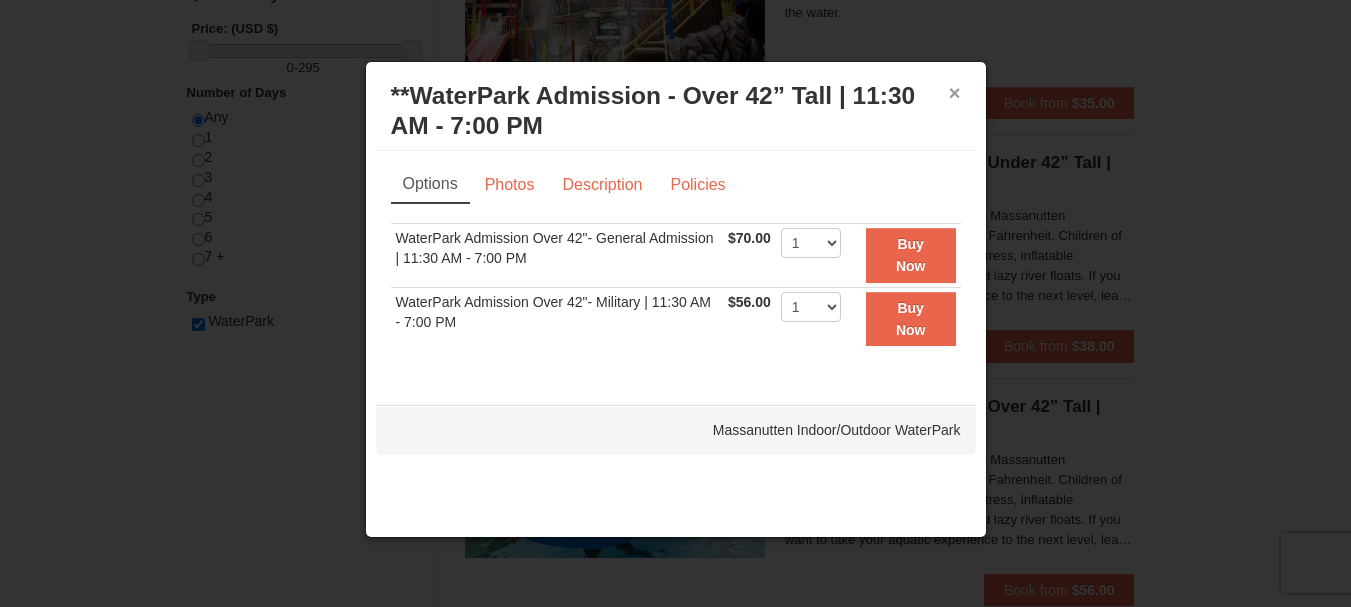 click on "×" at bounding box center [955, 93] 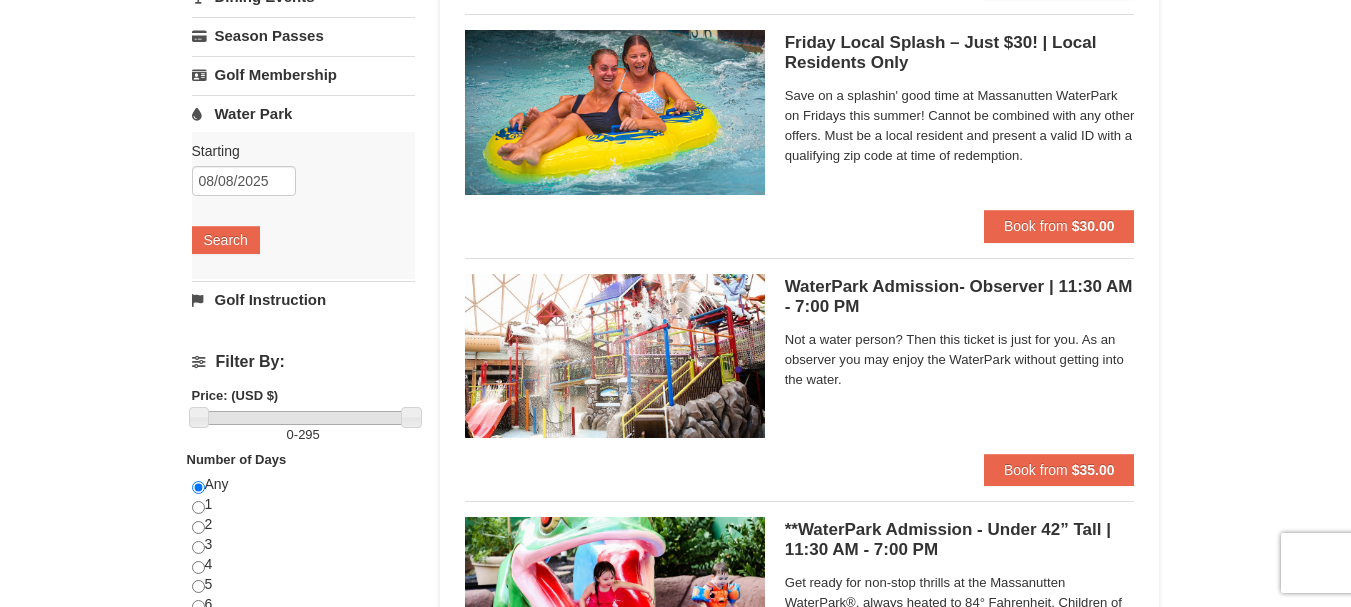 scroll, scrollTop: 428, scrollLeft: 0, axis: vertical 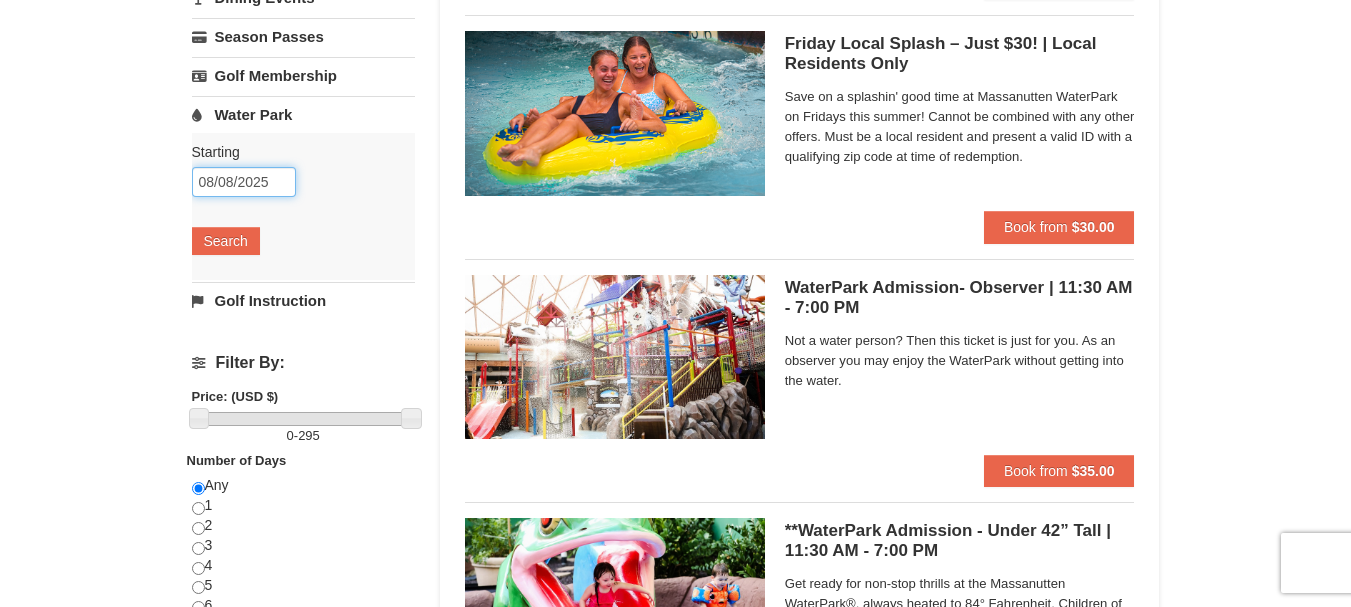 click on "08/08/2025" at bounding box center [244, 182] 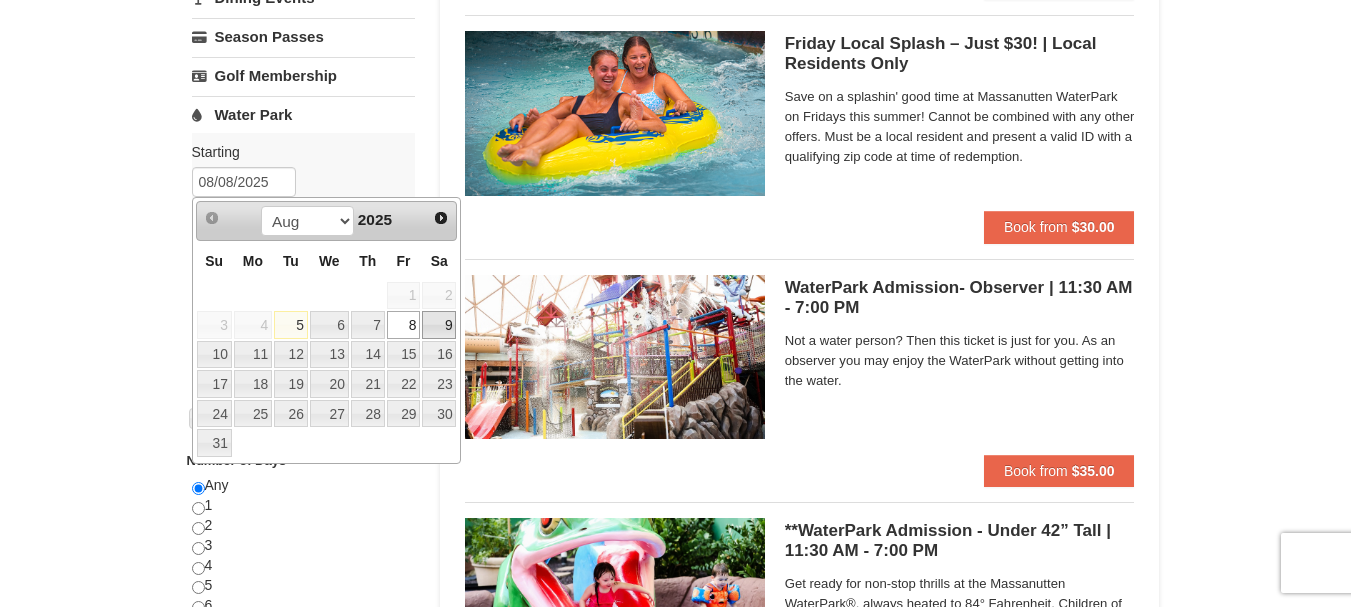 click on "9" at bounding box center [439, 325] 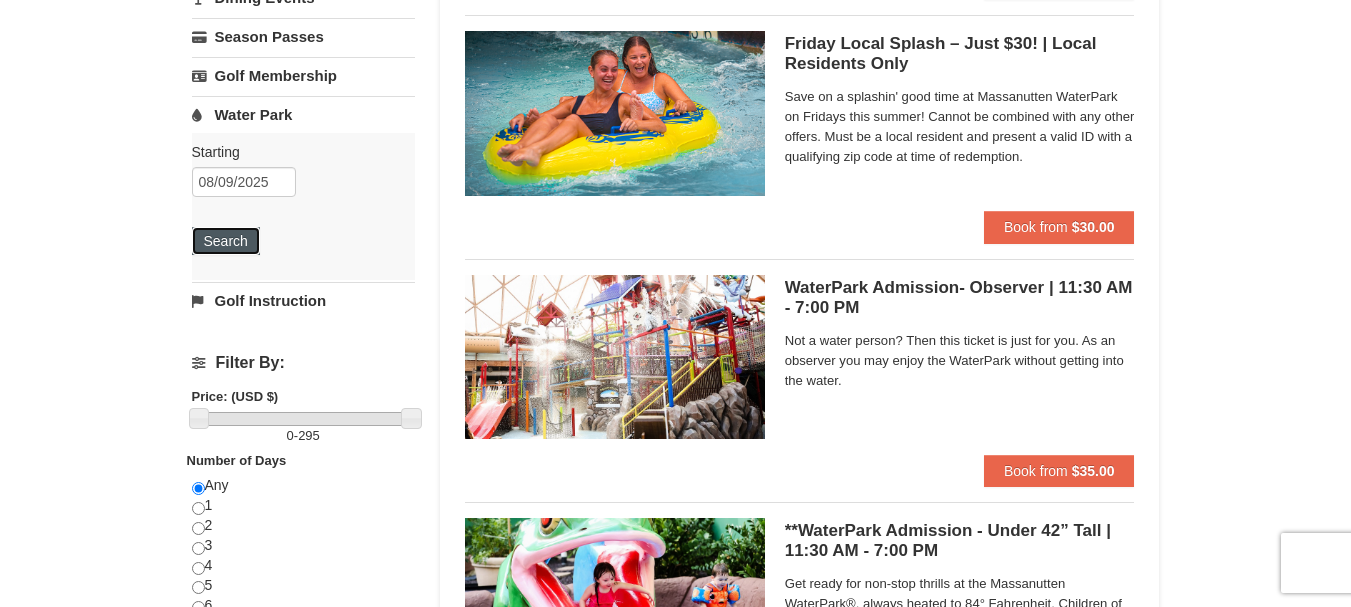click on "Search" at bounding box center (226, 241) 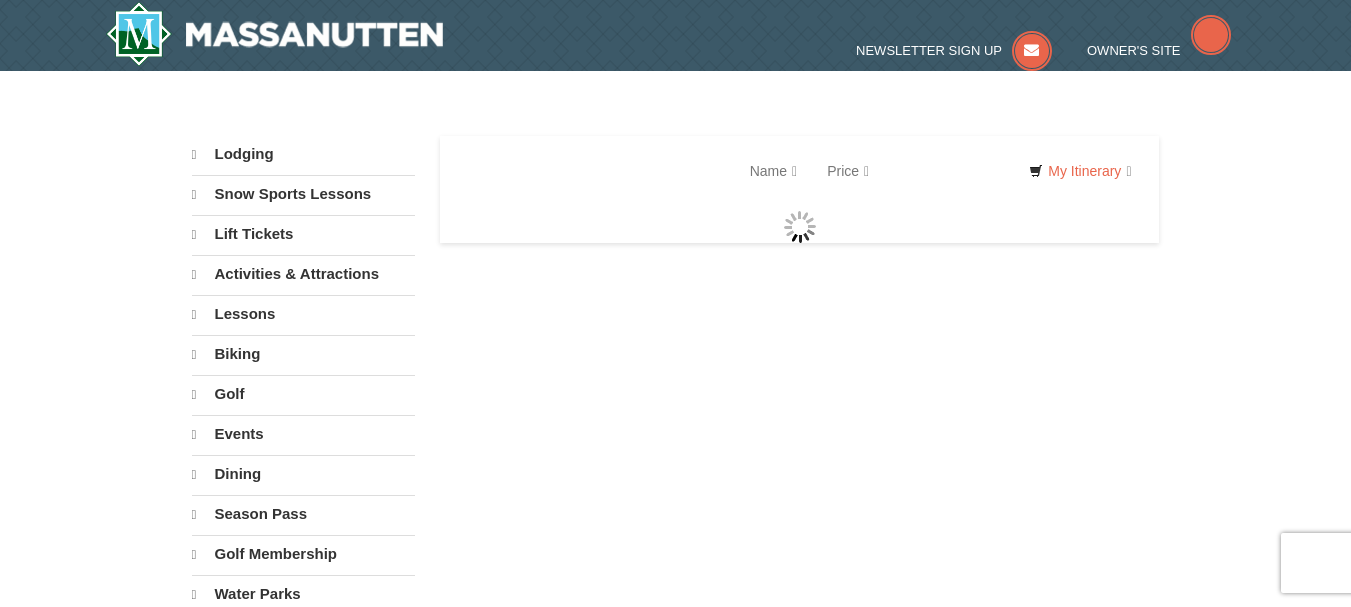 scroll, scrollTop: 0, scrollLeft: 0, axis: both 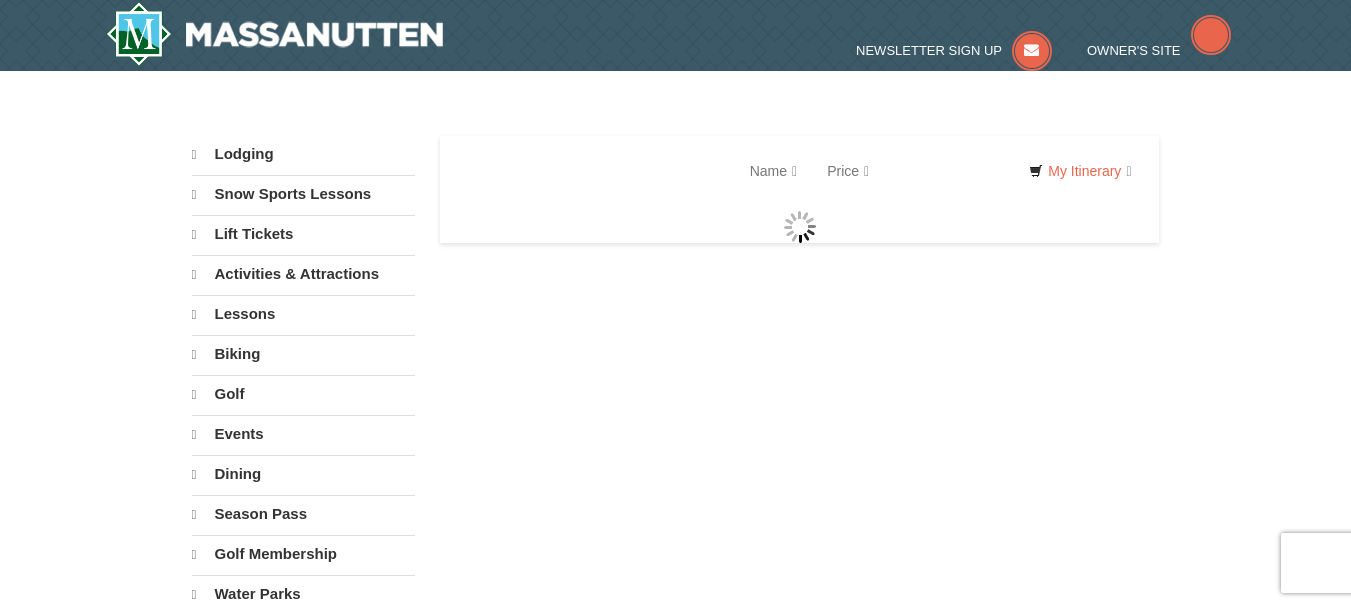 select on "8" 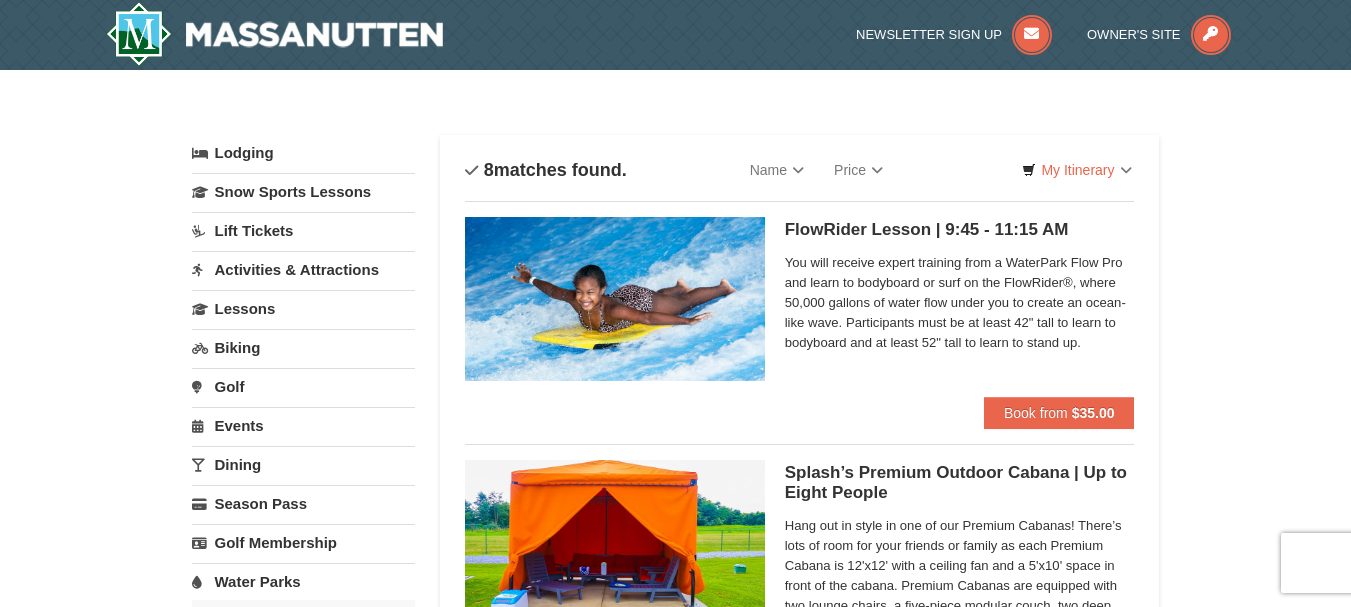 scroll, scrollTop: 0, scrollLeft: 0, axis: both 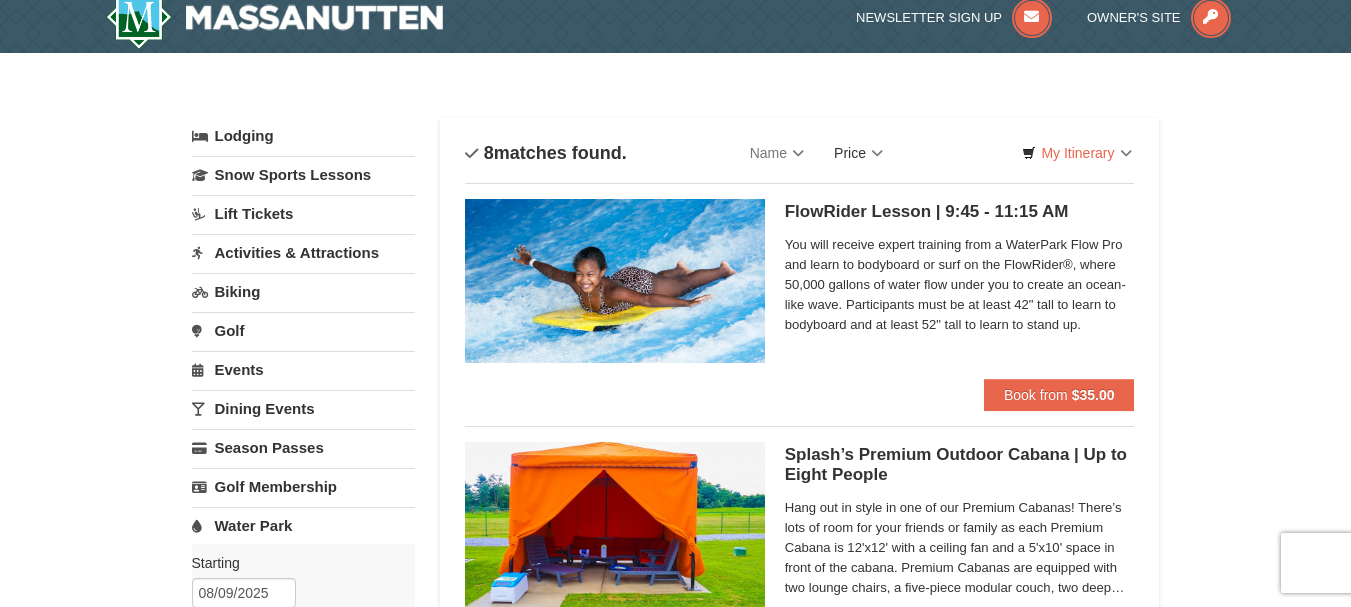 click on "Price" at bounding box center [858, 153] 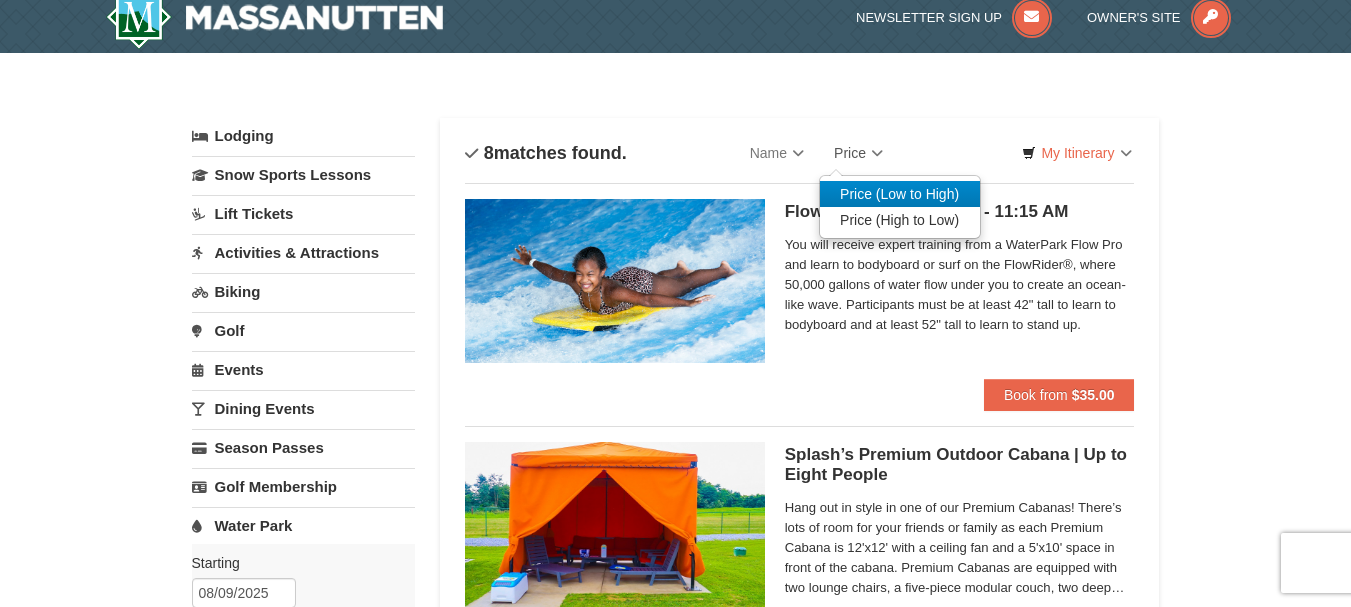 click on "Price (Low to High)" at bounding box center (900, 194) 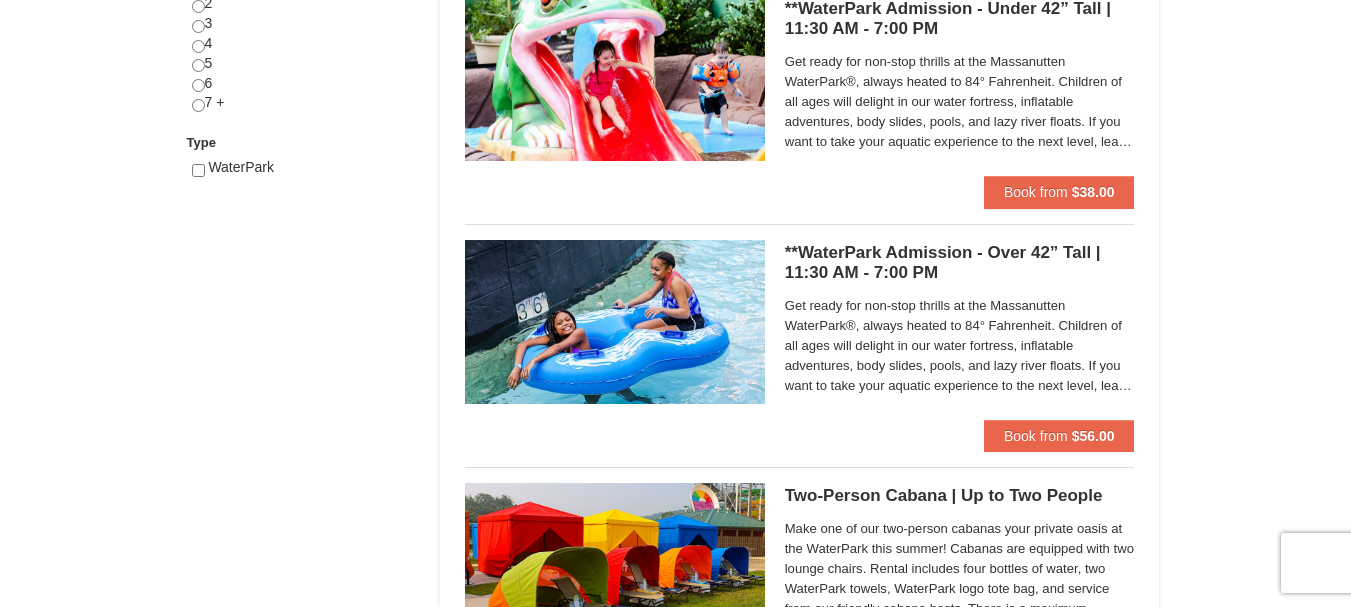 scroll, scrollTop: 951, scrollLeft: 0, axis: vertical 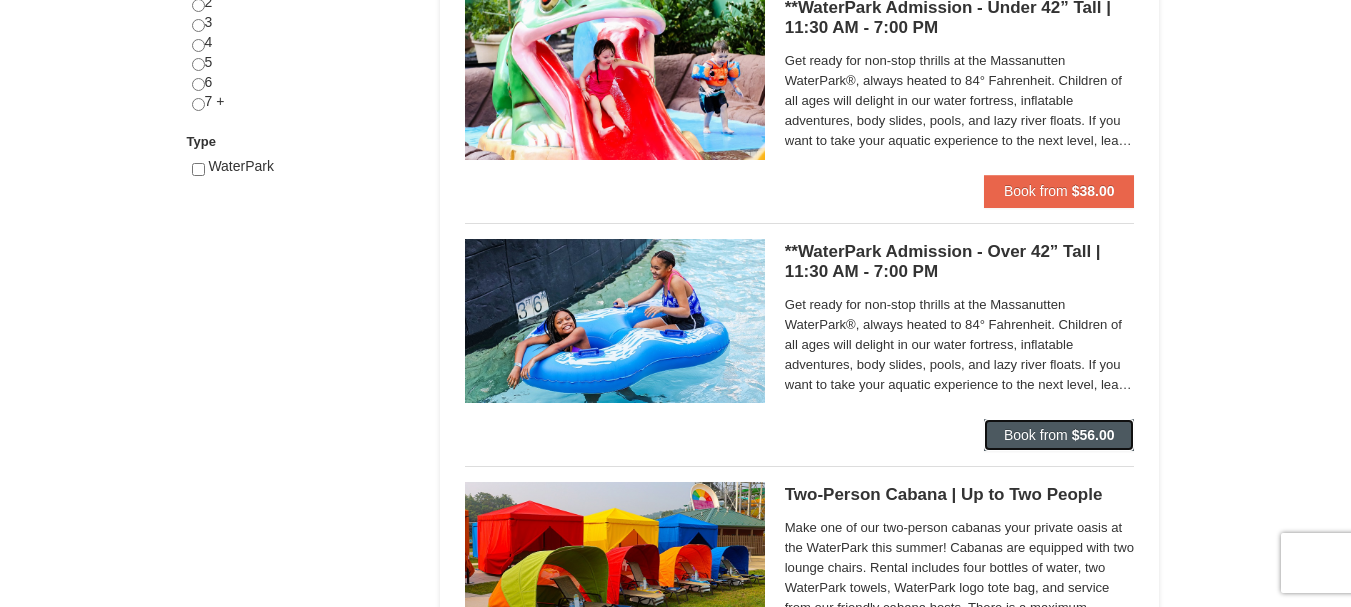 click on "Book from" at bounding box center (1036, 435) 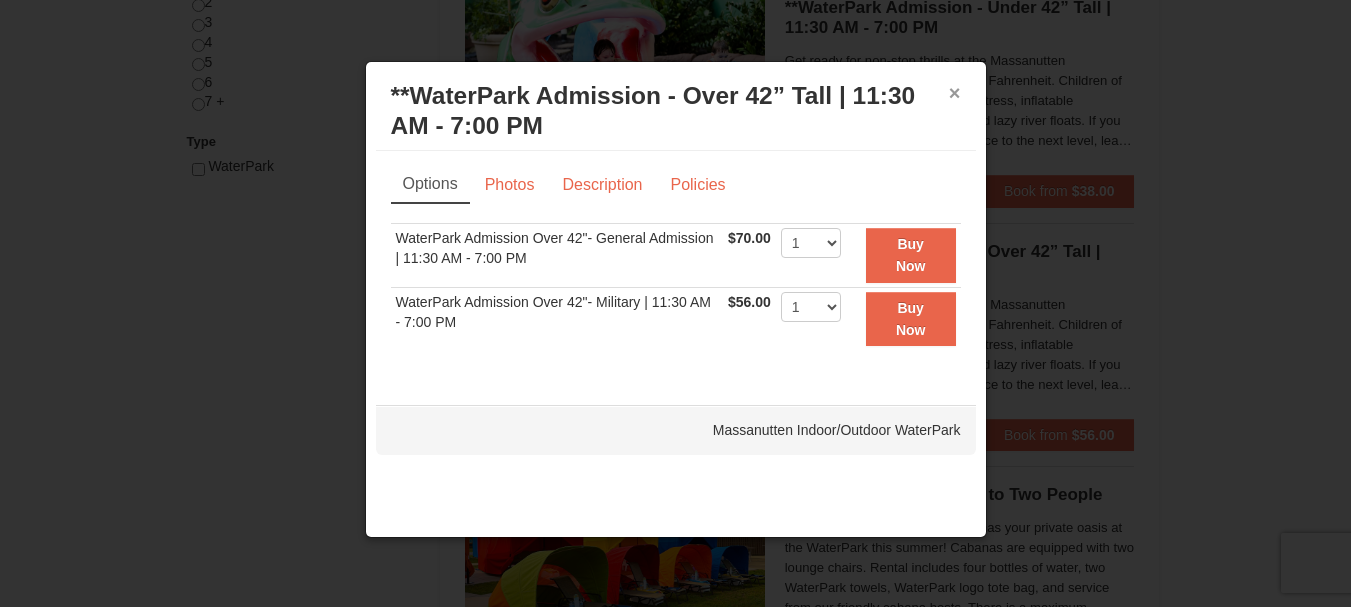 click on "×" at bounding box center (955, 93) 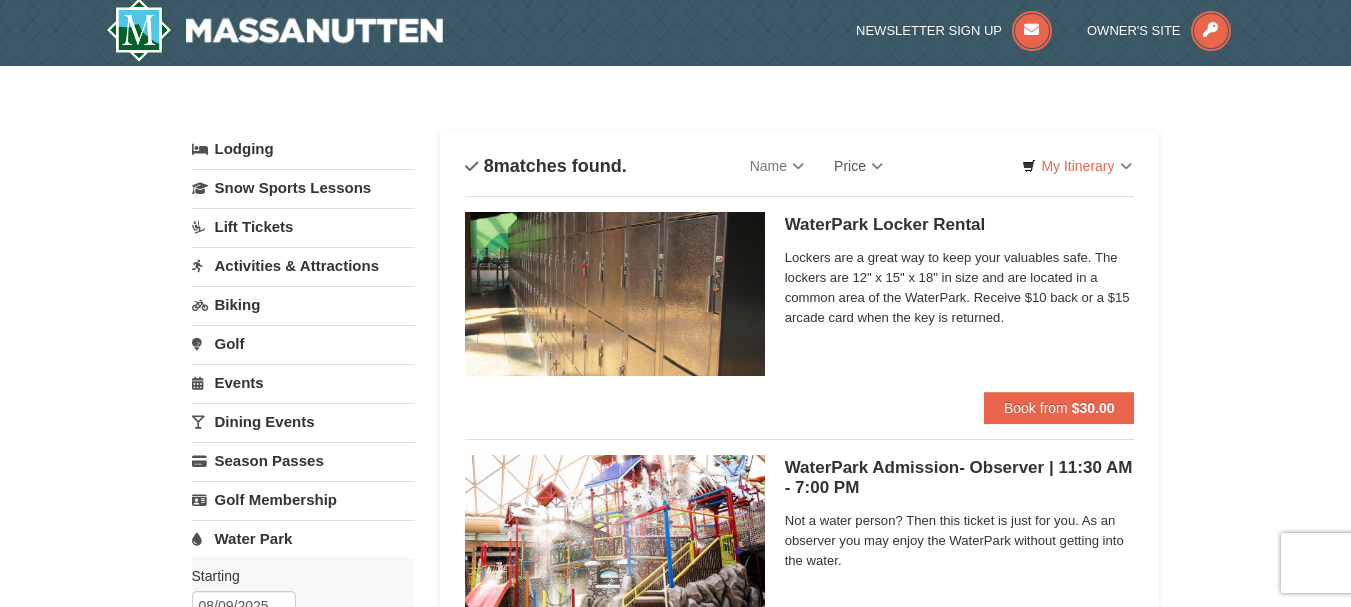 scroll, scrollTop: 0, scrollLeft: 0, axis: both 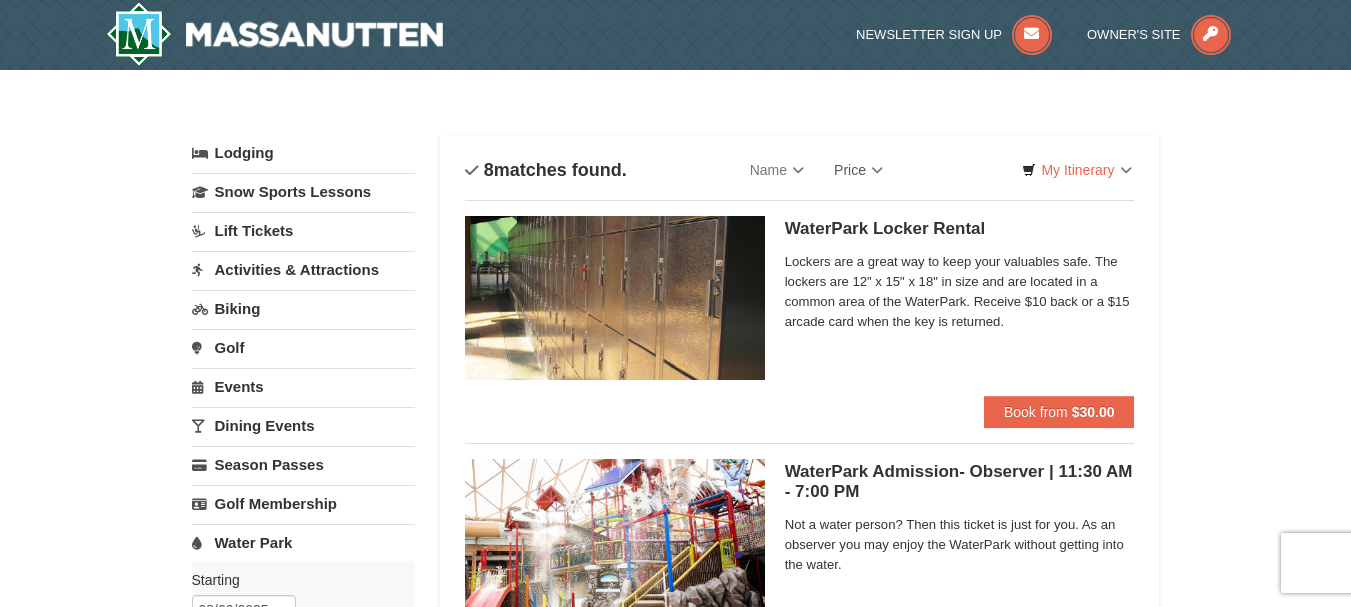 click on "Lift Tickets" at bounding box center [303, 230] 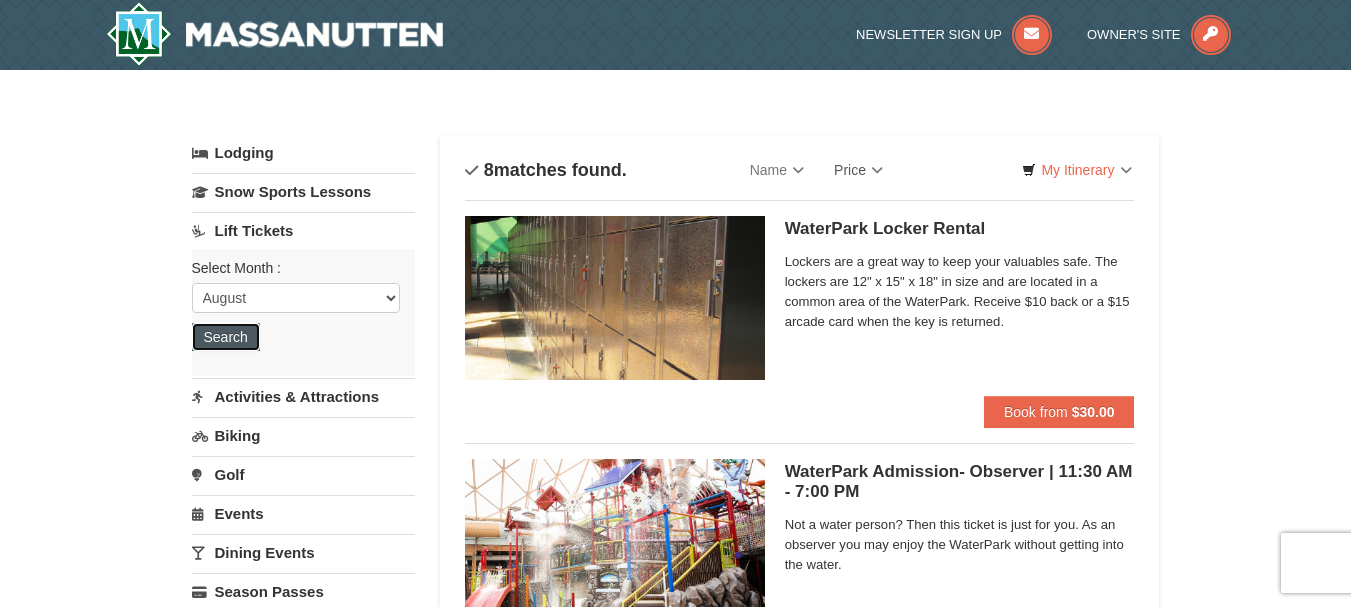 click on "Search" at bounding box center [226, 337] 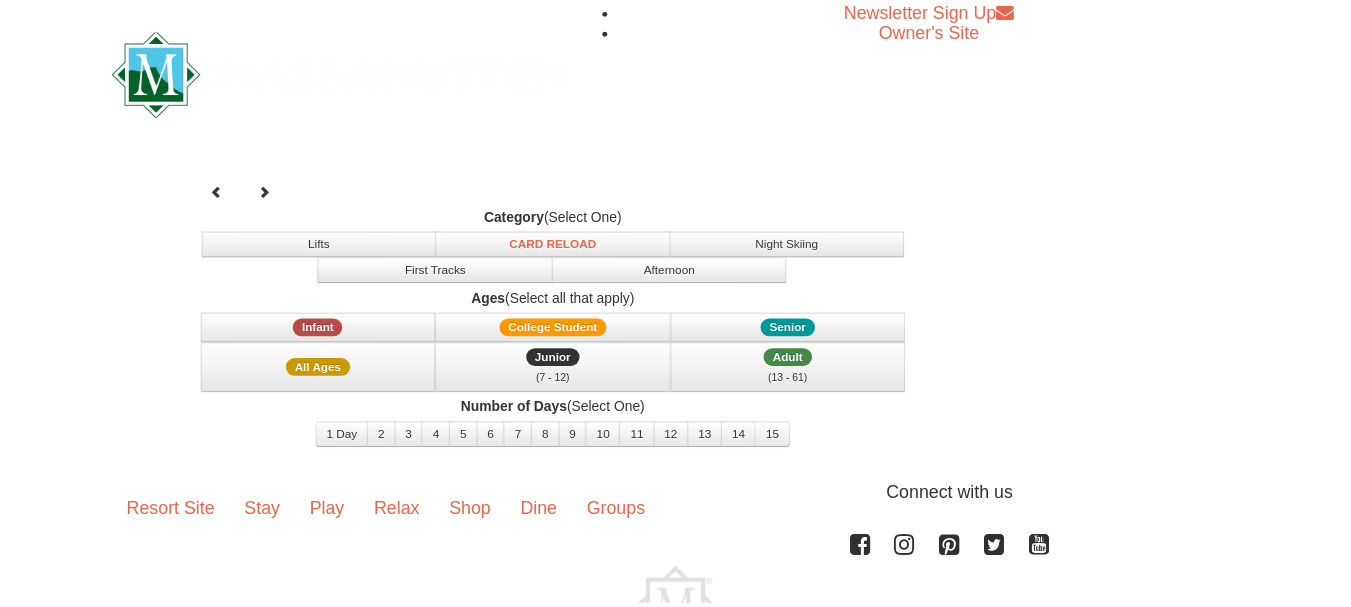 scroll, scrollTop: 0, scrollLeft: 0, axis: both 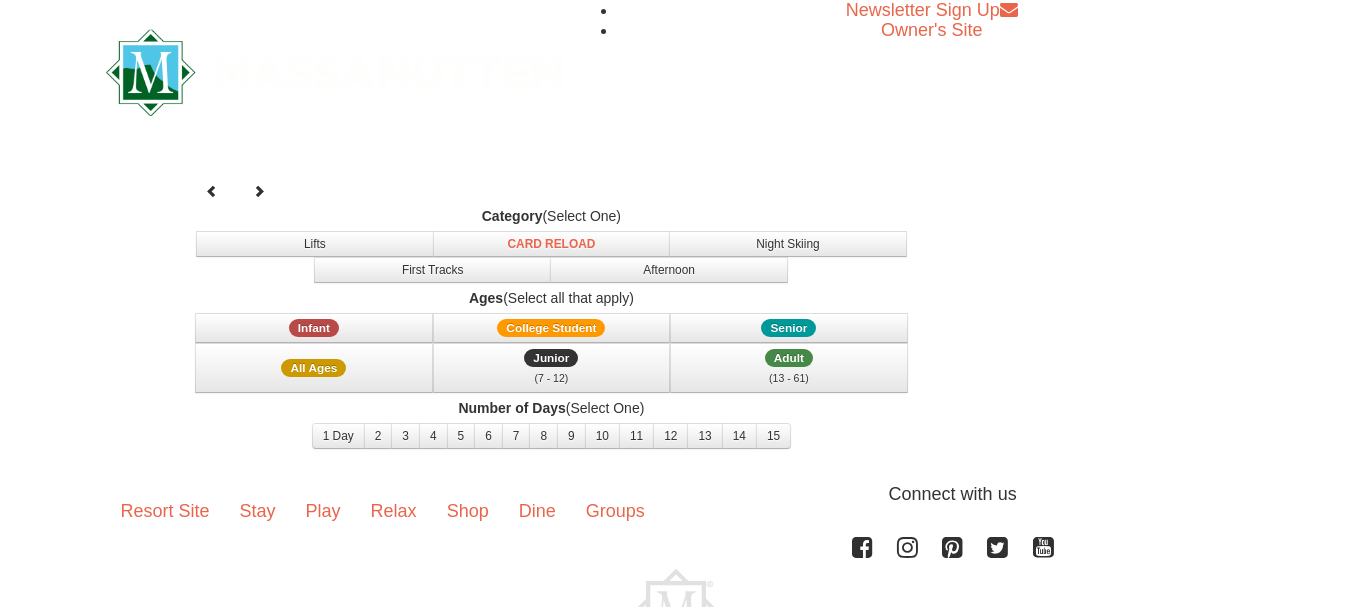 select on "8" 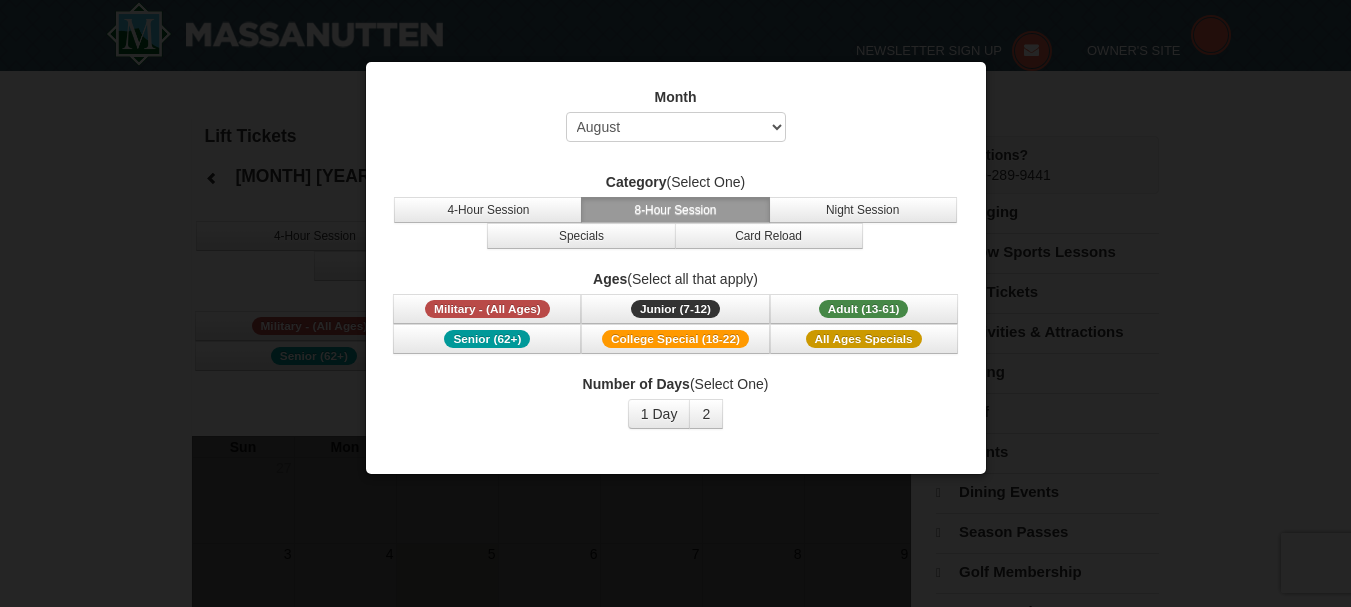 scroll, scrollTop: 0, scrollLeft: 0, axis: both 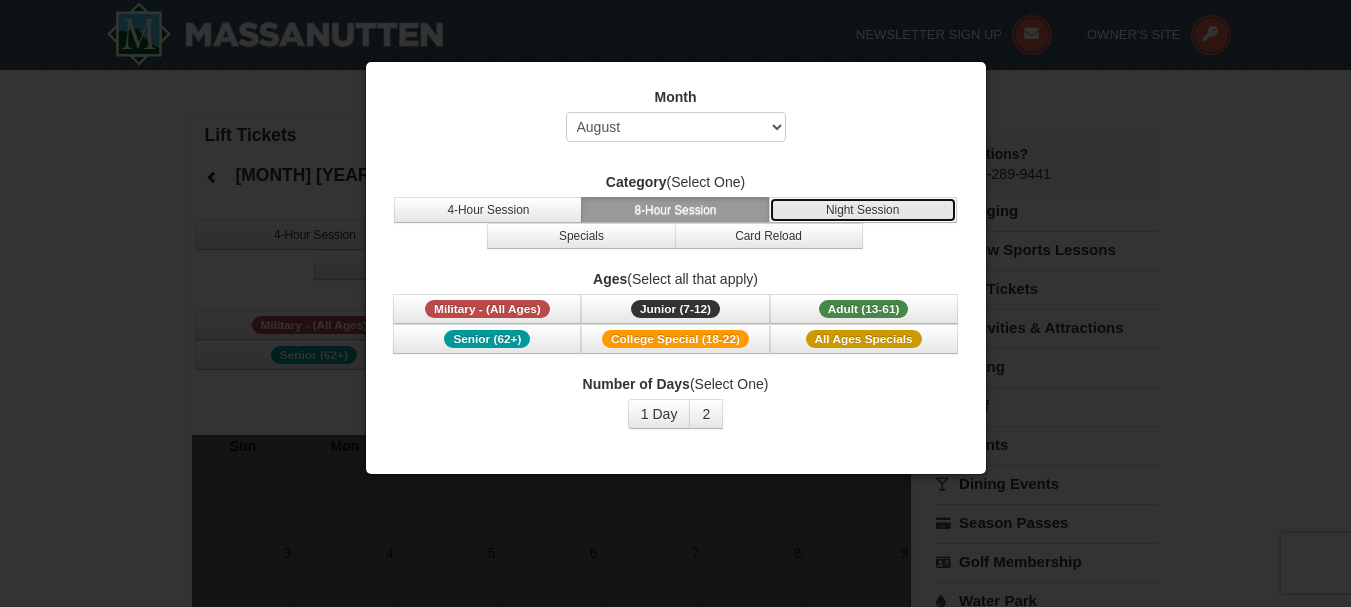 click on "Night Session" at bounding box center [863, 210] 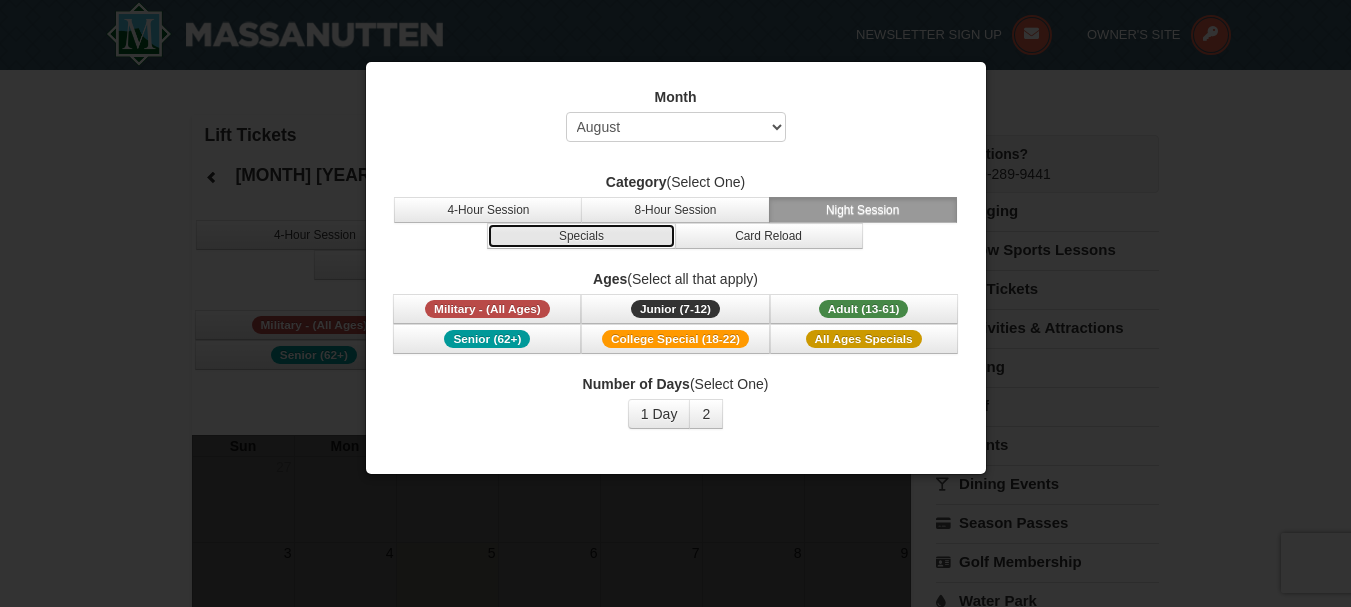 click on "Specials" at bounding box center [581, 236] 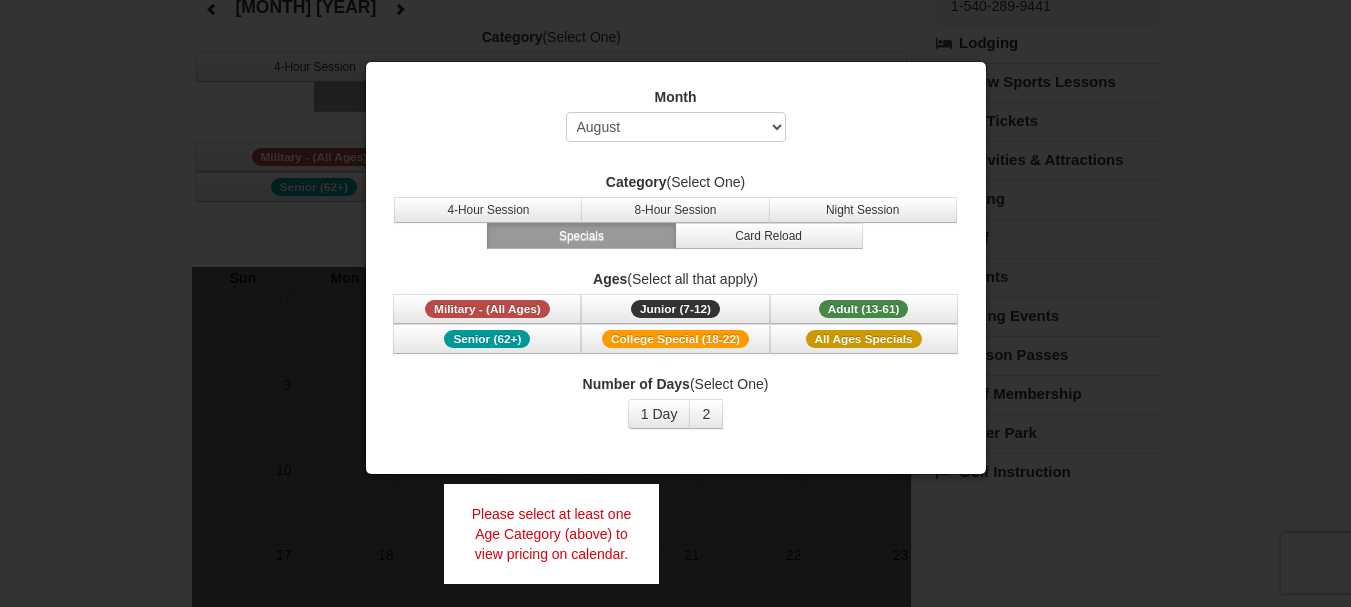 scroll, scrollTop: 169, scrollLeft: 0, axis: vertical 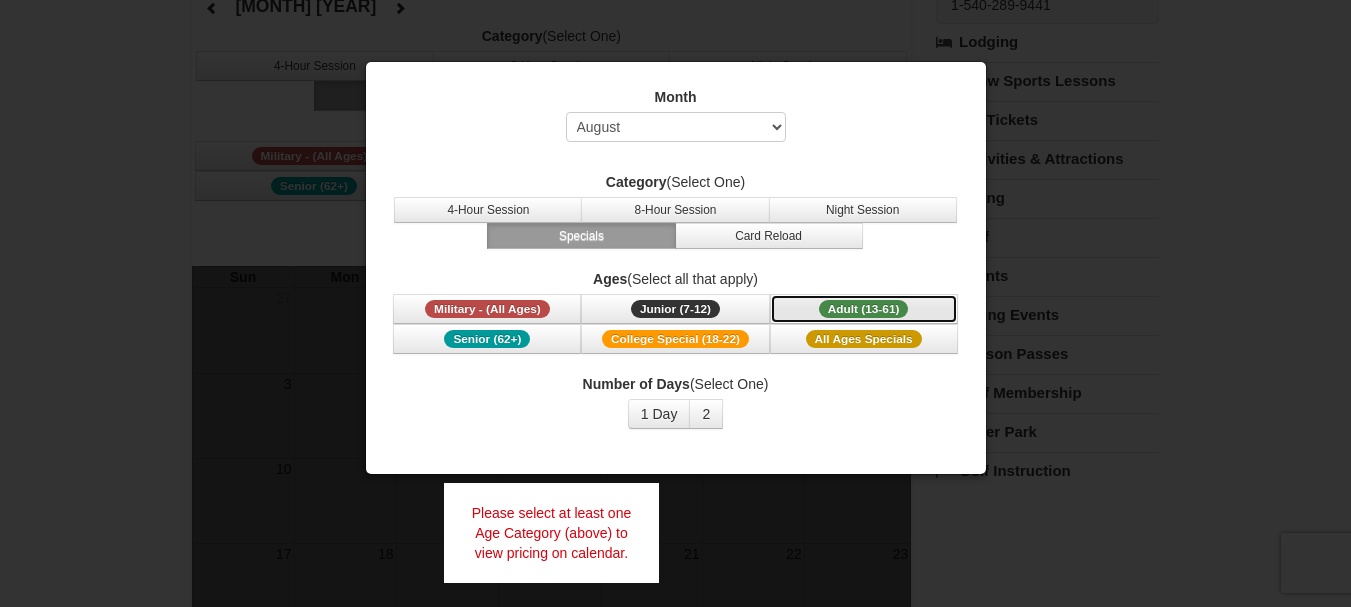 click on "Adult (13-61)" at bounding box center (864, 309) 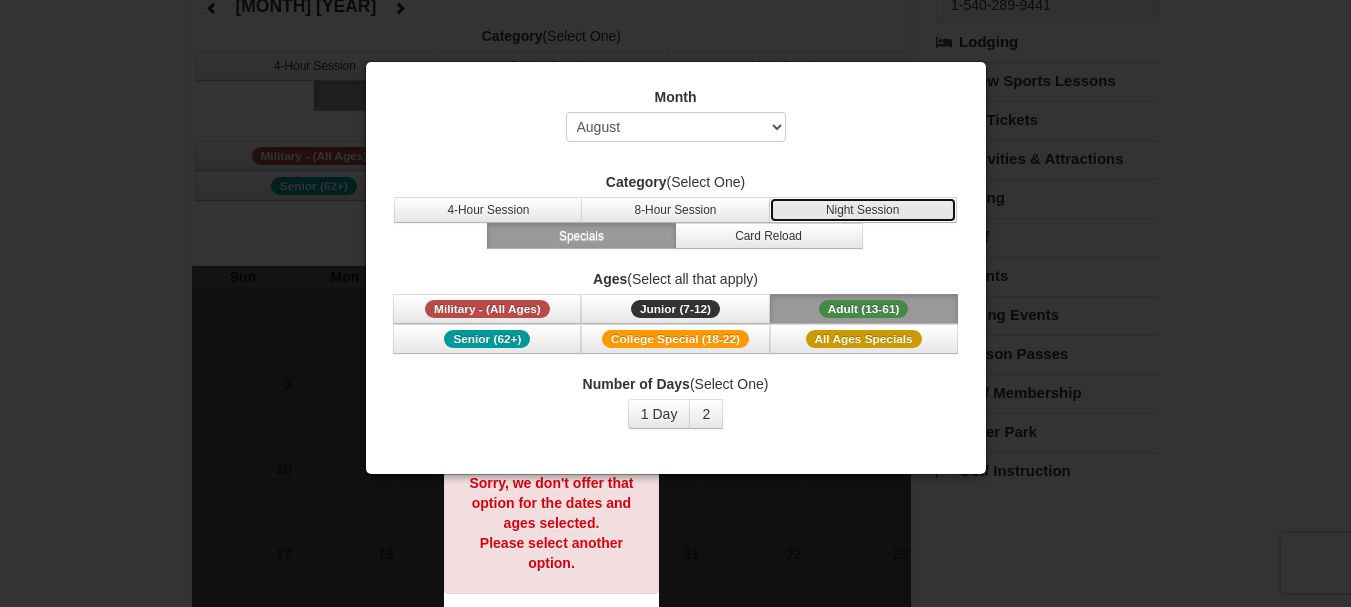 click on "Night Session" at bounding box center [863, 210] 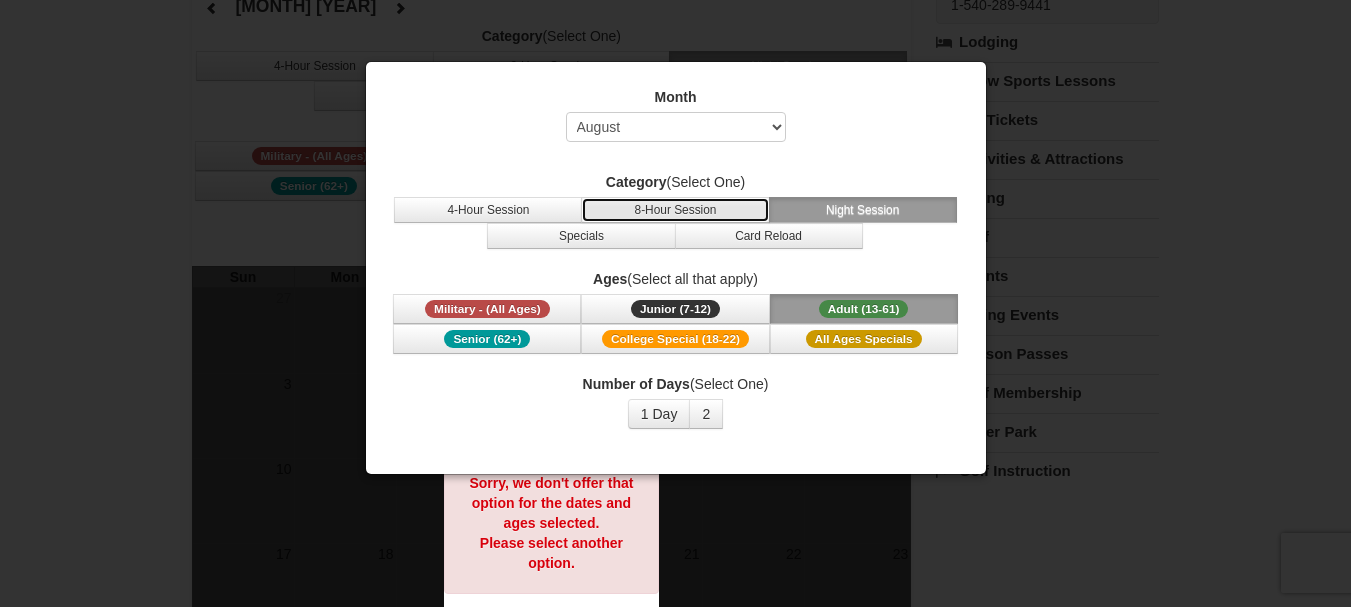 click on "8-Hour Session" at bounding box center [675, 210] 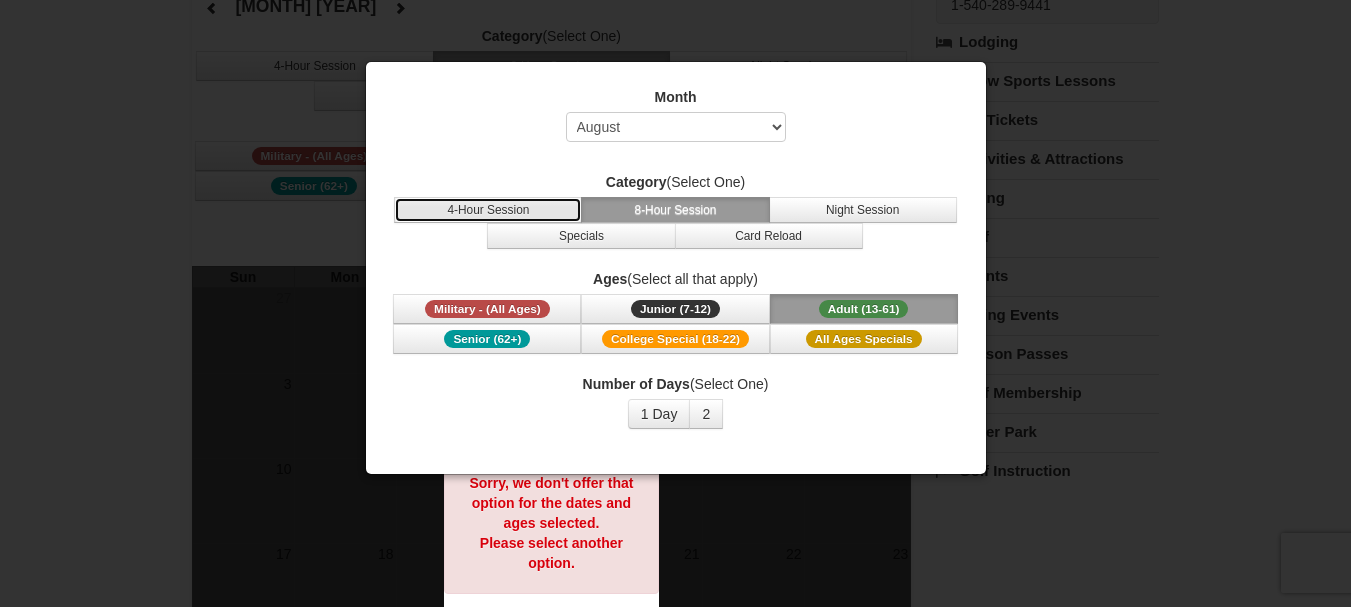 click on "4-Hour Session" at bounding box center (488, 210) 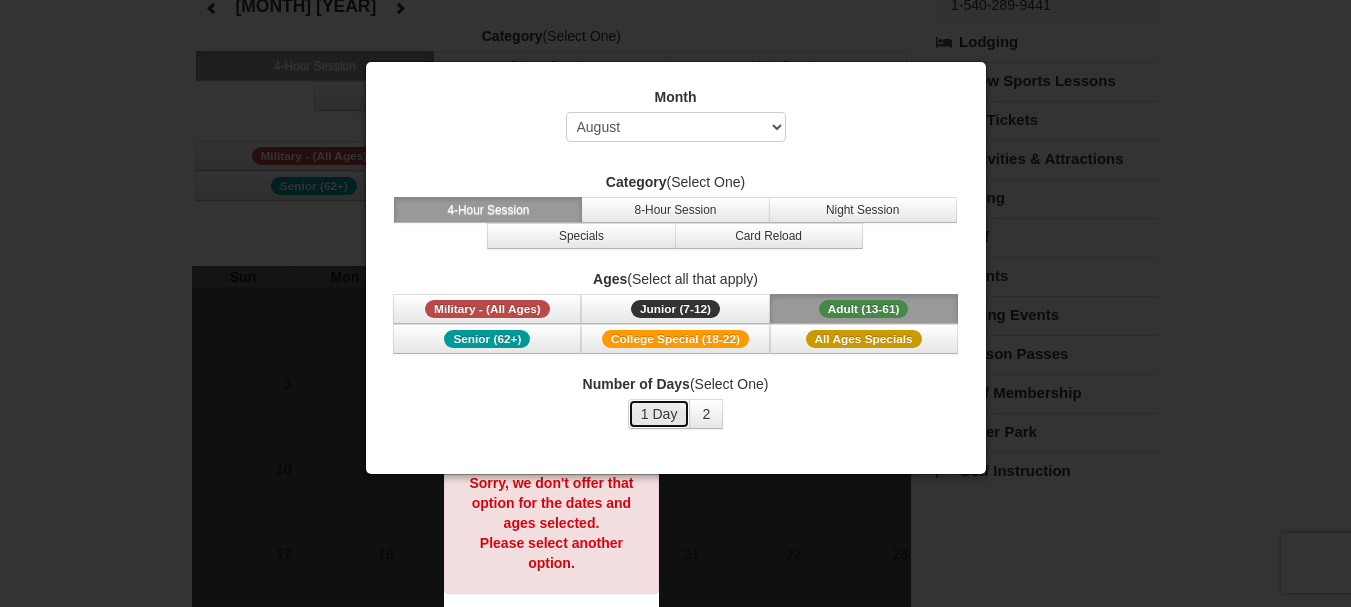 click on "1 Day" at bounding box center [659, 414] 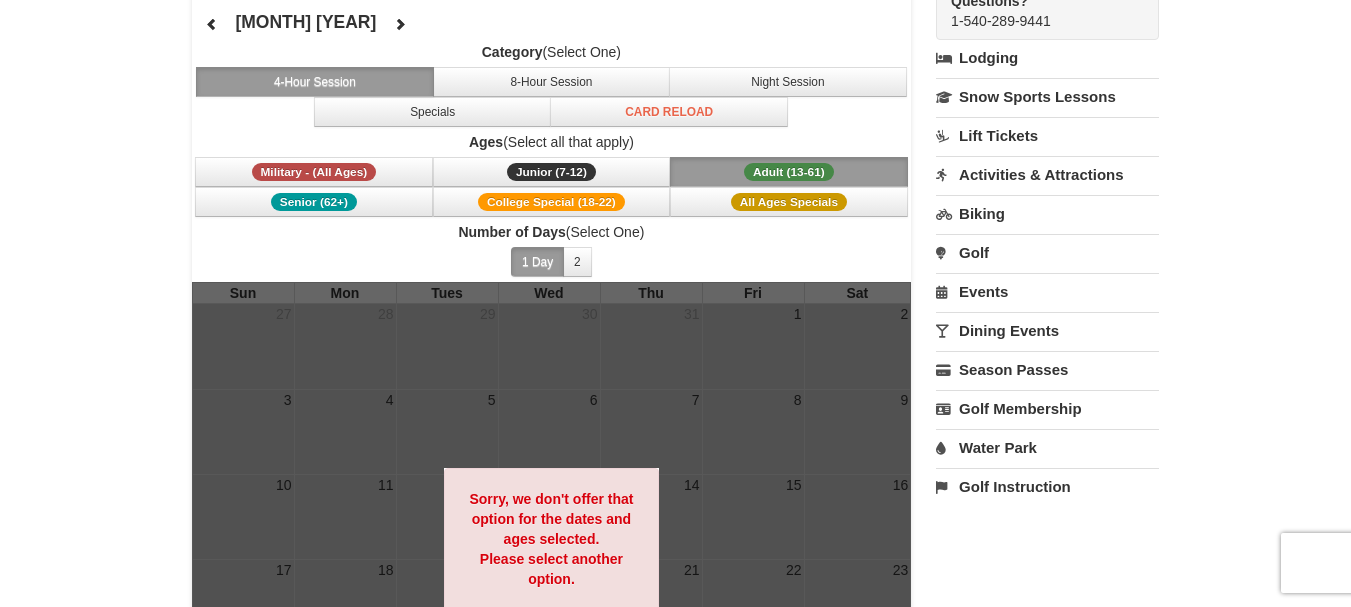scroll, scrollTop: 155, scrollLeft: 0, axis: vertical 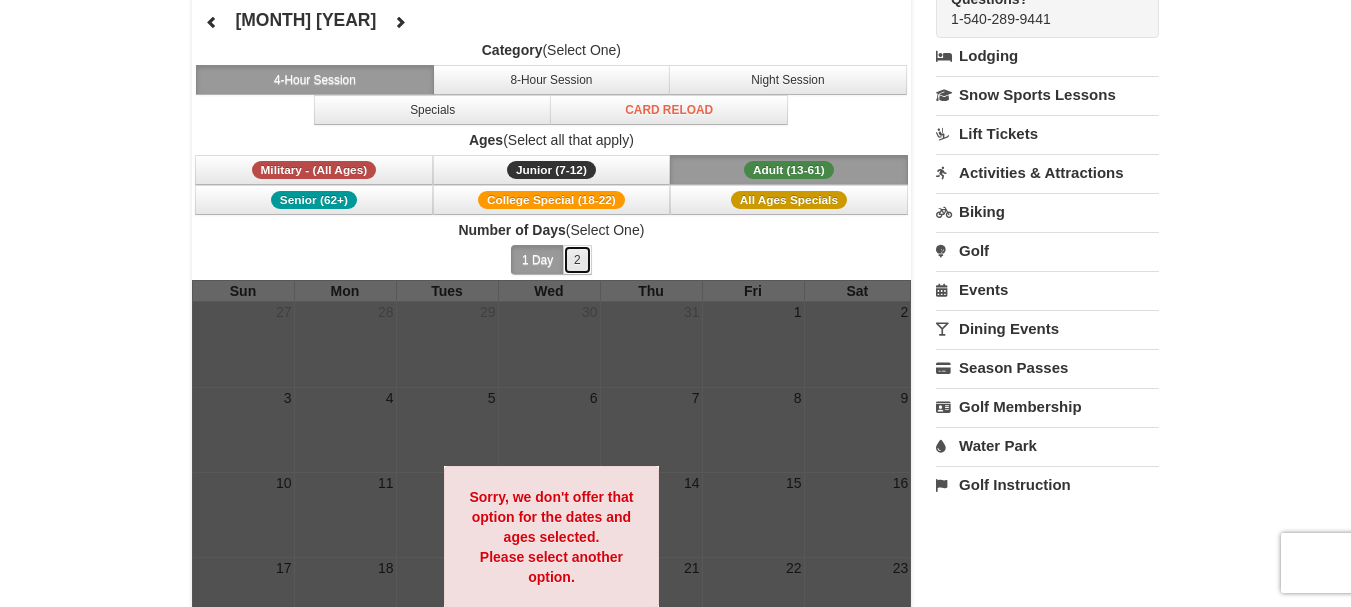 click on "2" at bounding box center (577, 260) 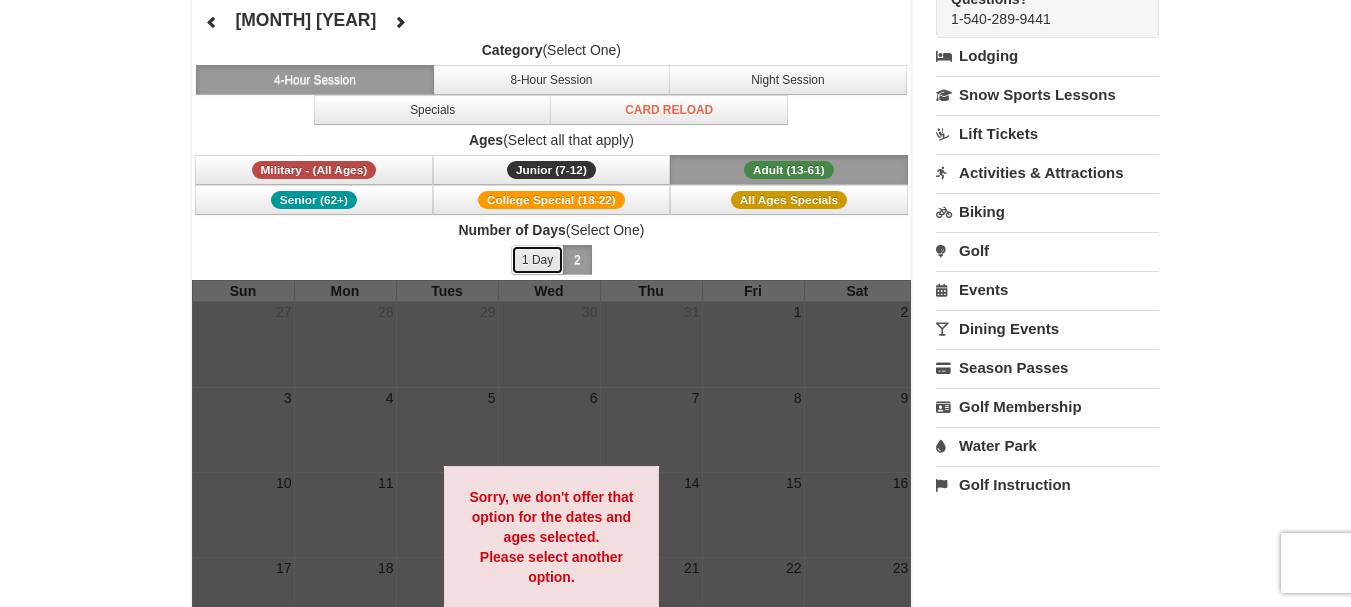 click on "1 Day" at bounding box center [537, 260] 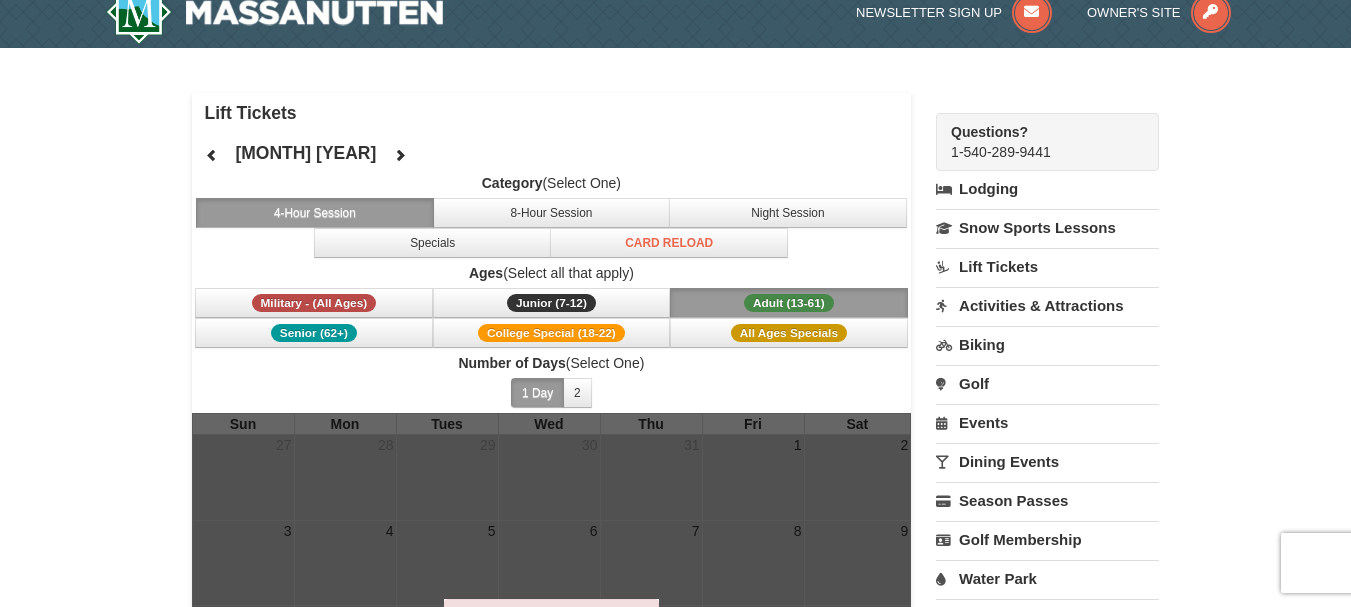 scroll, scrollTop: 0, scrollLeft: 0, axis: both 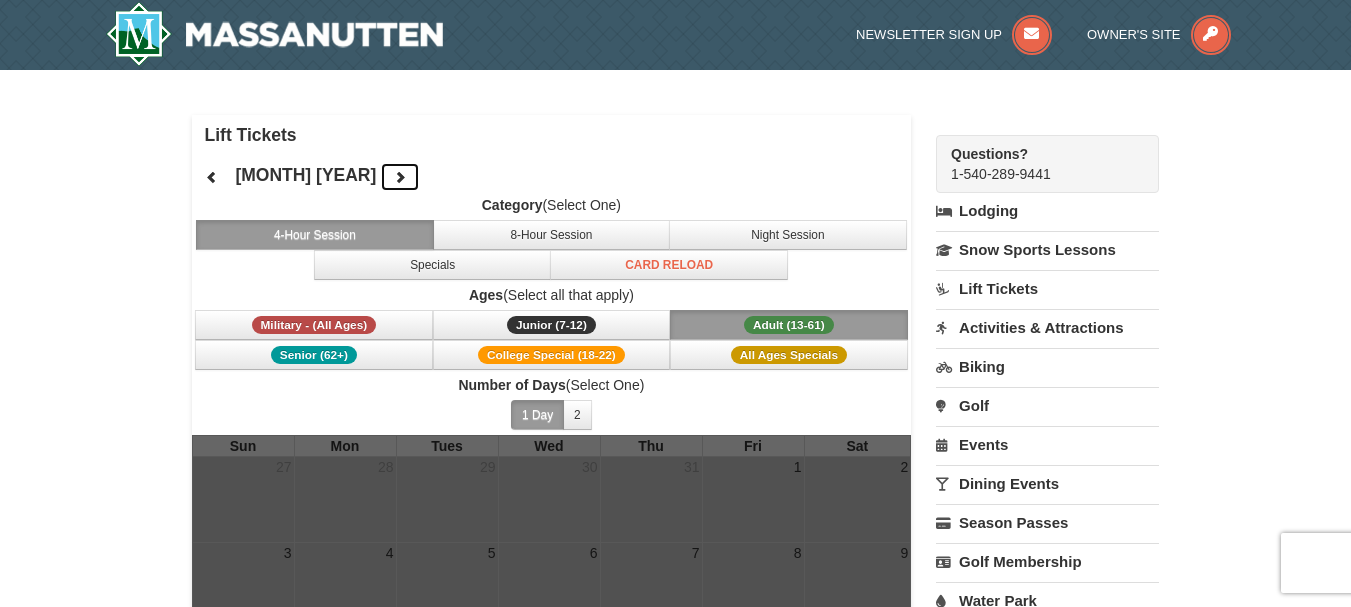 click at bounding box center (400, 177) 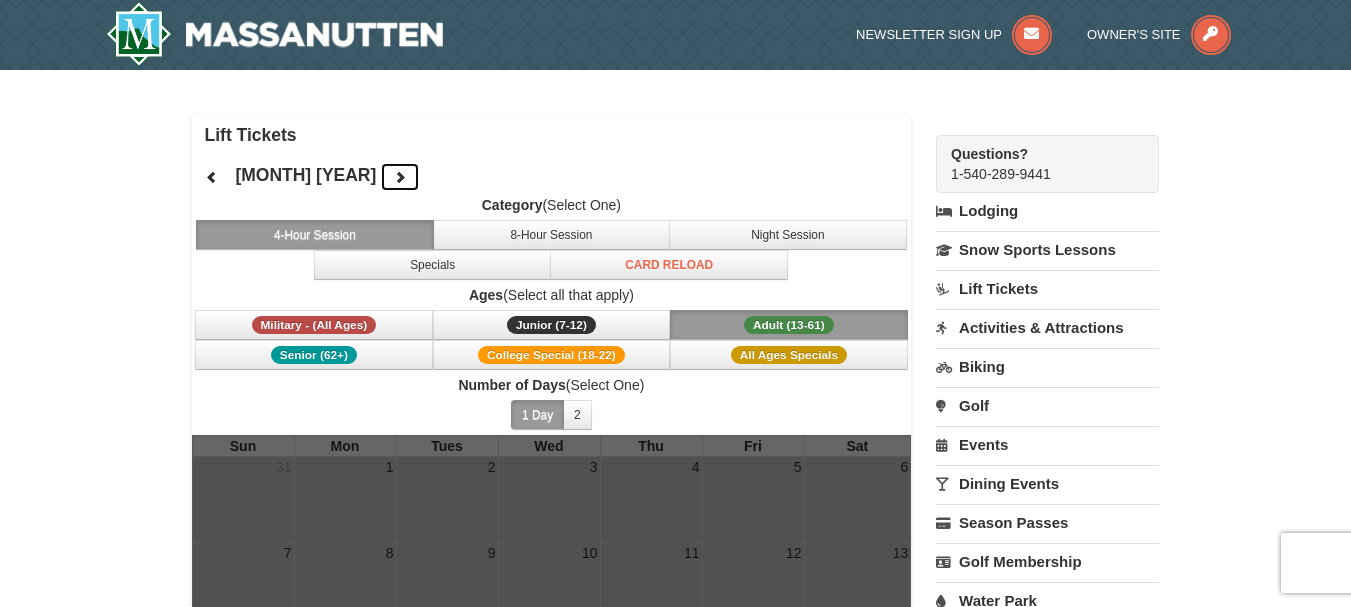 click at bounding box center (400, 177) 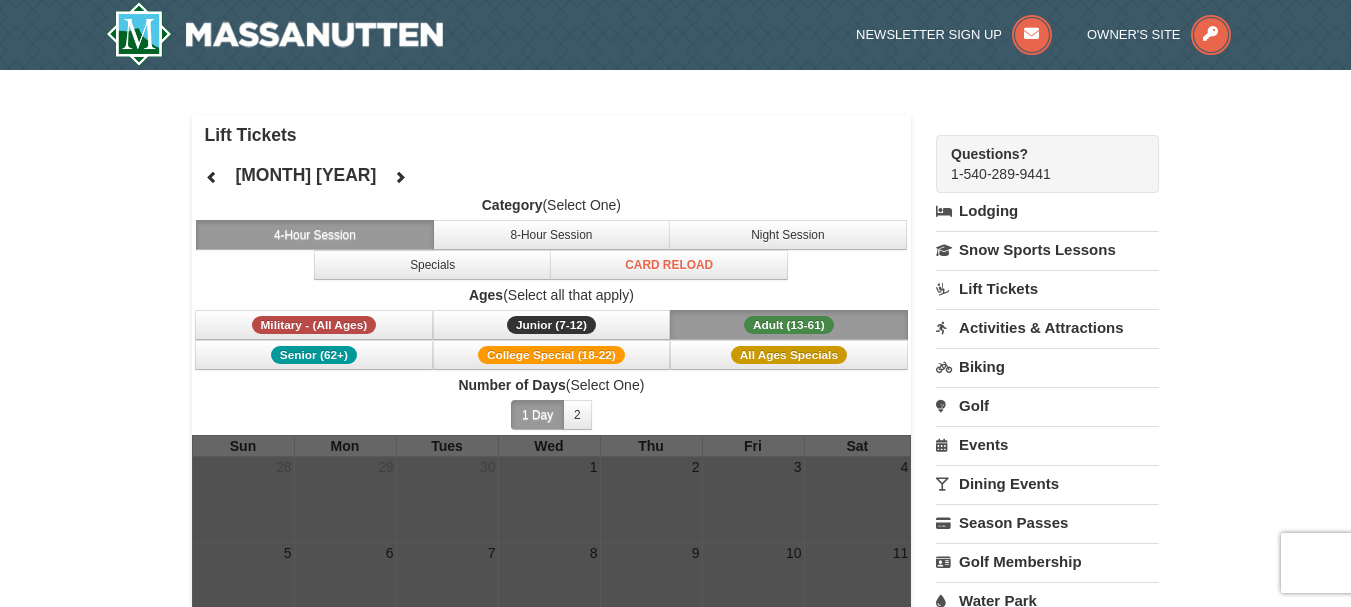 click on "October 2025
Category (Select One)
4-Hour Session 8-Hour Session Night Session Specials Card Reload
Ages  (Select all that apply)
Military - (All Ages)
Junior (7-12)
(7 - 12)" at bounding box center (552, 295) 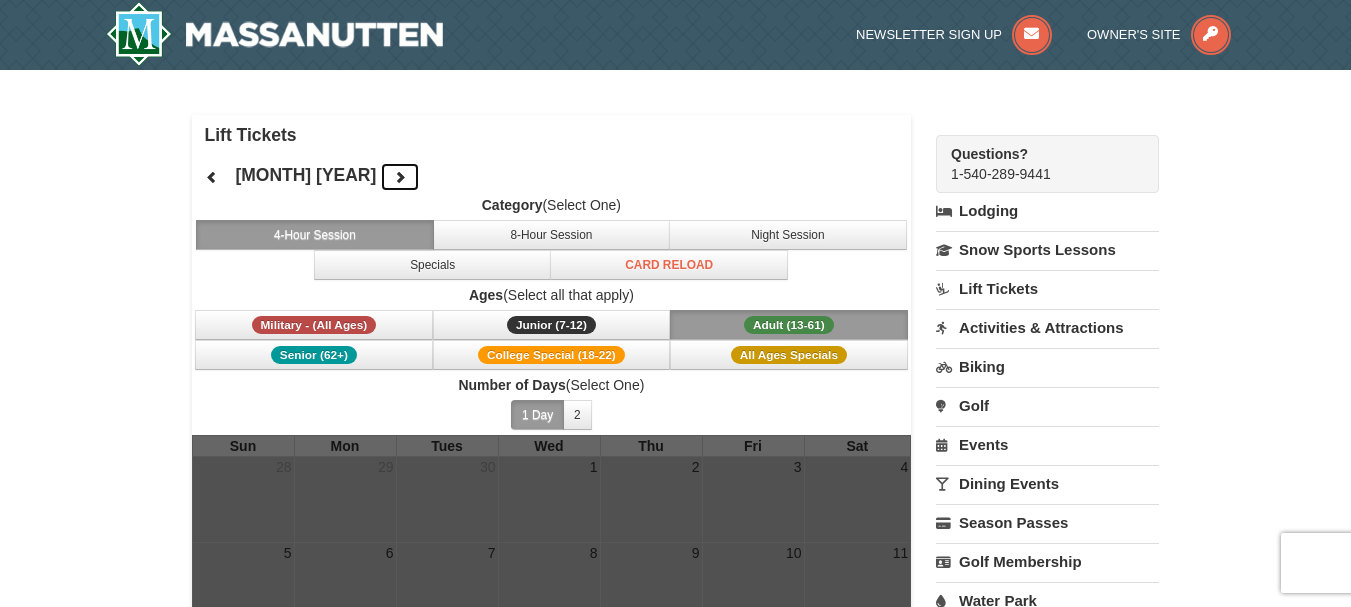 click at bounding box center (400, 177) 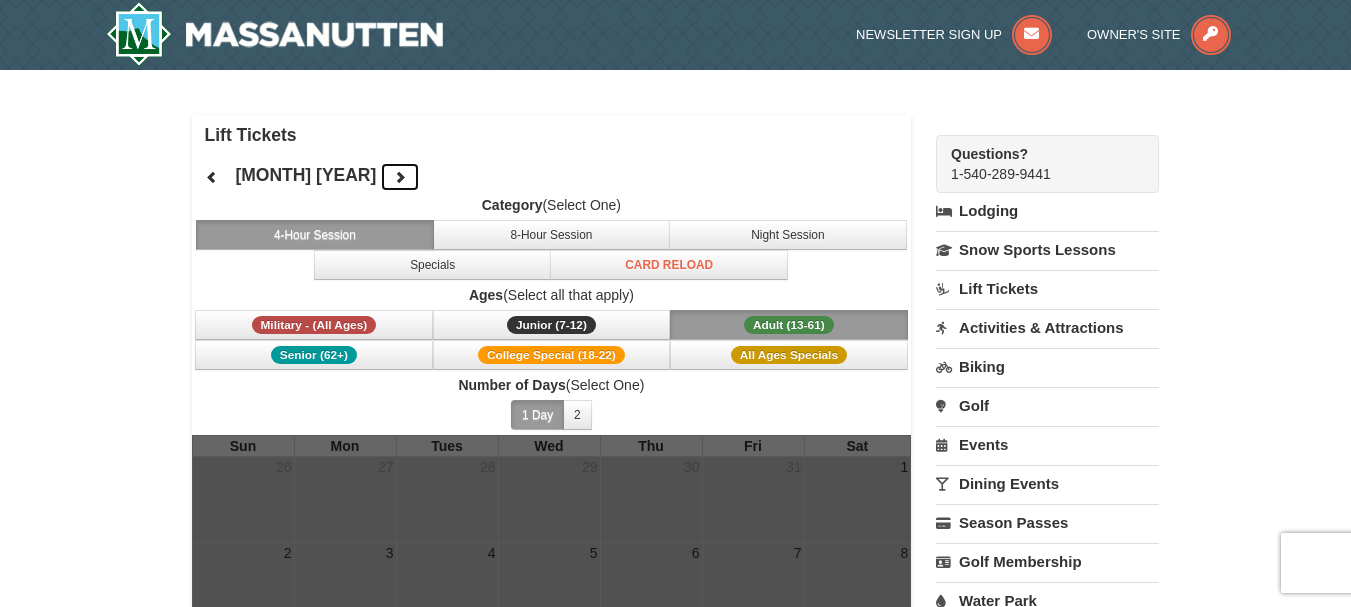 click at bounding box center [400, 177] 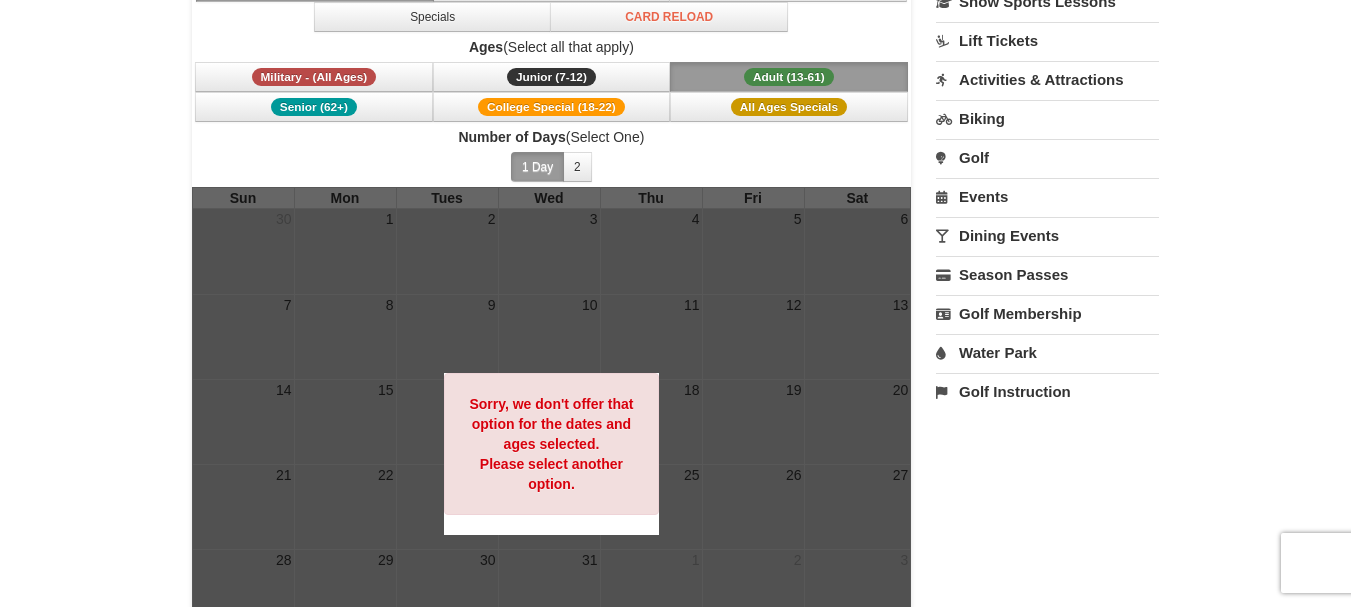 scroll, scrollTop: 242, scrollLeft: 0, axis: vertical 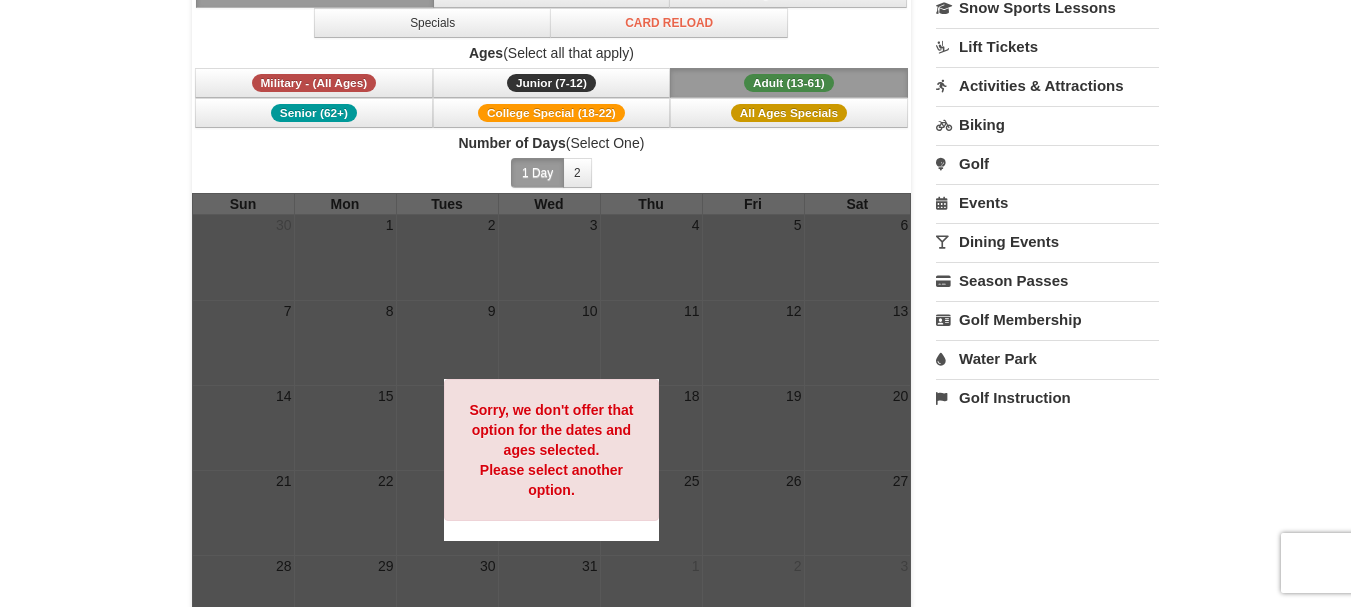 click on "Adult (13-61)
(13 - 61)" at bounding box center (789, 83) 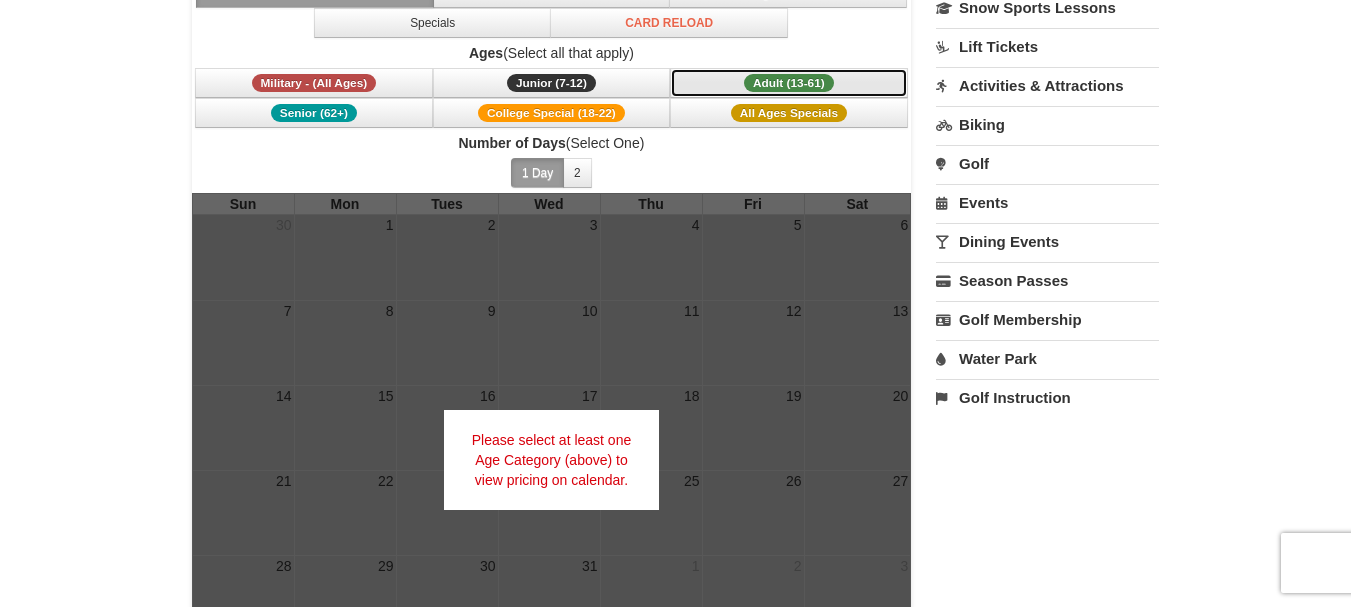 click on "Adult (13-61)
(13 - 61)" at bounding box center (789, 83) 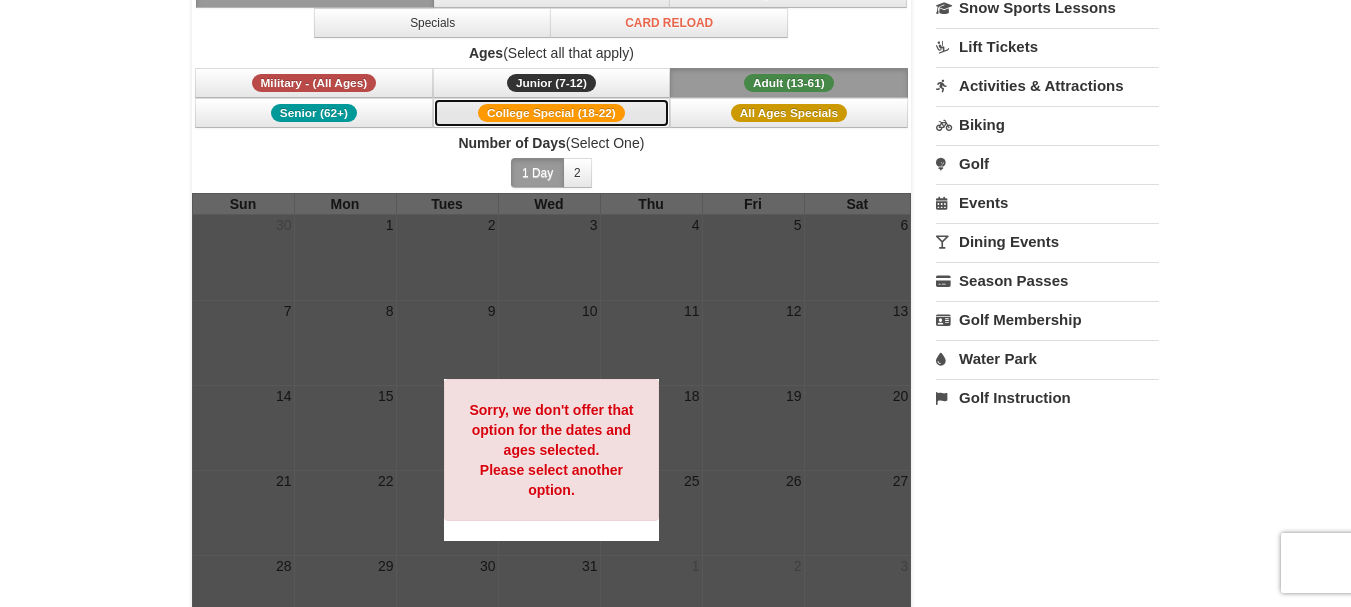 click on "College Special (18-22)" at bounding box center (551, 113) 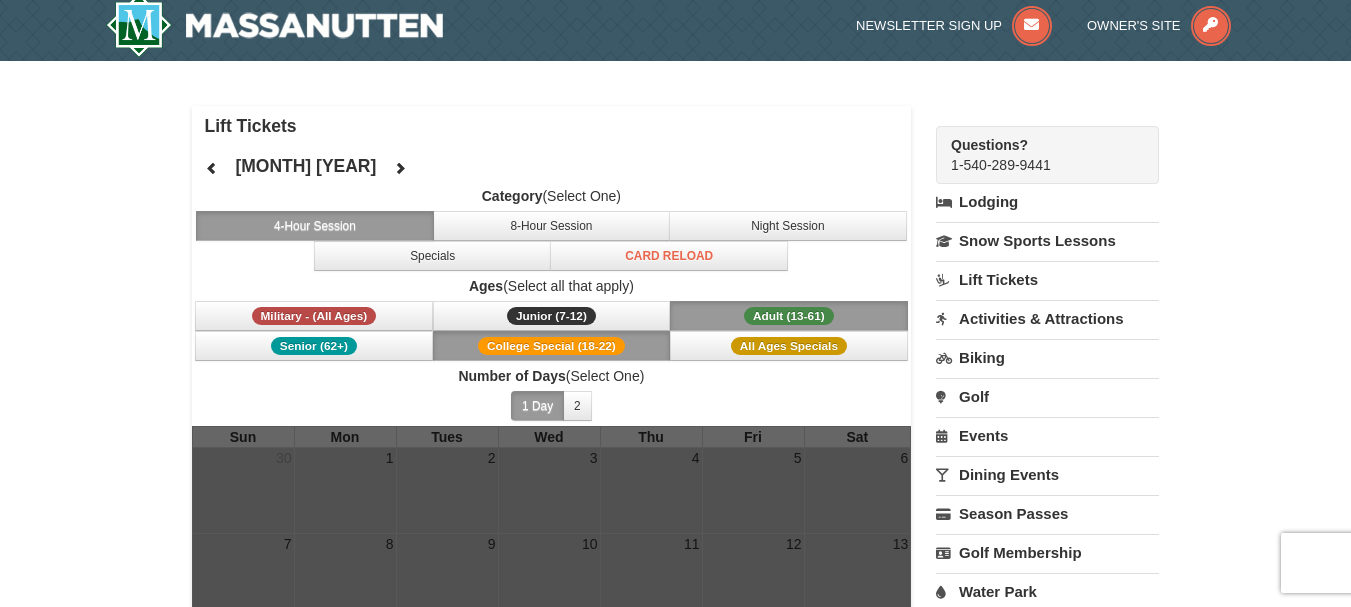 scroll, scrollTop: 8, scrollLeft: 0, axis: vertical 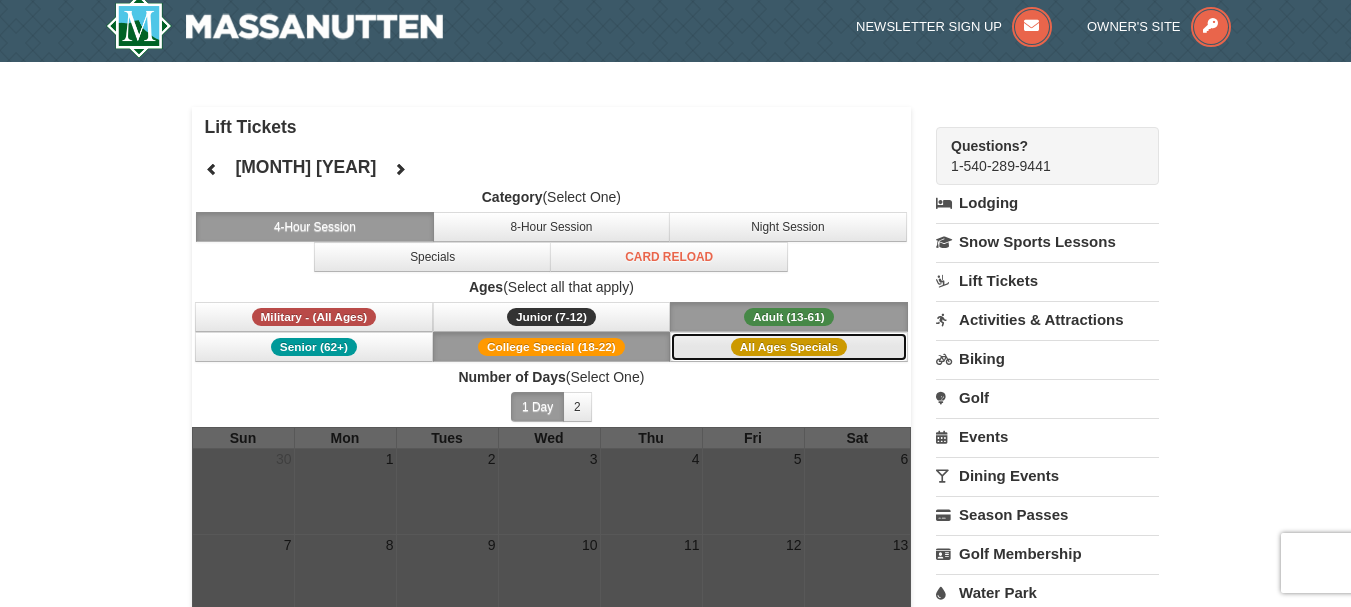 click on "All Ages Specials" at bounding box center [789, 347] 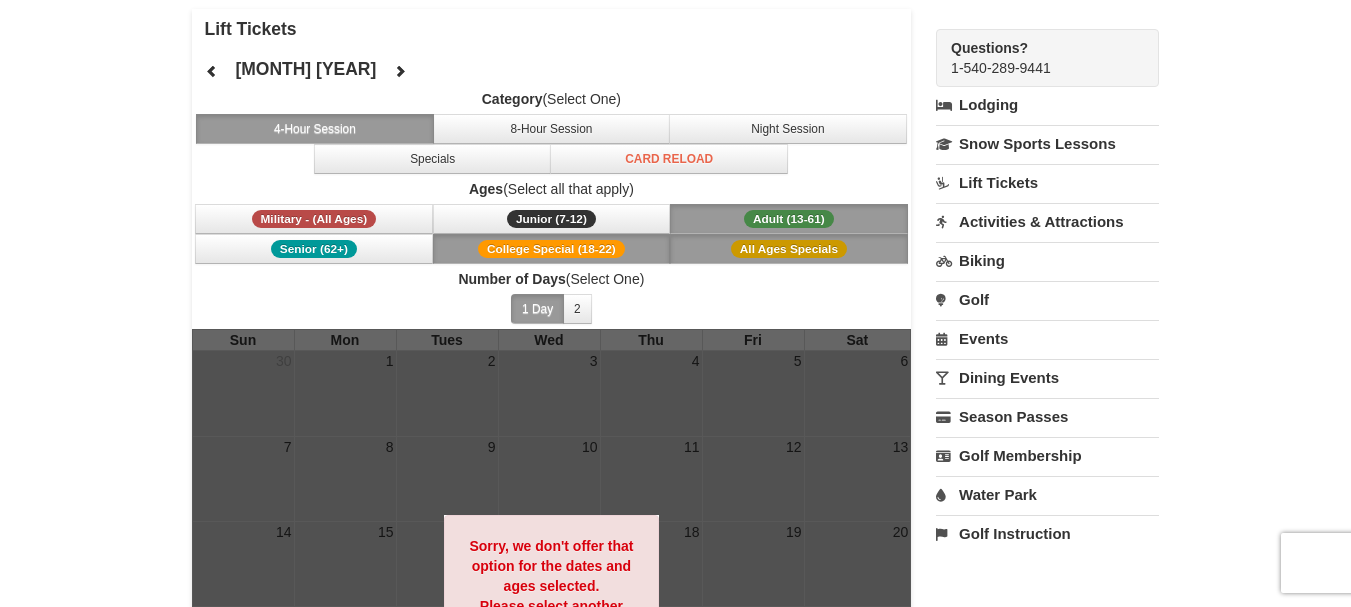 scroll, scrollTop: 105, scrollLeft: 0, axis: vertical 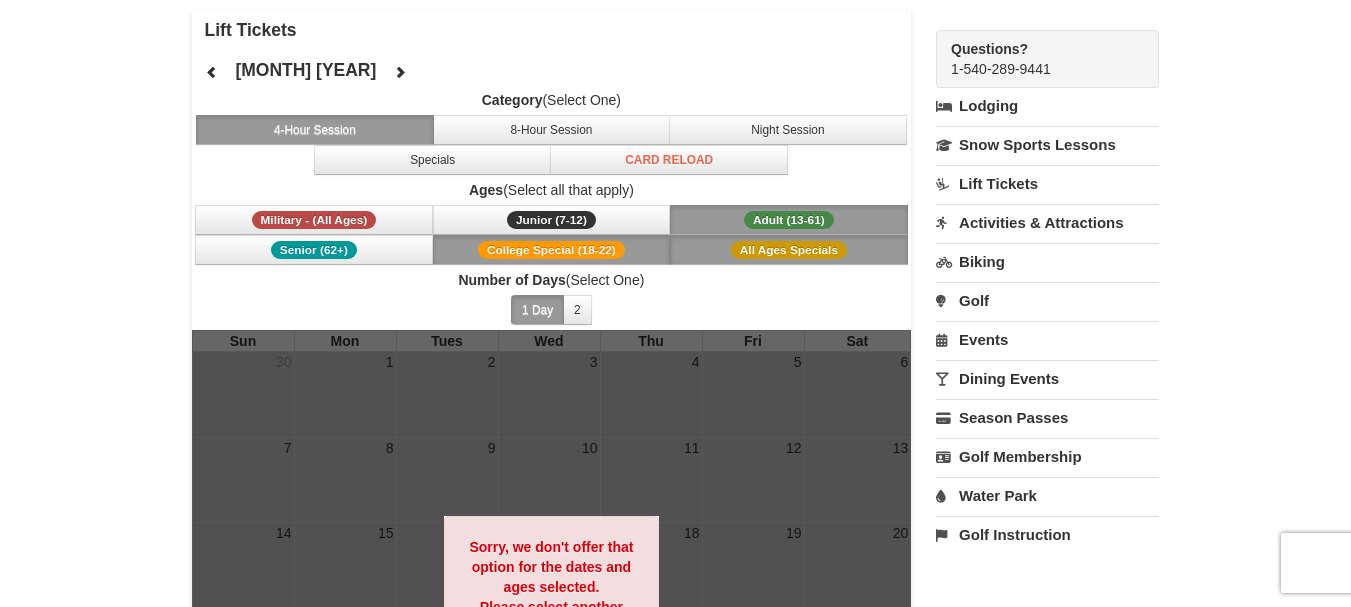 click on "College Special (18-22)" at bounding box center [551, 250] 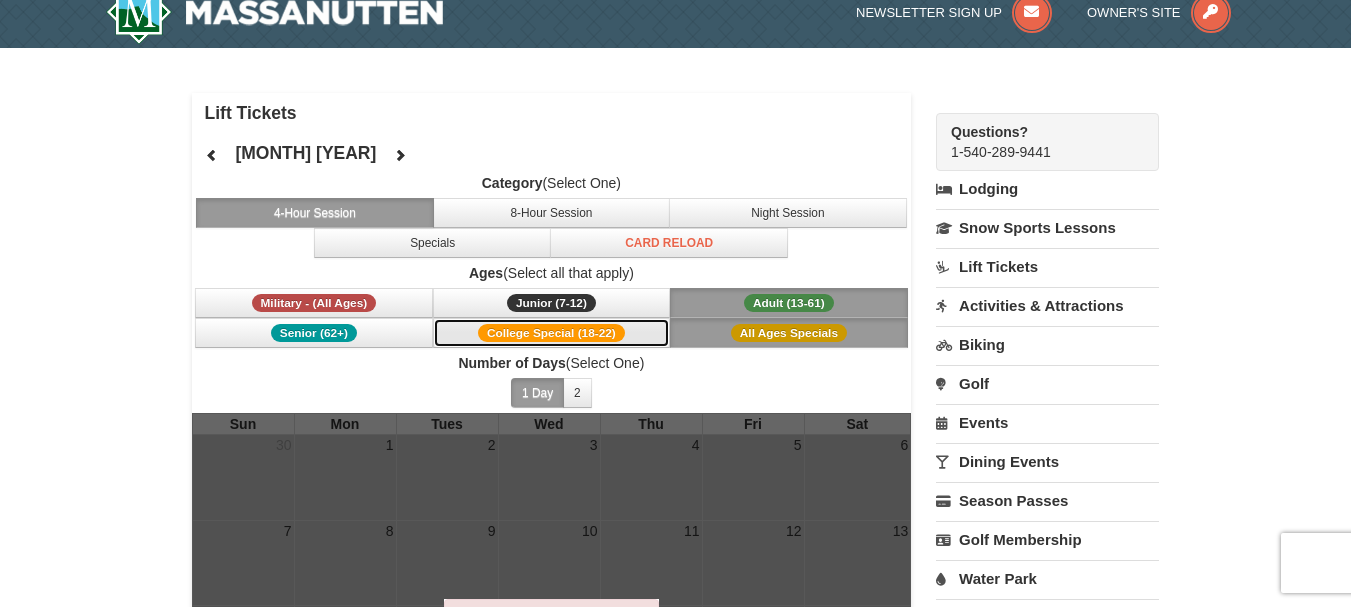 scroll, scrollTop: 23, scrollLeft: 0, axis: vertical 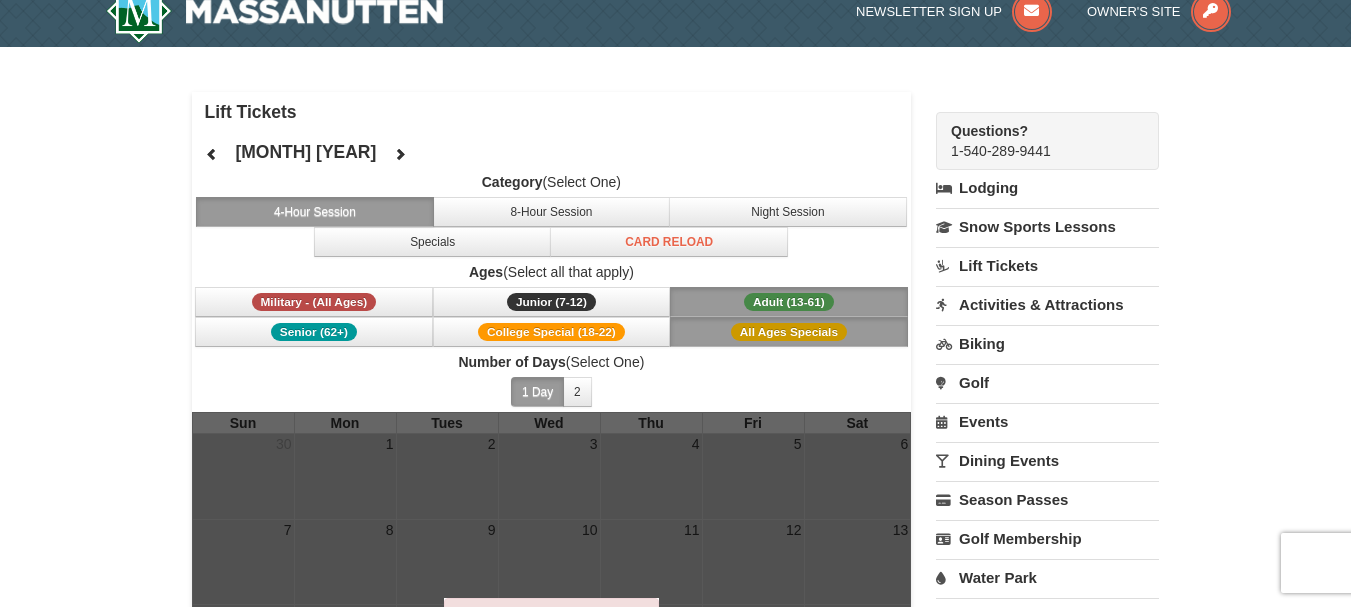 click on "Activities & Attractions" at bounding box center [1047, 304] 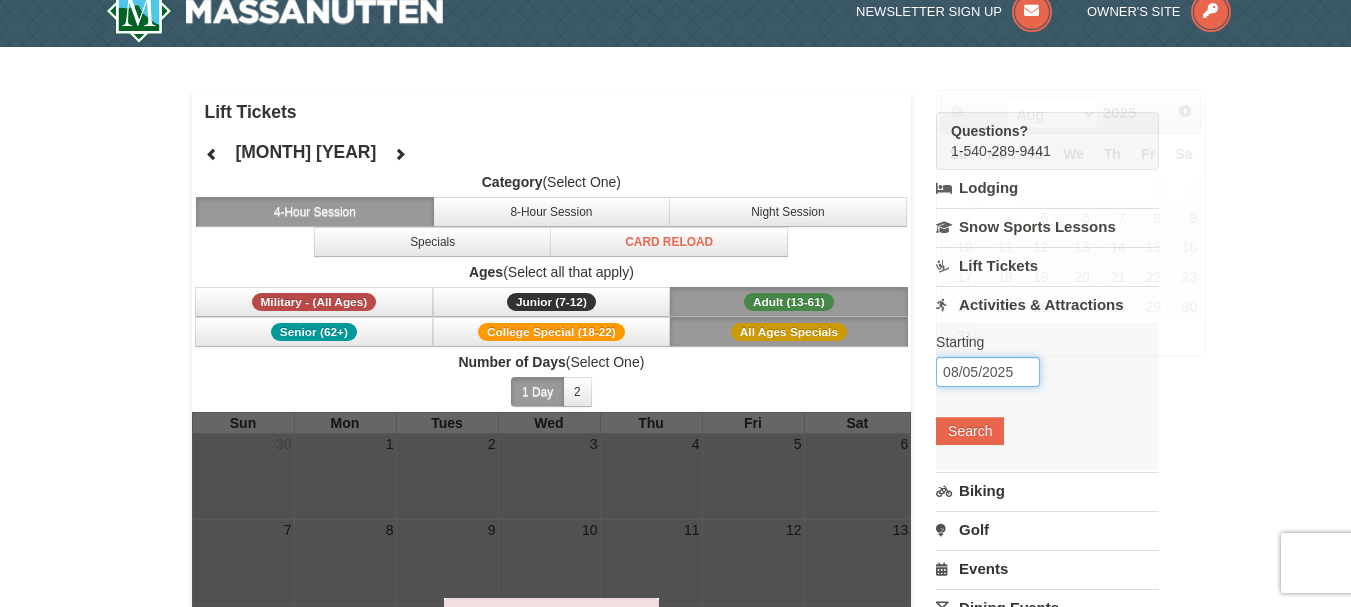 click on "08/05/2025" at bounding box center (988, 372) 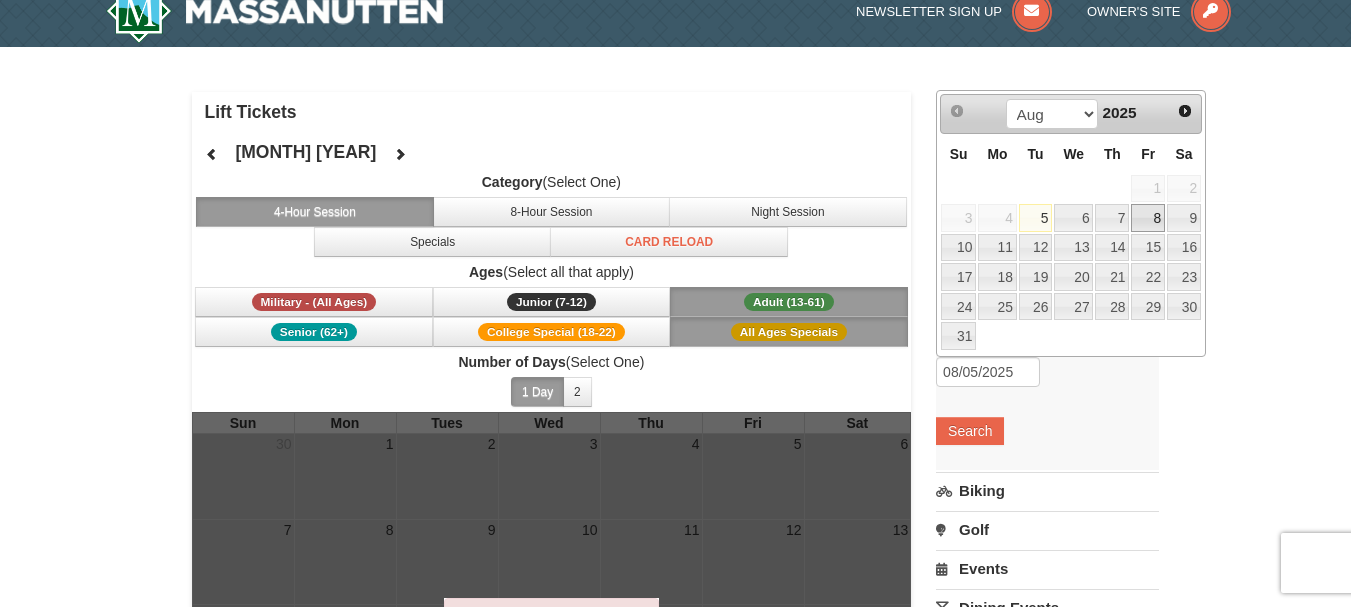 click on "8" at bounding box center (1148, 218) 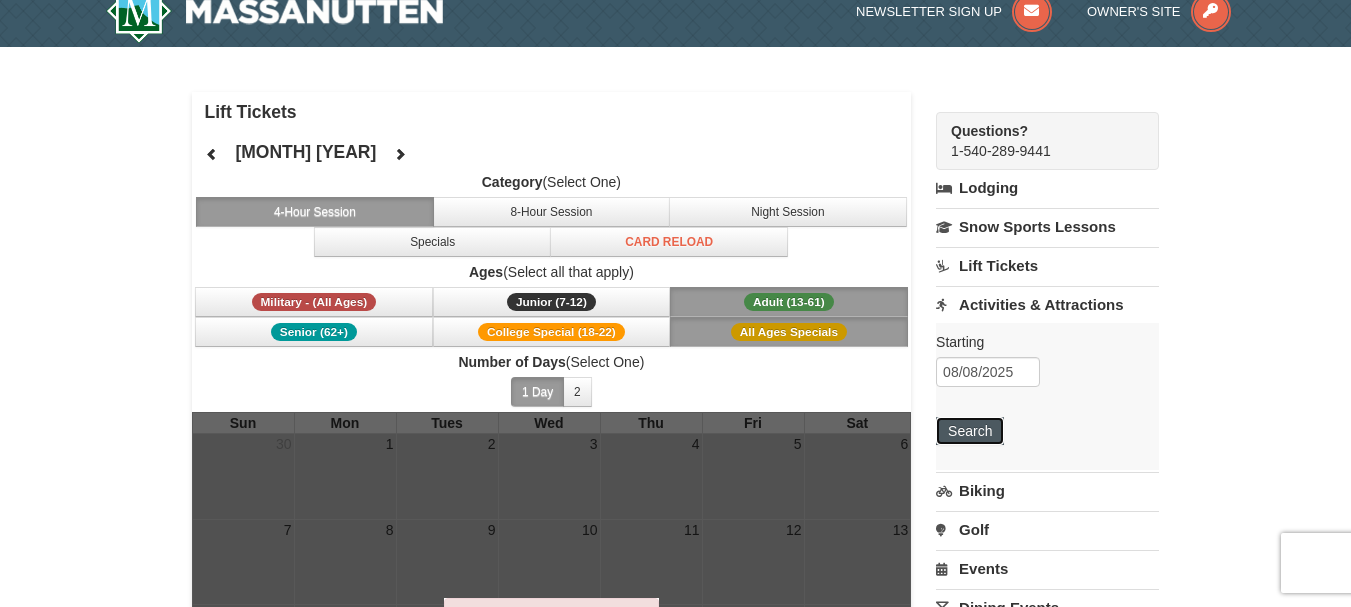 click on "Search" at bounding box center (970, 431) 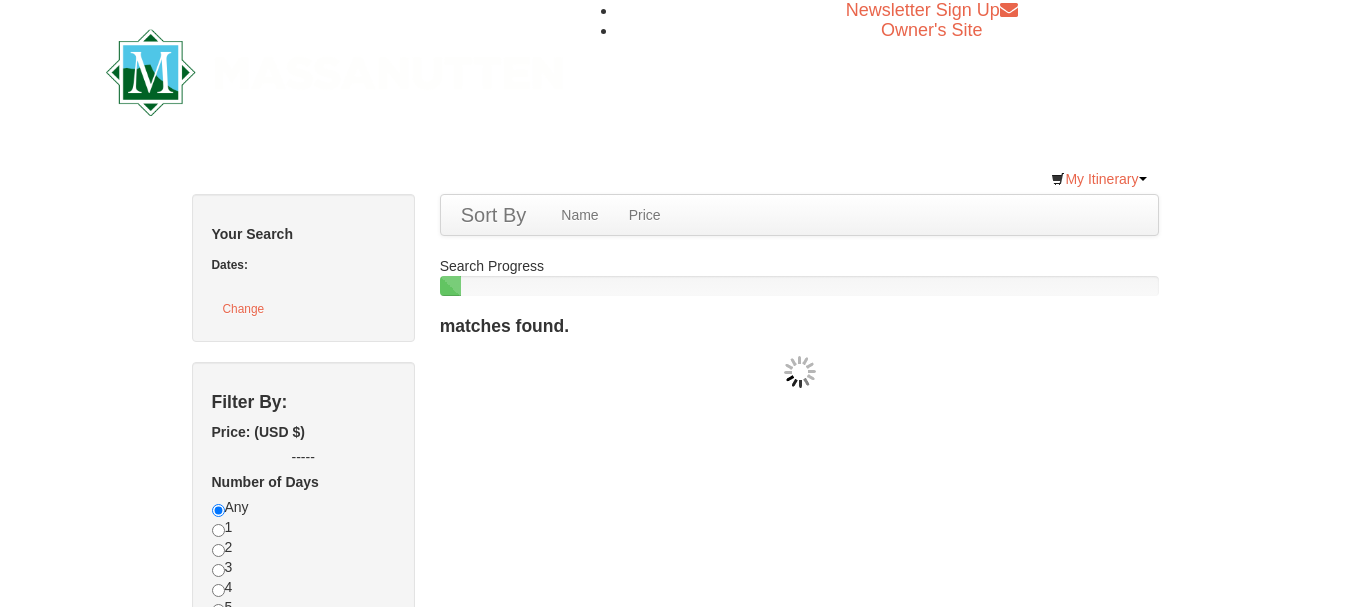 scroll, scrollTop: 0, scrollLeft: 0, axis: both 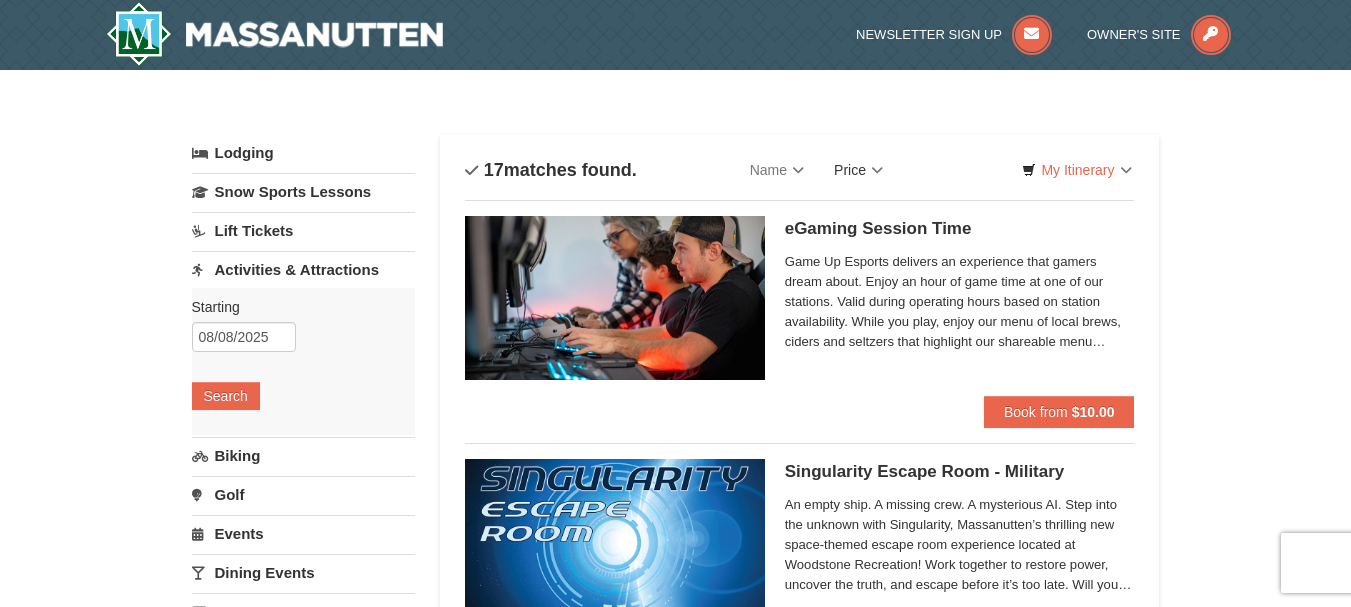 click on "Price" at bounding box center [858, 170] 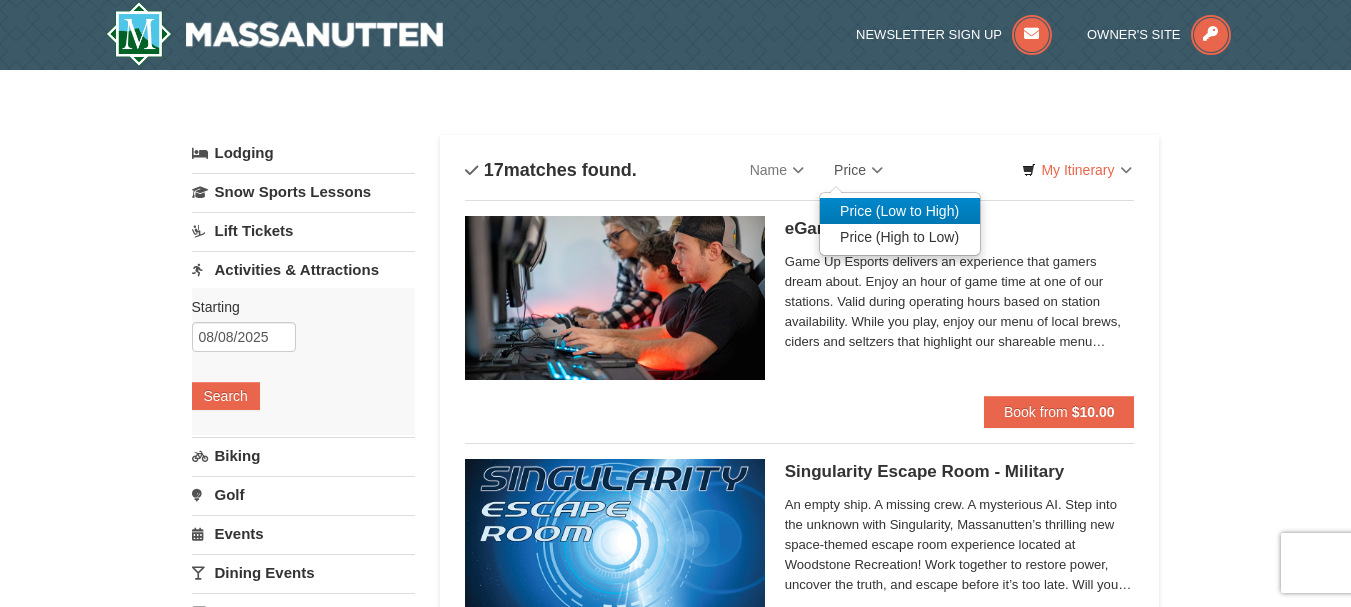 click on "Price (Low to High)" at bounding box center [900, 211] 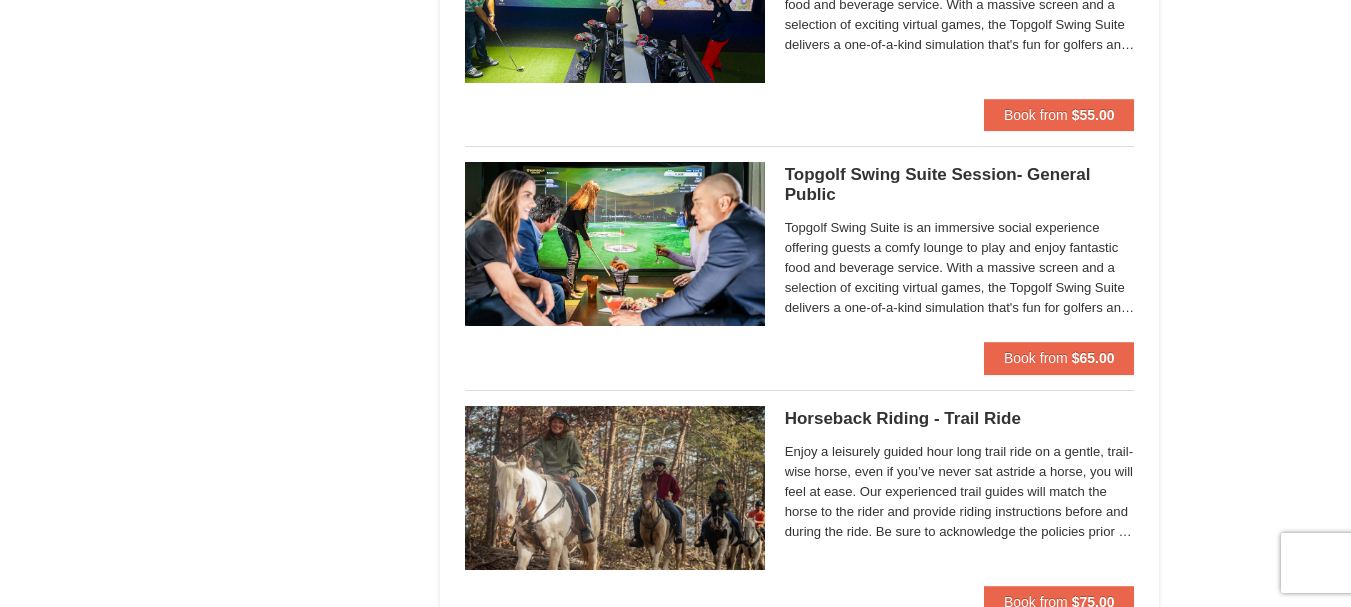 scroll, scrollTop: 3704, scrollLeft: 0, axis: vertical 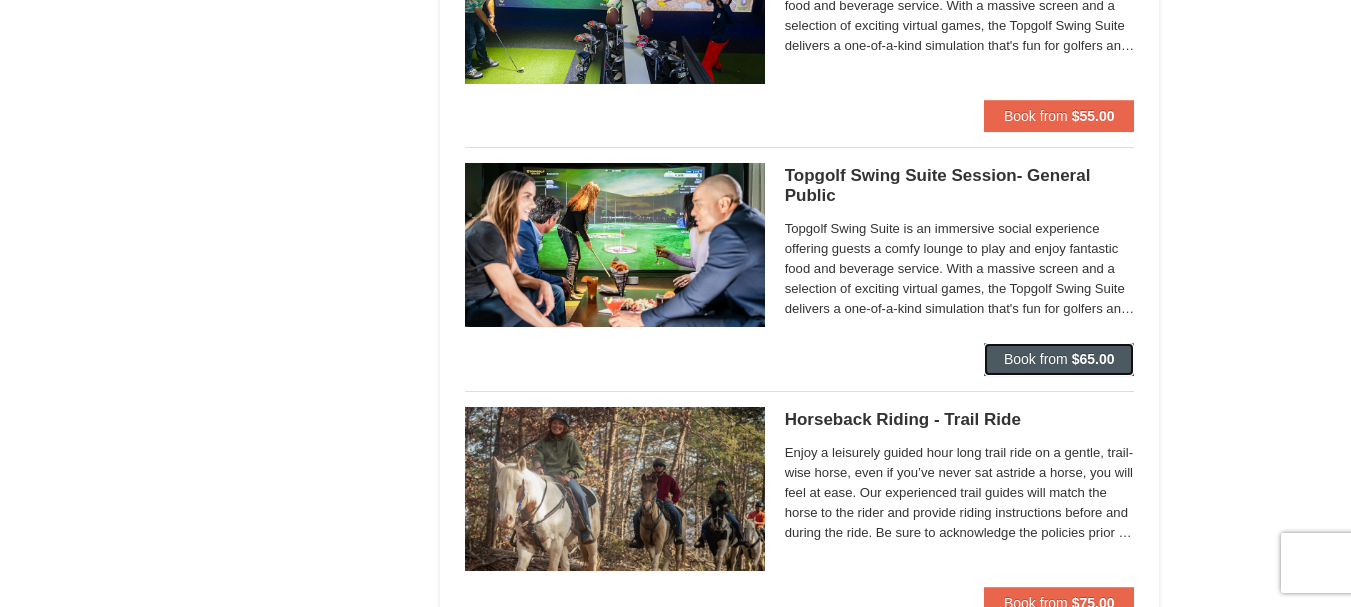 click on "Book from" at bounding box center [1036, 359] 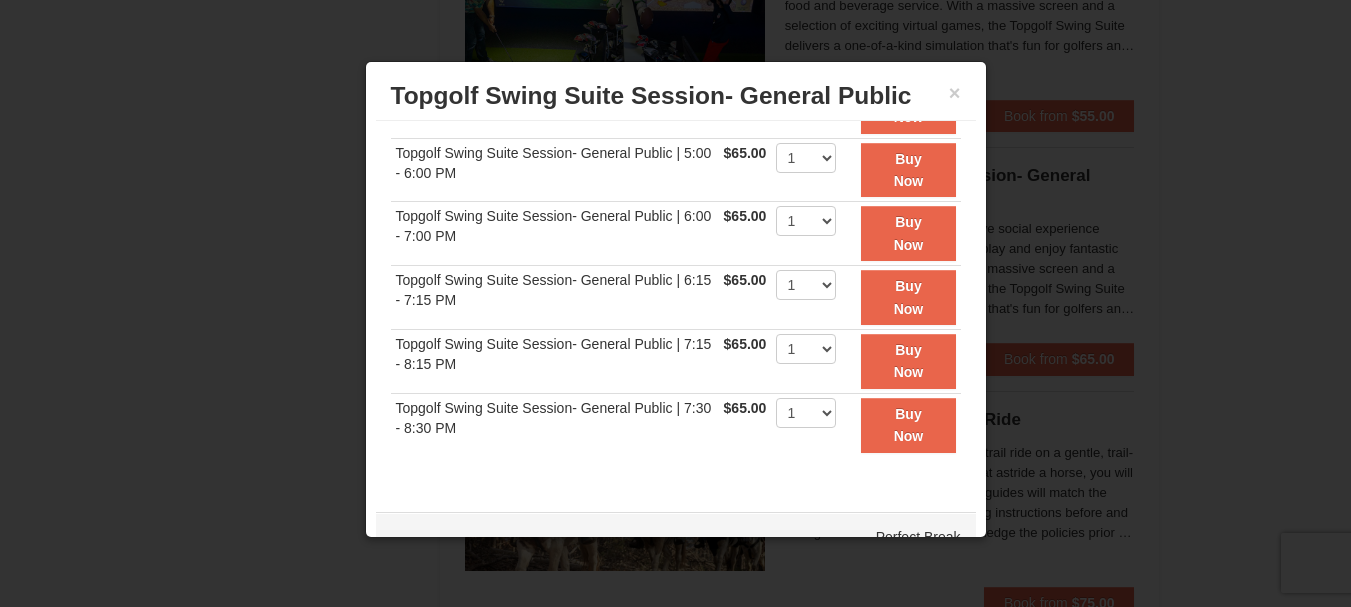 scroll, scrollTop: 0, scrollLeft: 0, axis: both 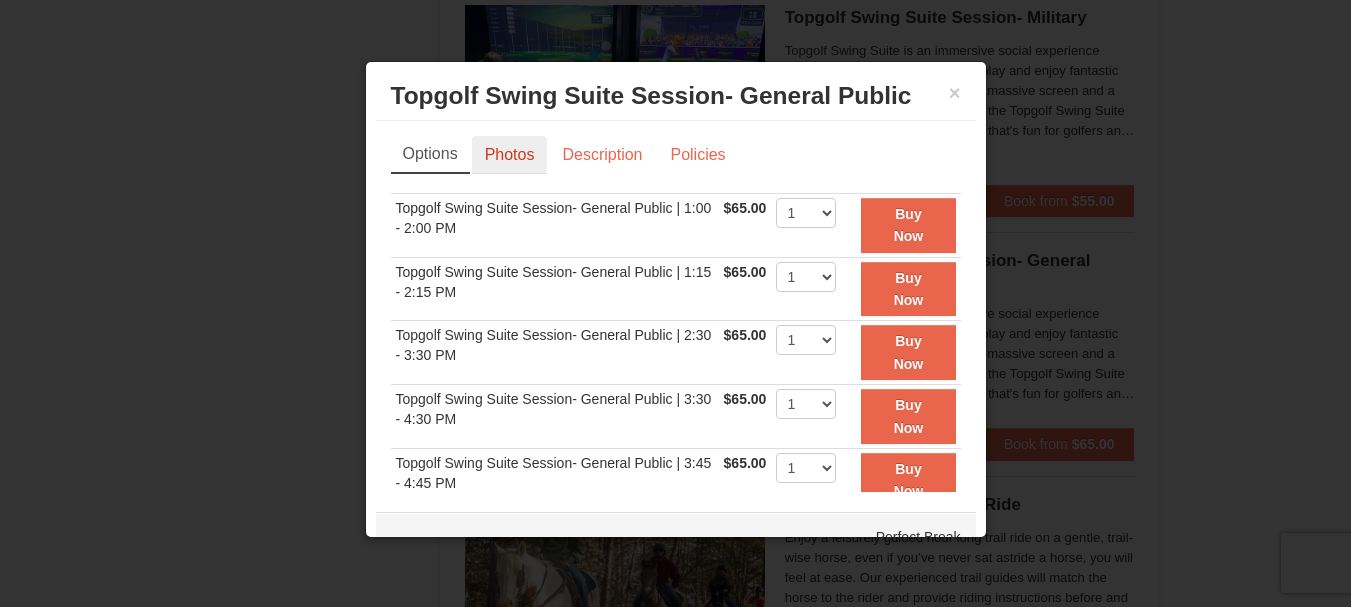 click on "Photos" at bounding box center [510, 155] 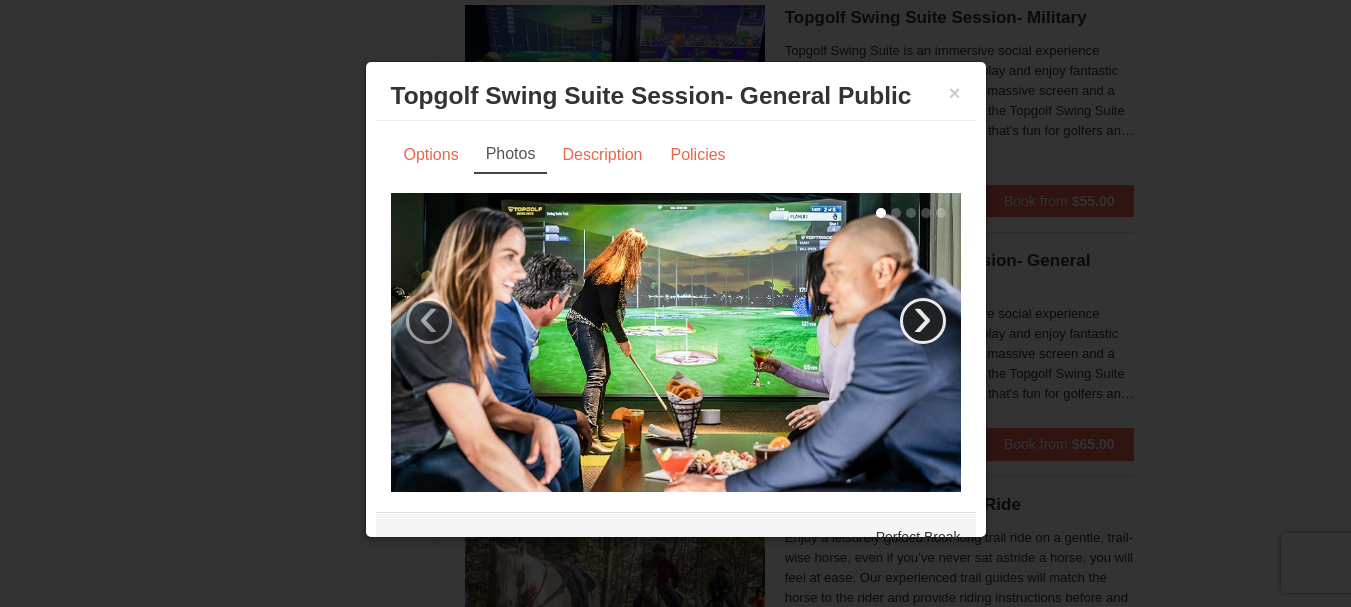 click on "›" at bounding box center [923, 321] 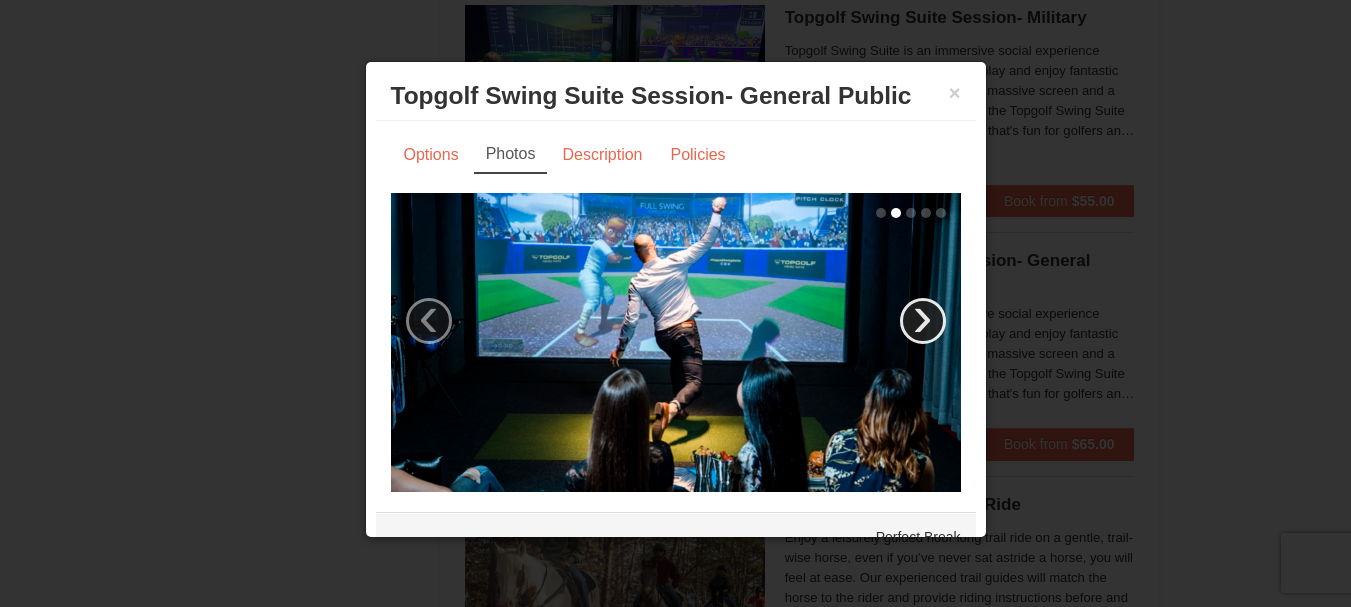 click on "›" at bounding box center [923, 321] 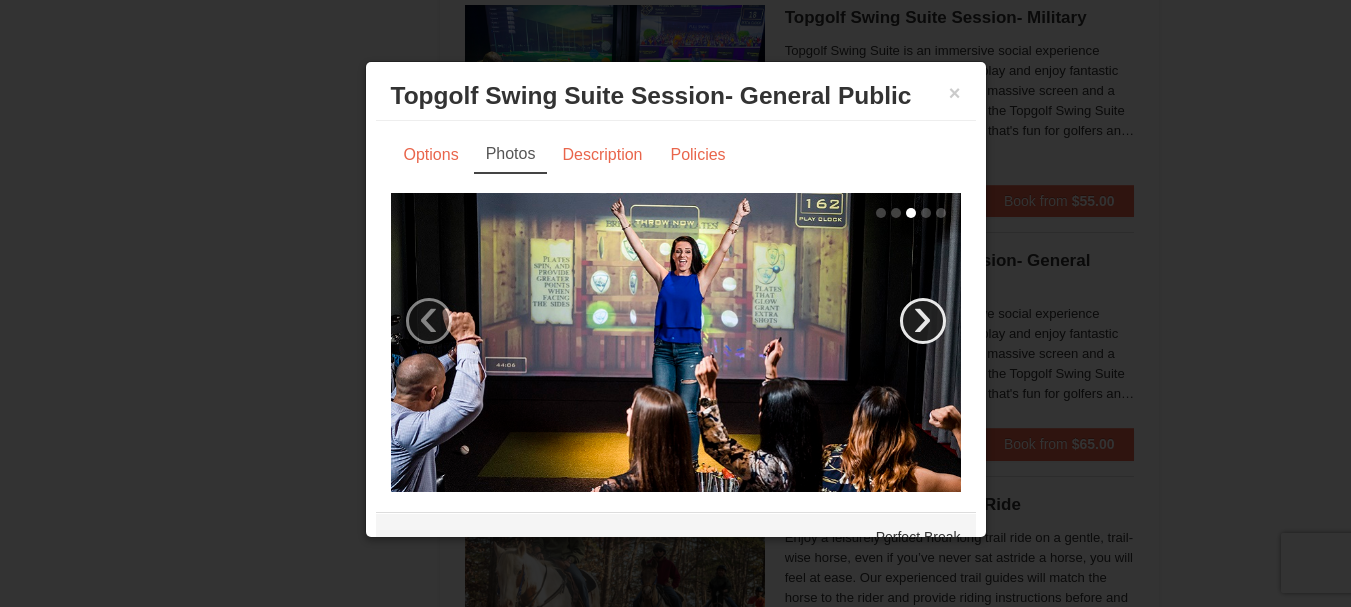 click on "›" at bounding box center (923, 321) 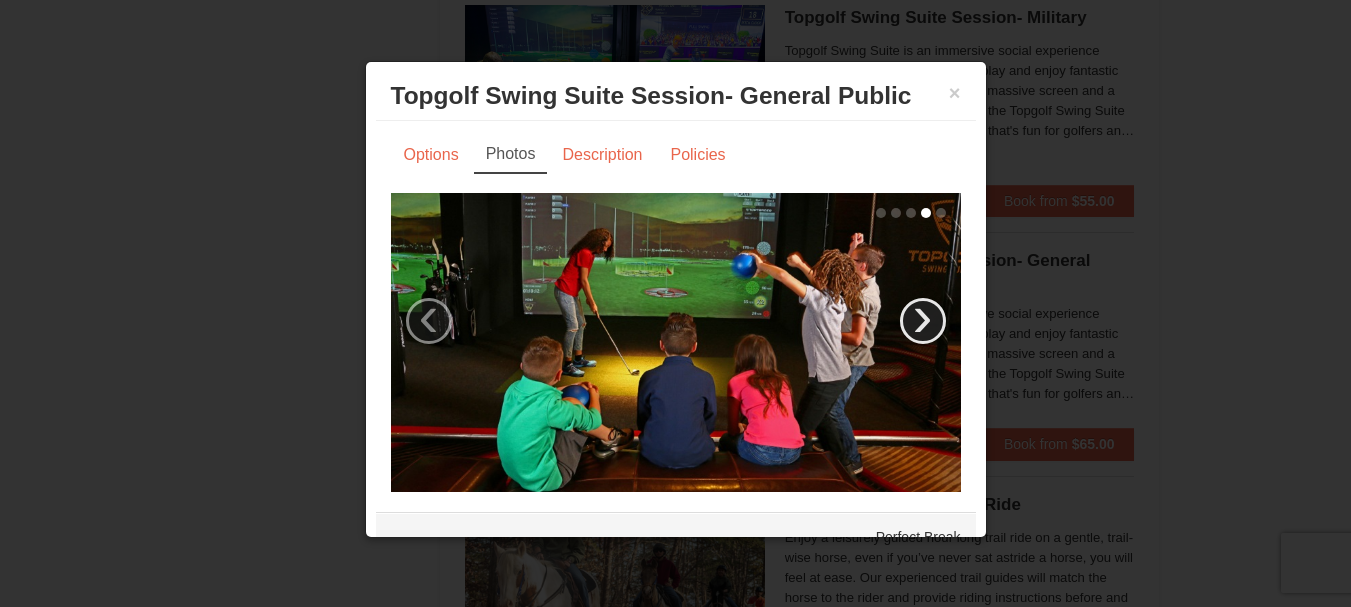 click on "›" at bounding box center (923, 321) 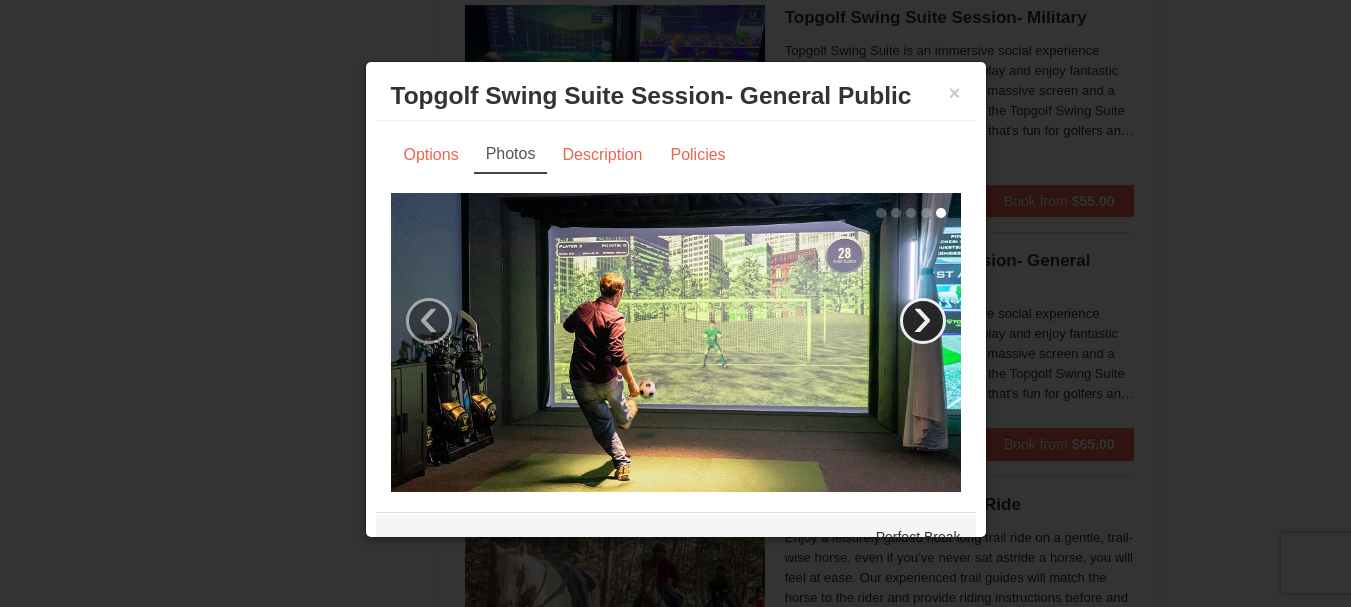 click on "›" at bounding box center (923, 321) 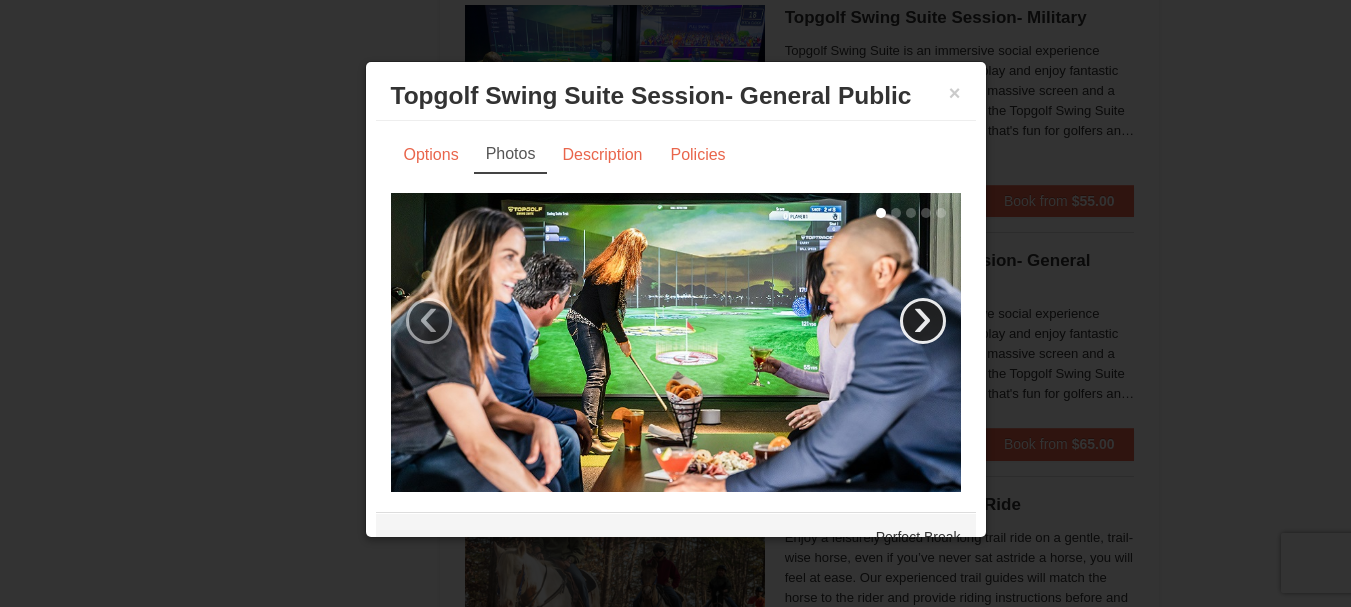 click on "›" at bounding box center [923, 321] 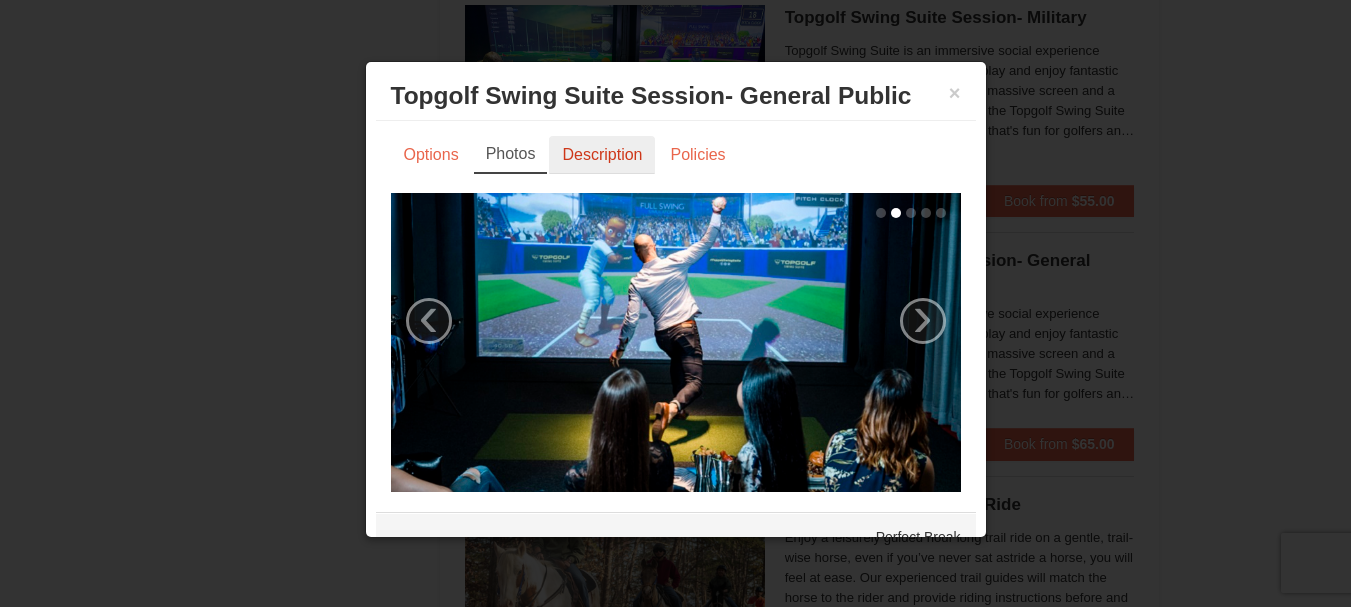 click on "Description" at bounding box center (602, 155) 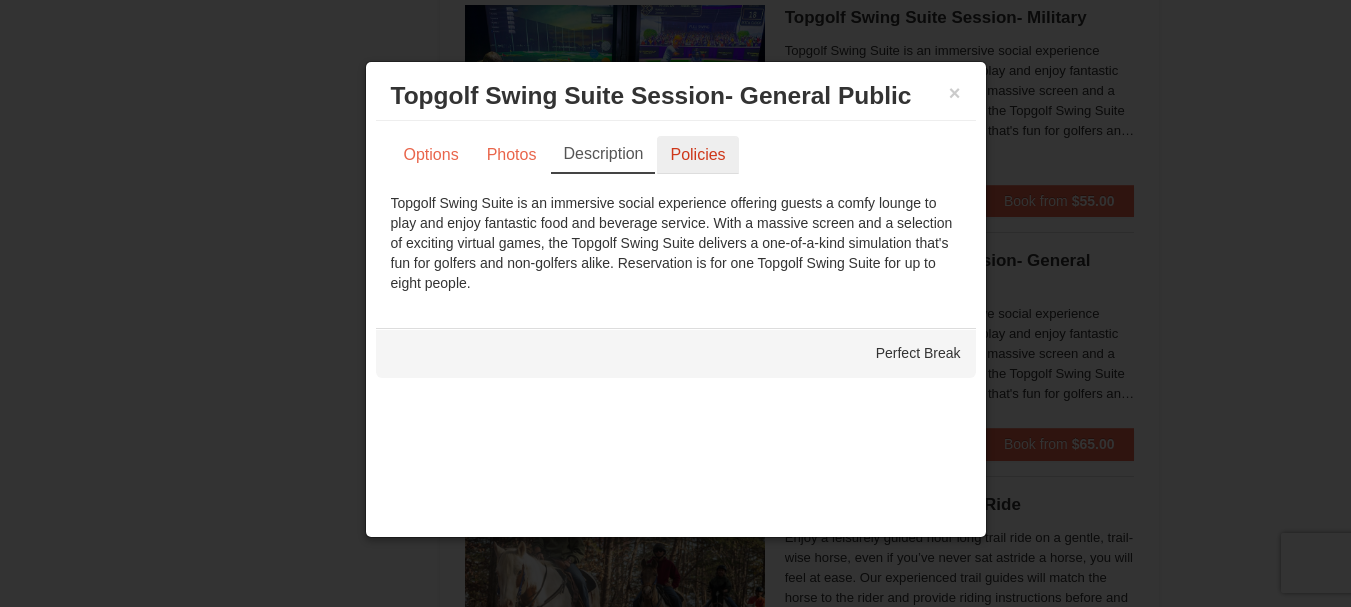 click on "Policies" at bounding box center (697, 155) 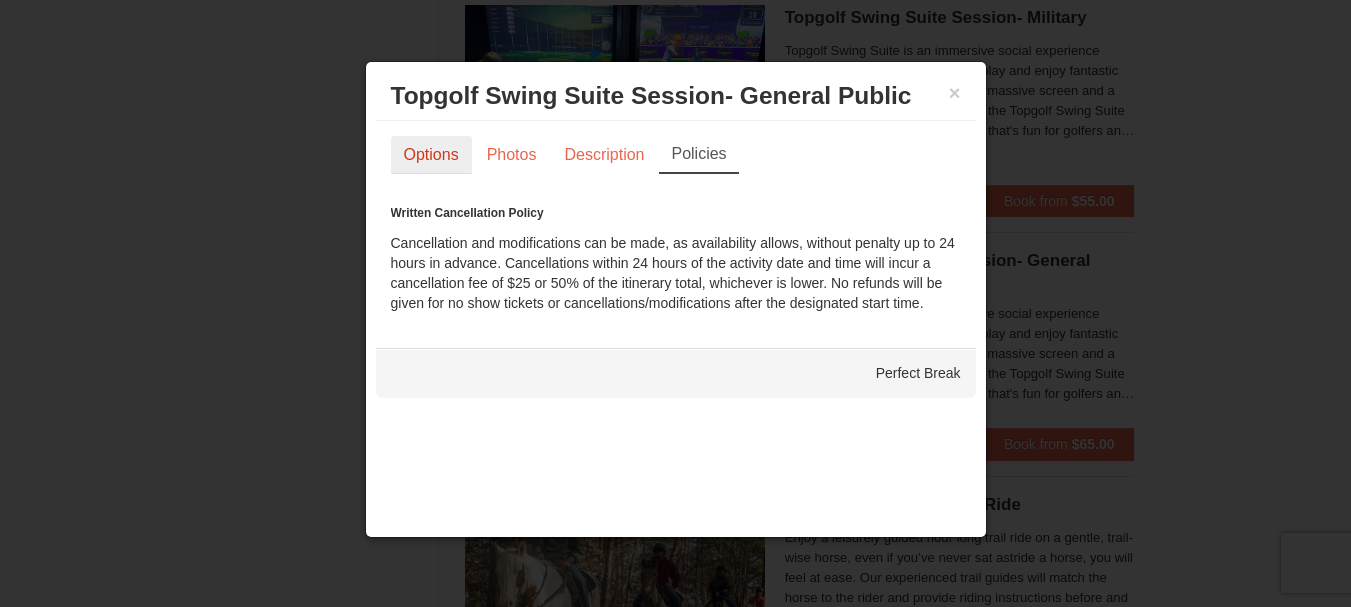 click on "Options" at bounding box center (431, 155) 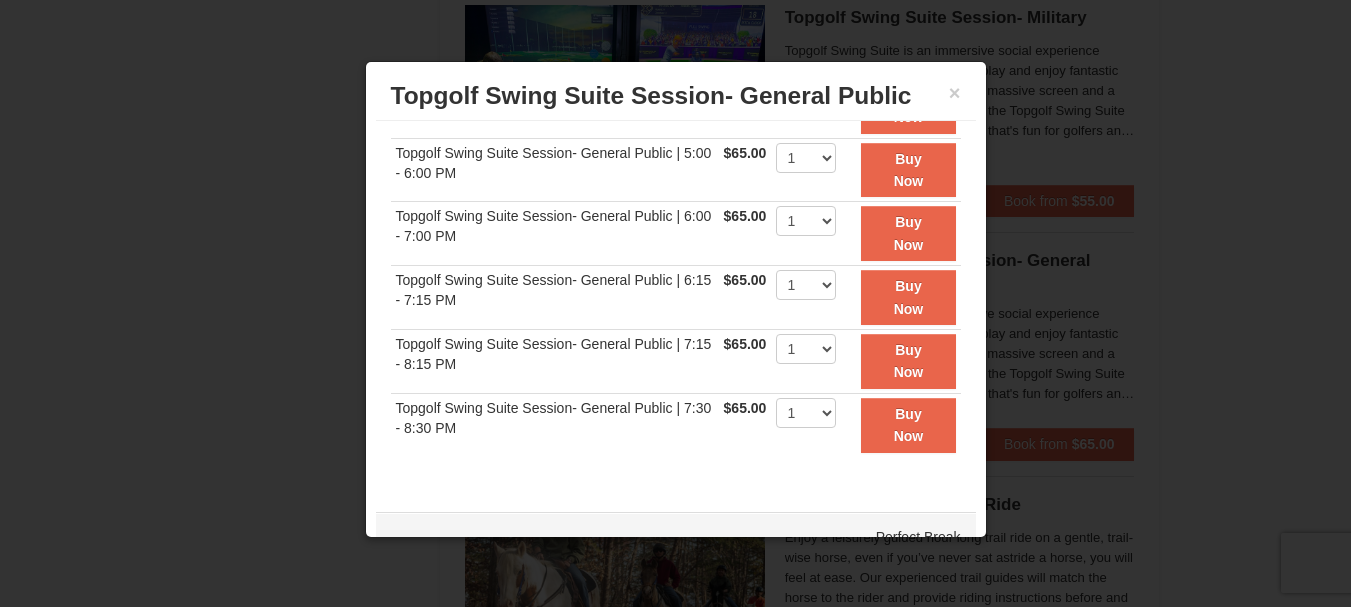scroll, scrollTop: 0, scrollLeft: 0, axis: both 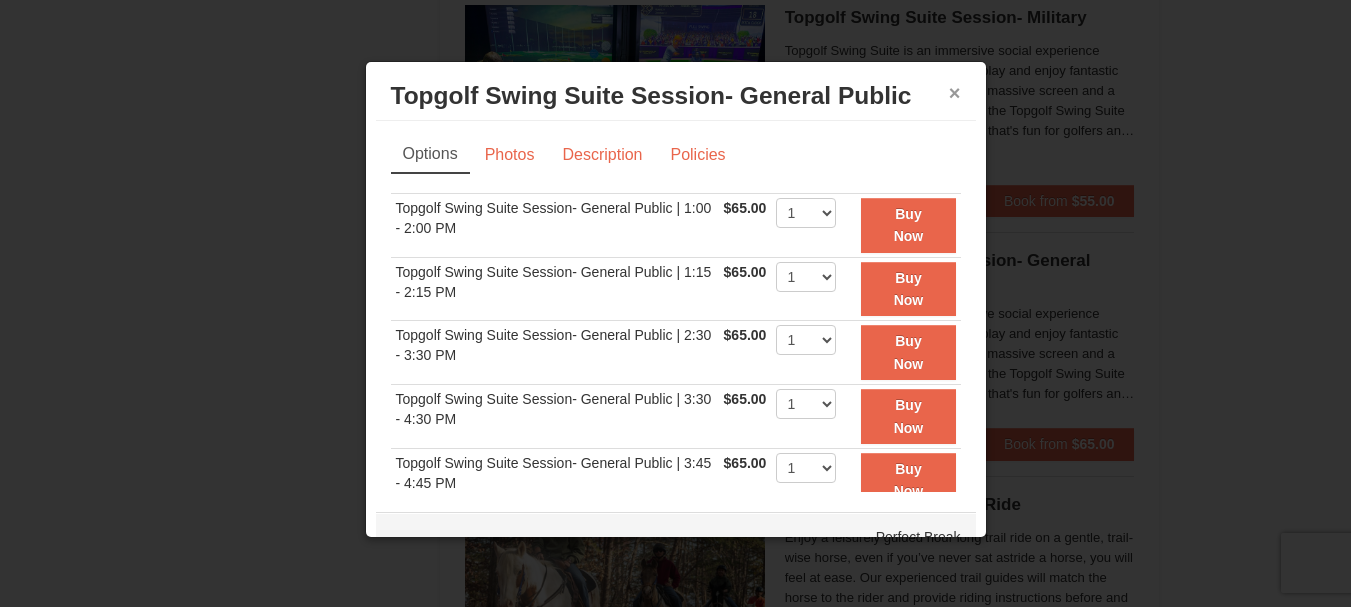 click on "×" at bounding box center (955, 93) 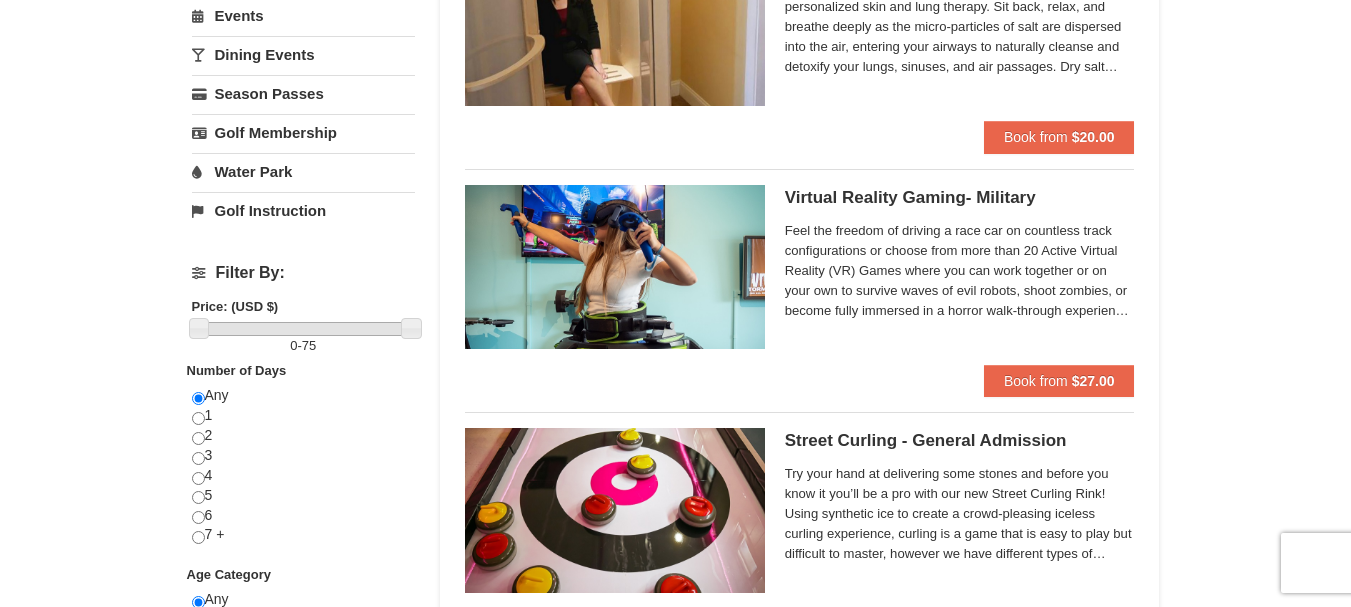 scroll, scrollTop: 0, scrollLeft: 0, axis: both 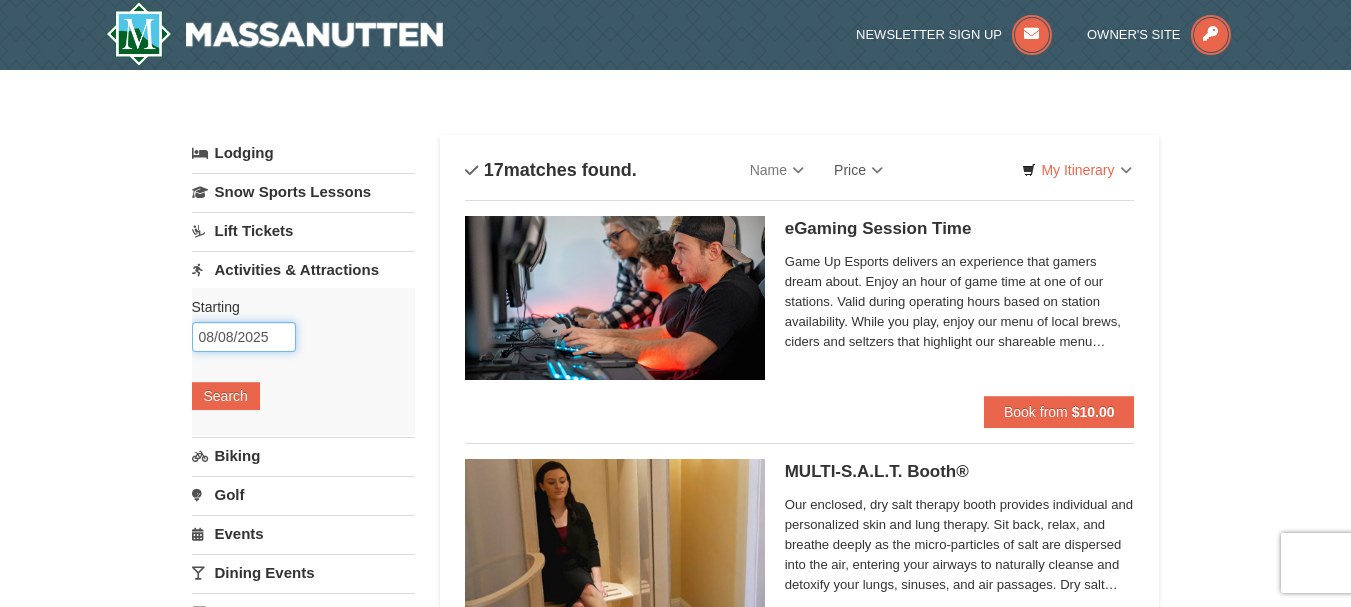 click on "08/08/2025" at bounding box center (244, 337) 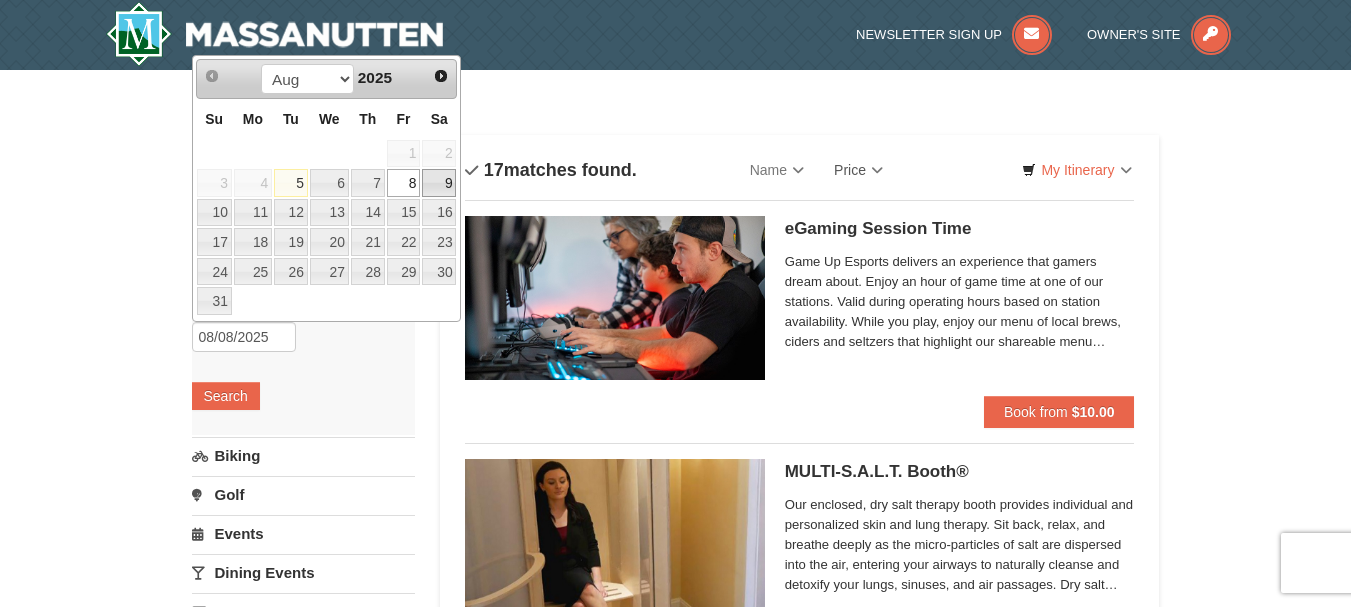 click on "9" at bounding box center (439, 183) 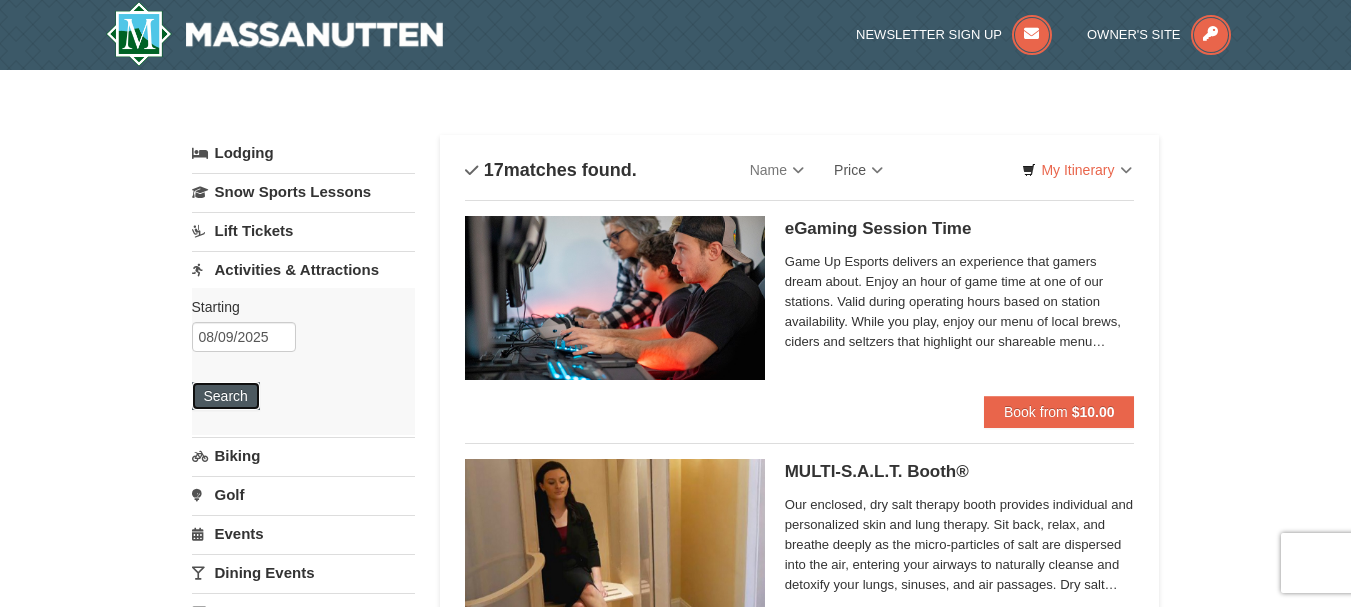 click on "Search" at bounding box center (226, 396) 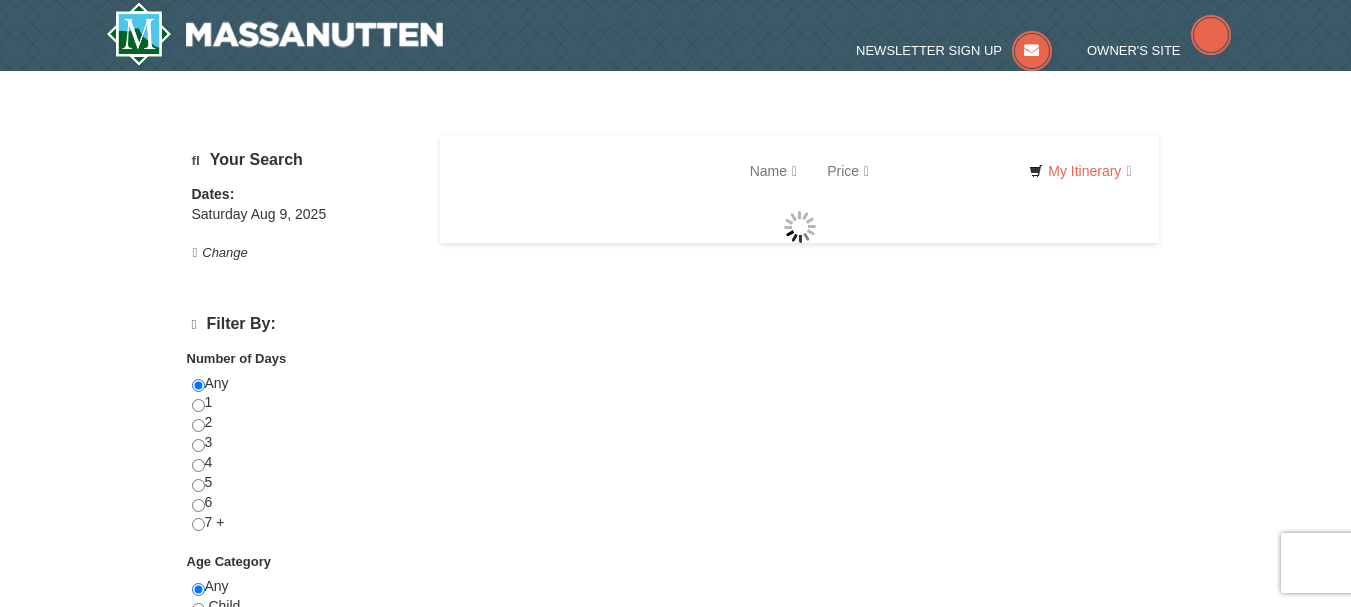 scroll, scrollTop: 0, scrollLeft: 0, axis: both 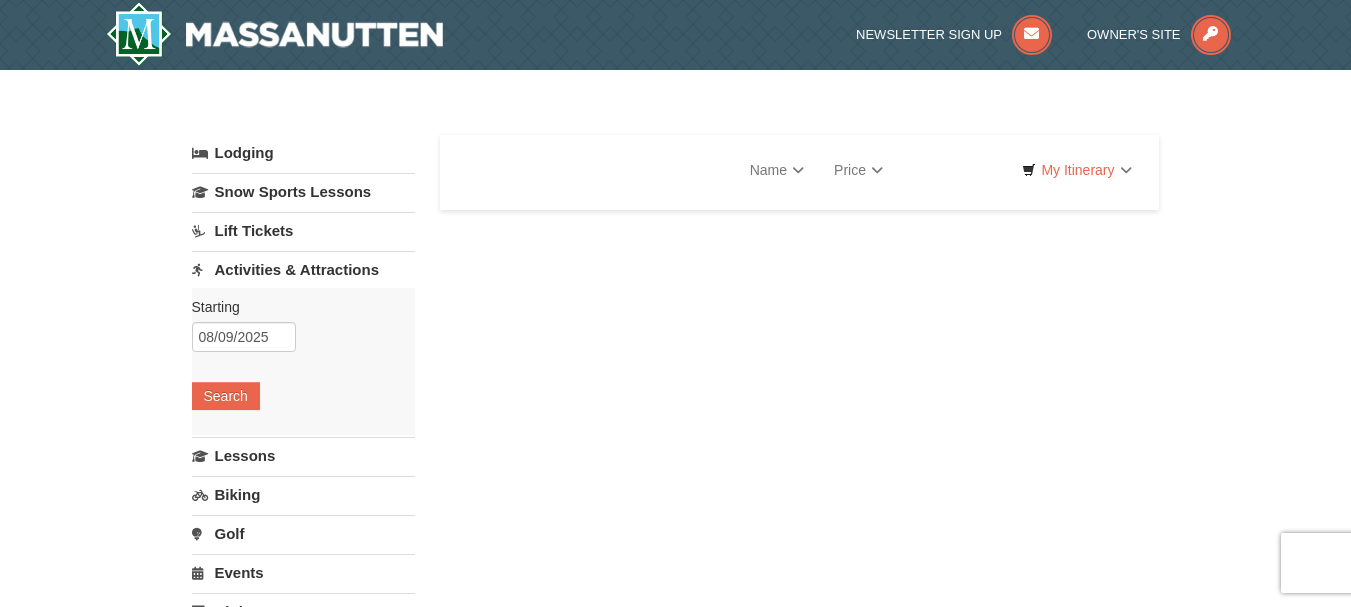 select on "8" 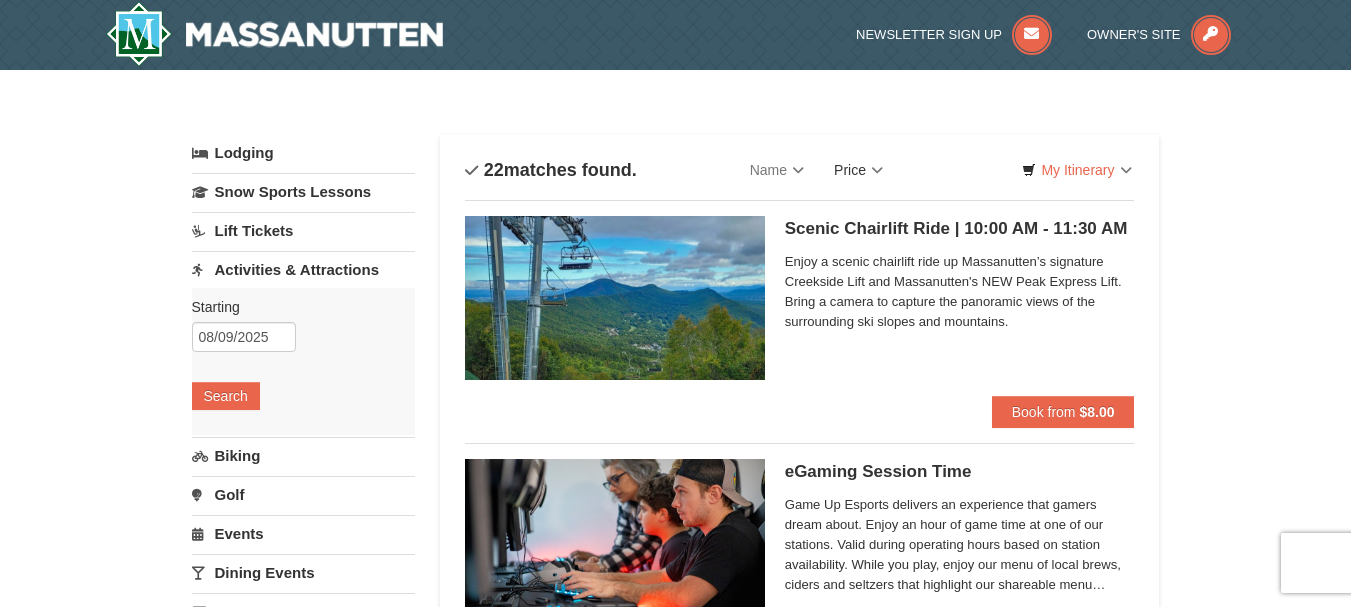 click on "Price" at bounding box center (858, 170) 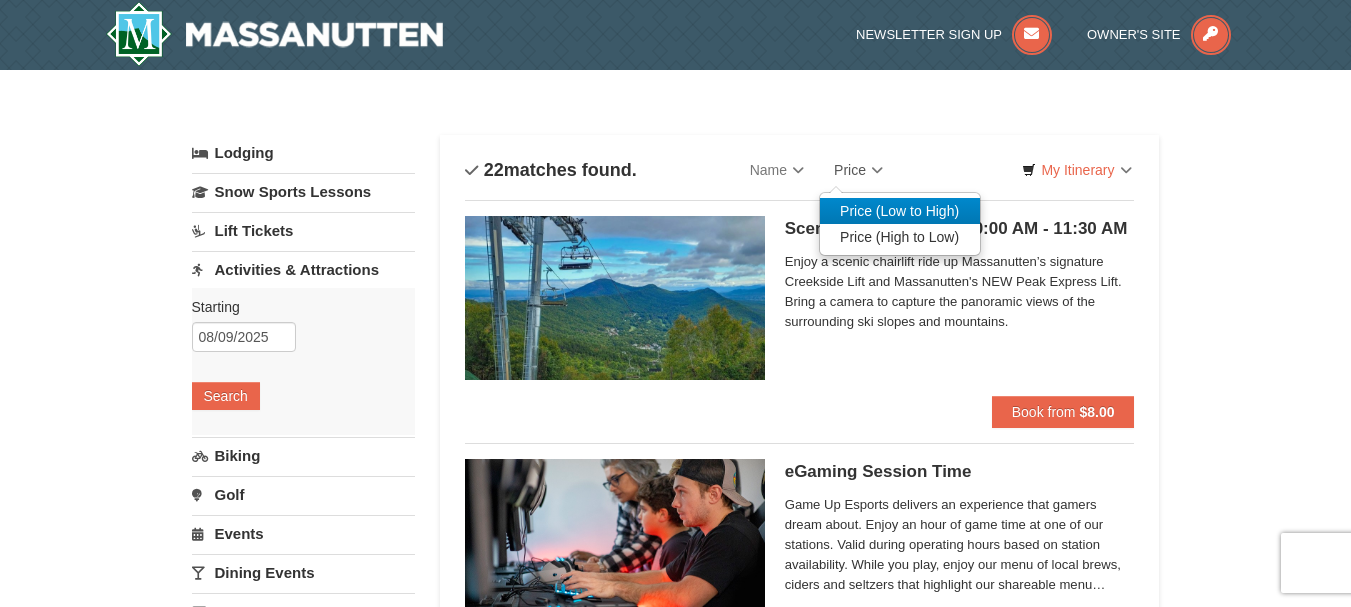 click on "Price (Low to High)" at bounding box center [900, 211] 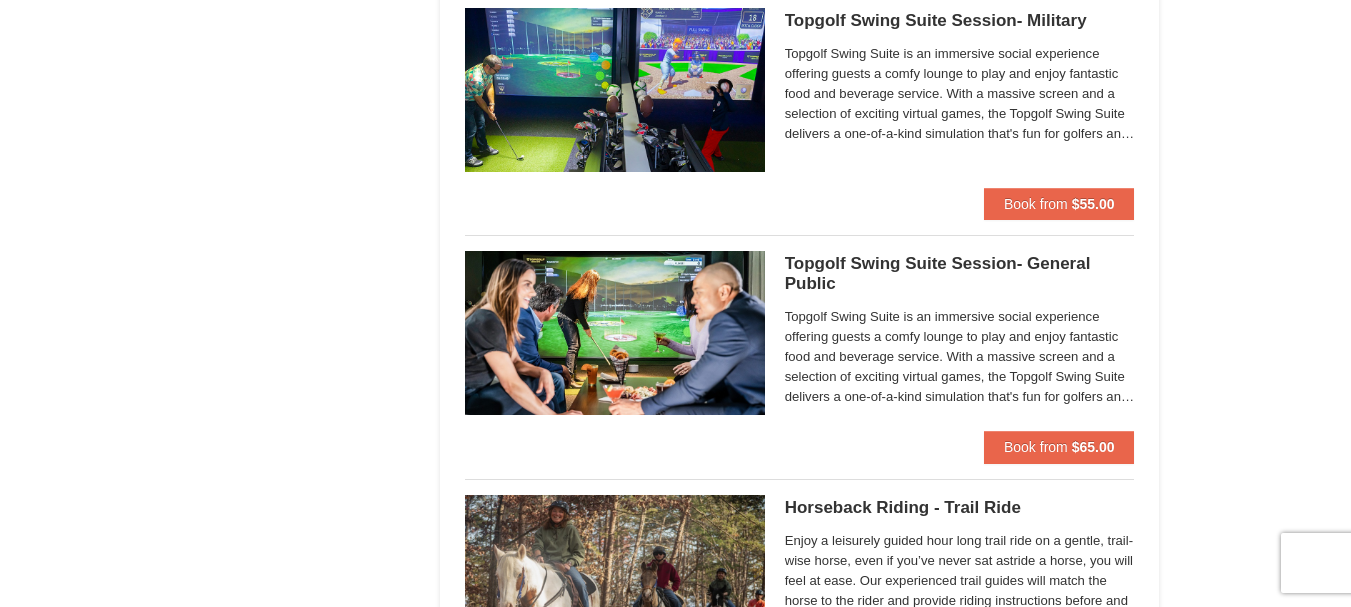 scroll, scrollTop: 4836, scrollLeft: 0, axis: vertical 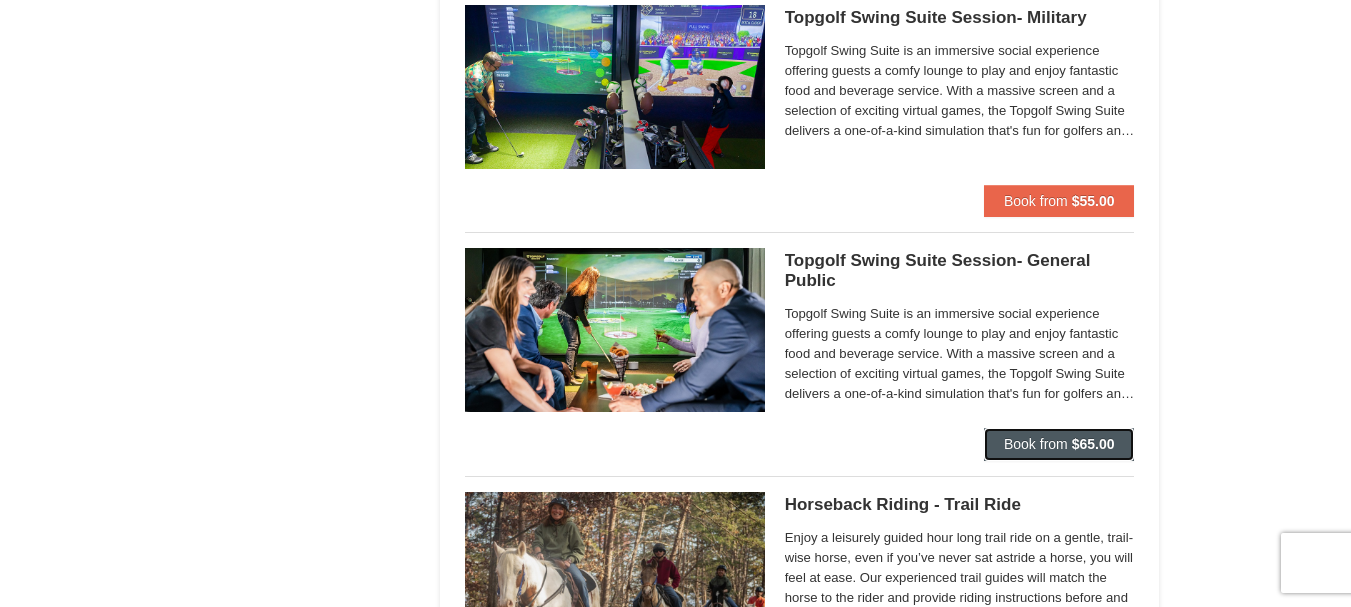 click on "Book from" at bounding box center (1036, 444) 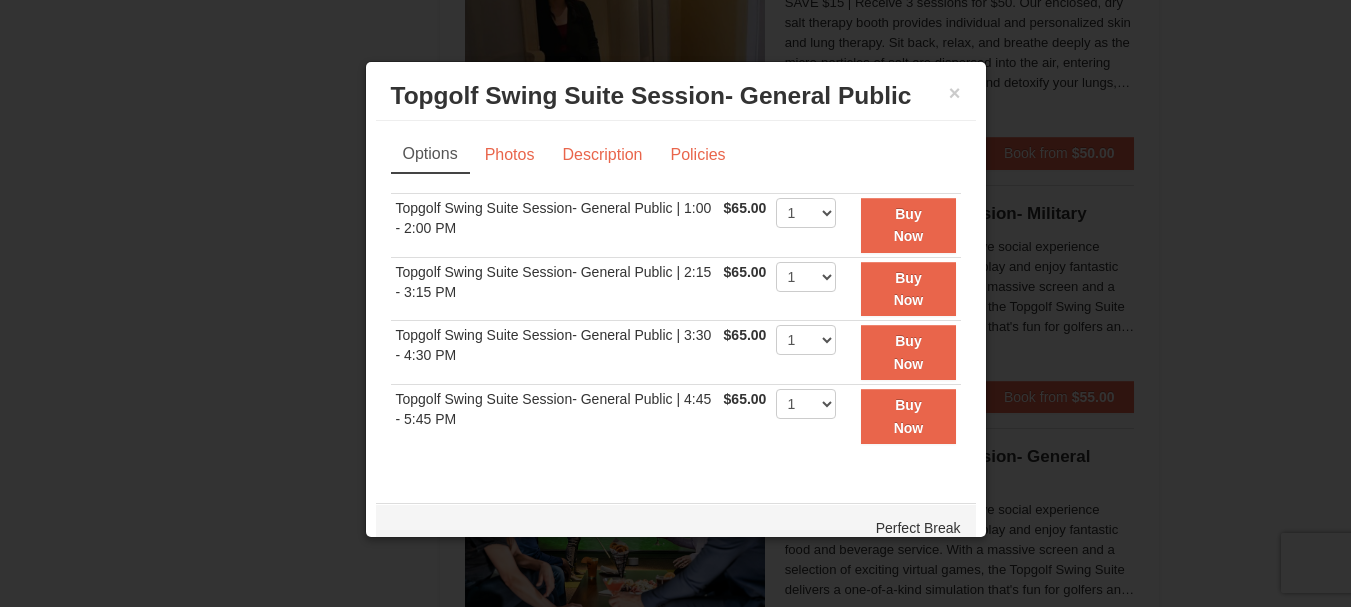 scroll, scrollTop: 4648, scrollLeft: 0, axis: vertical 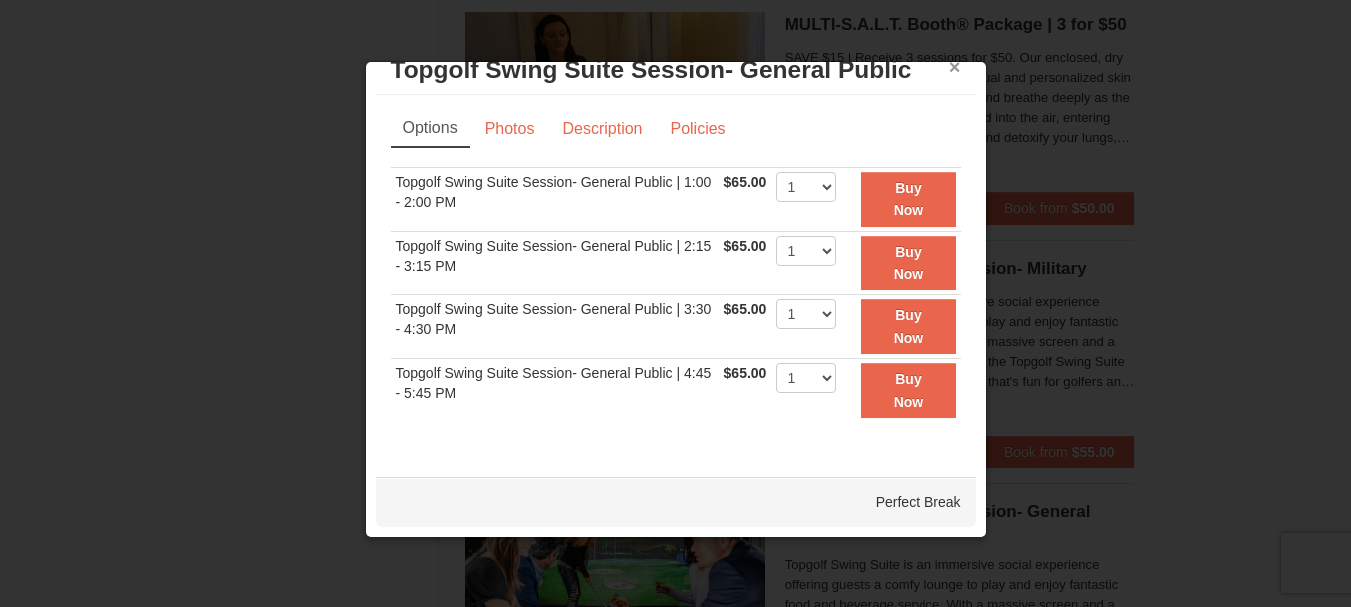 click on "×" at bounding box center (955, 67) 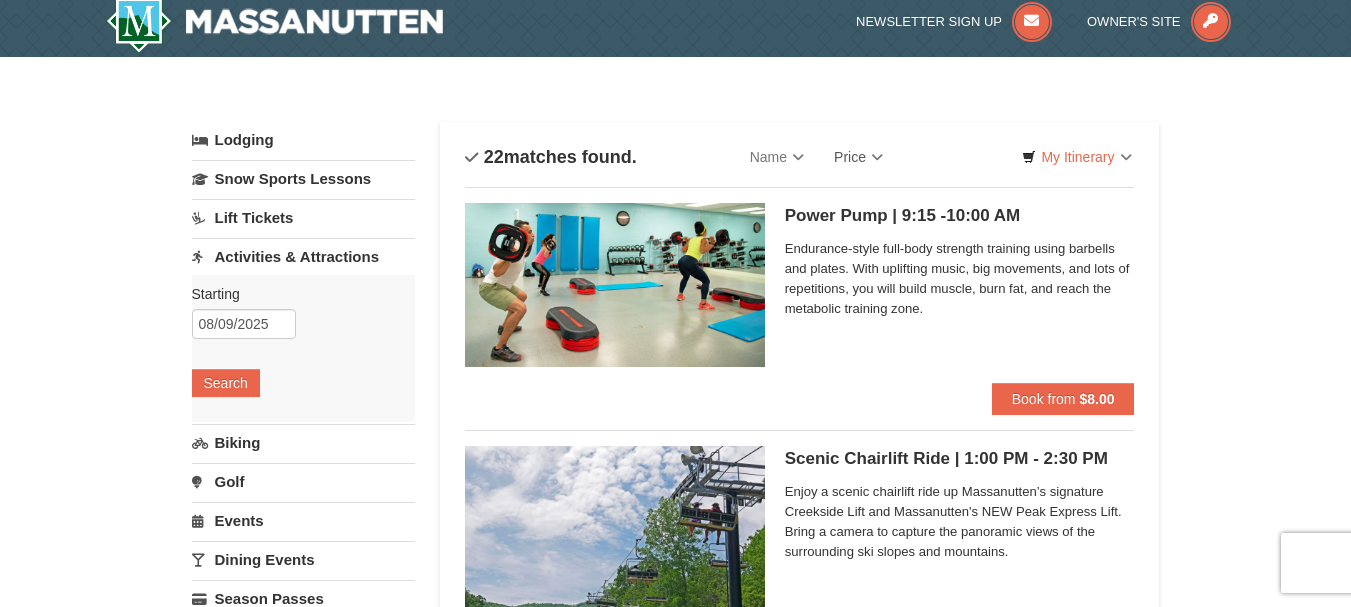 scroll, scrollTop: 12, scrollLeft: 0, axis: vertical 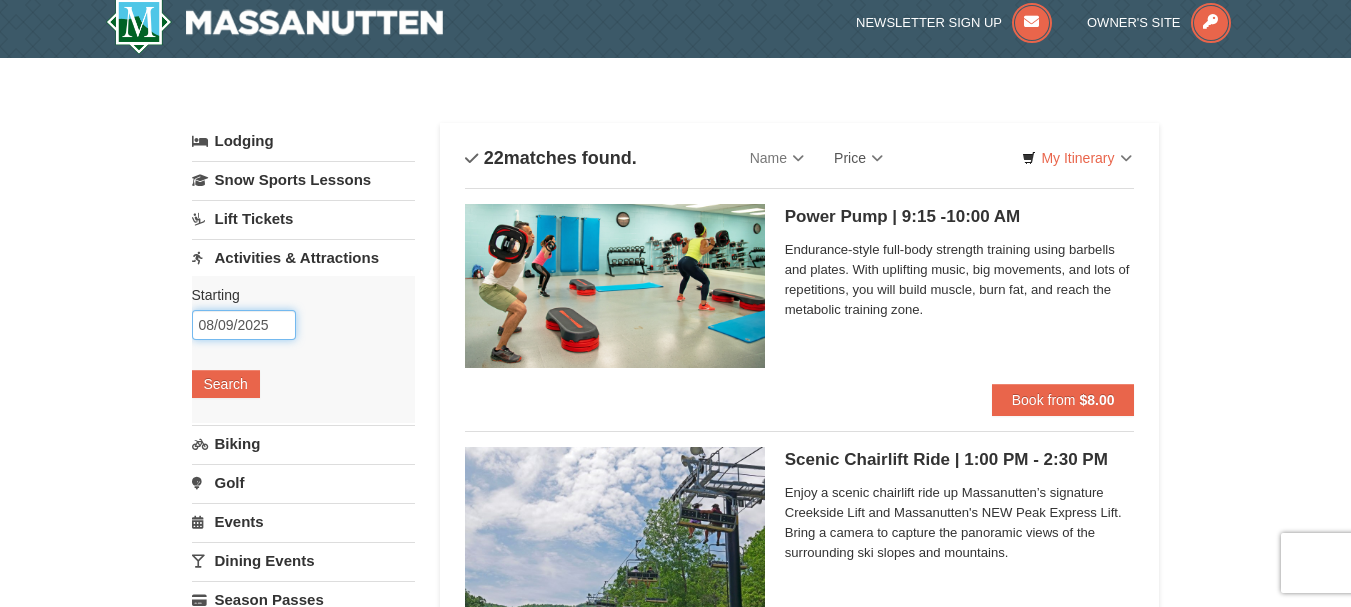 click on "08/09/2025" at bounding box center [244, 325] 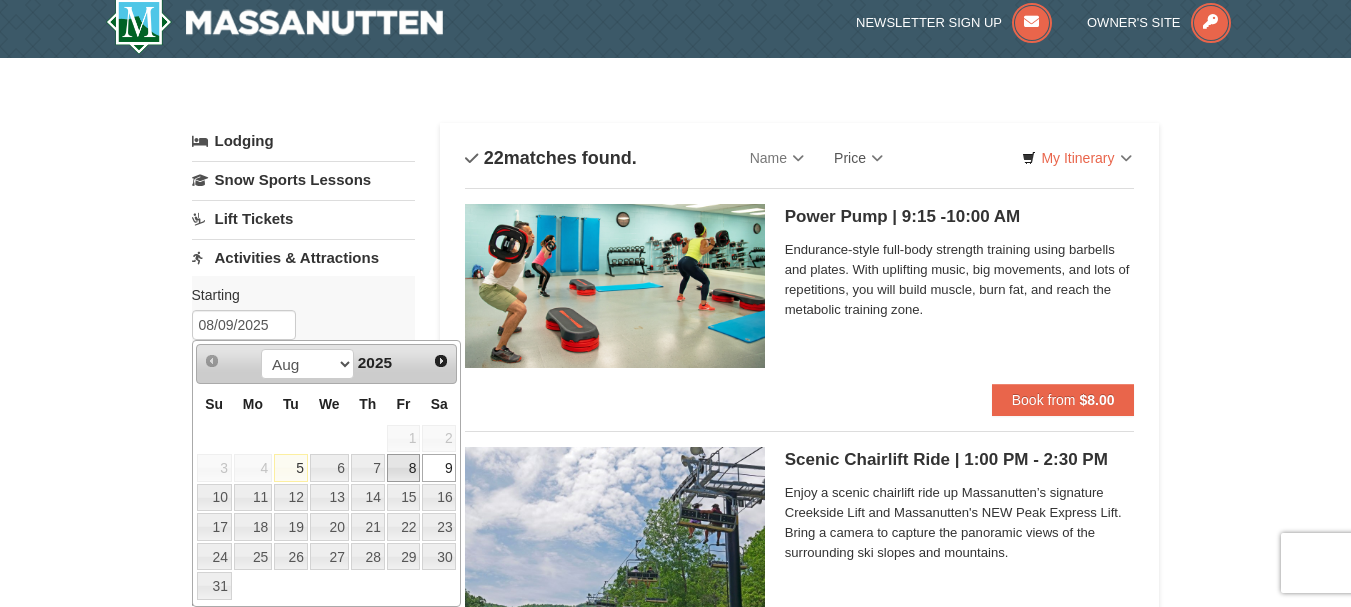 click on "8" at bounding box center [404, 468] 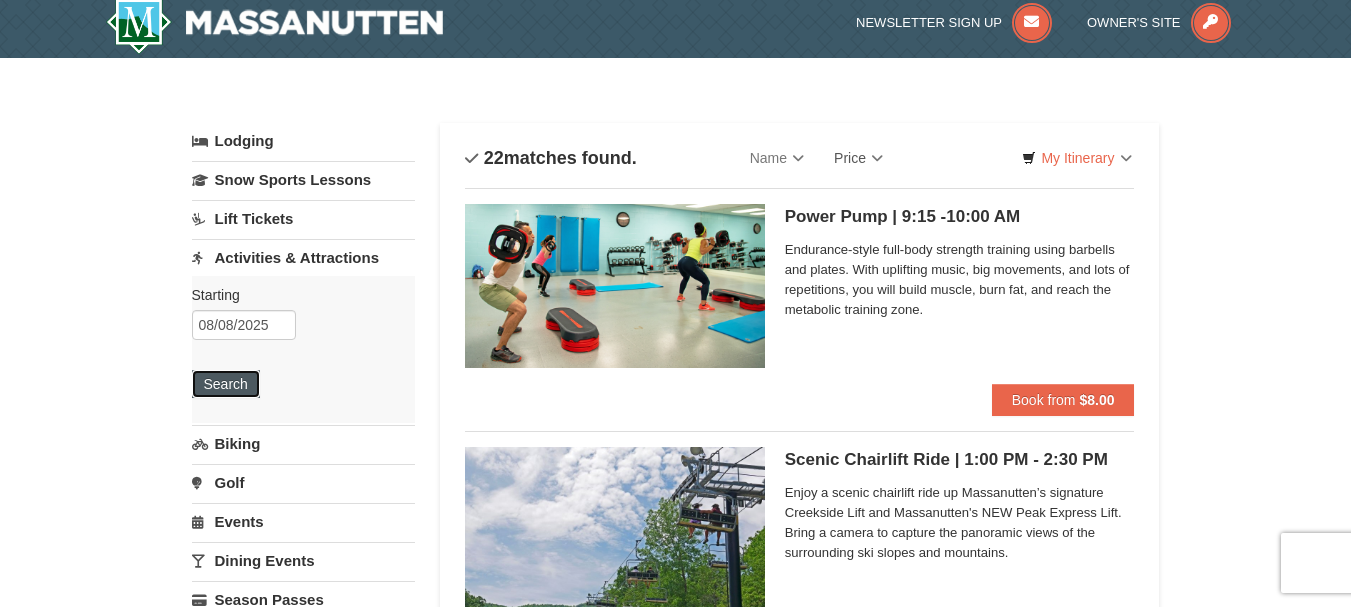 click on "Search" at bounding box center (226, 384) 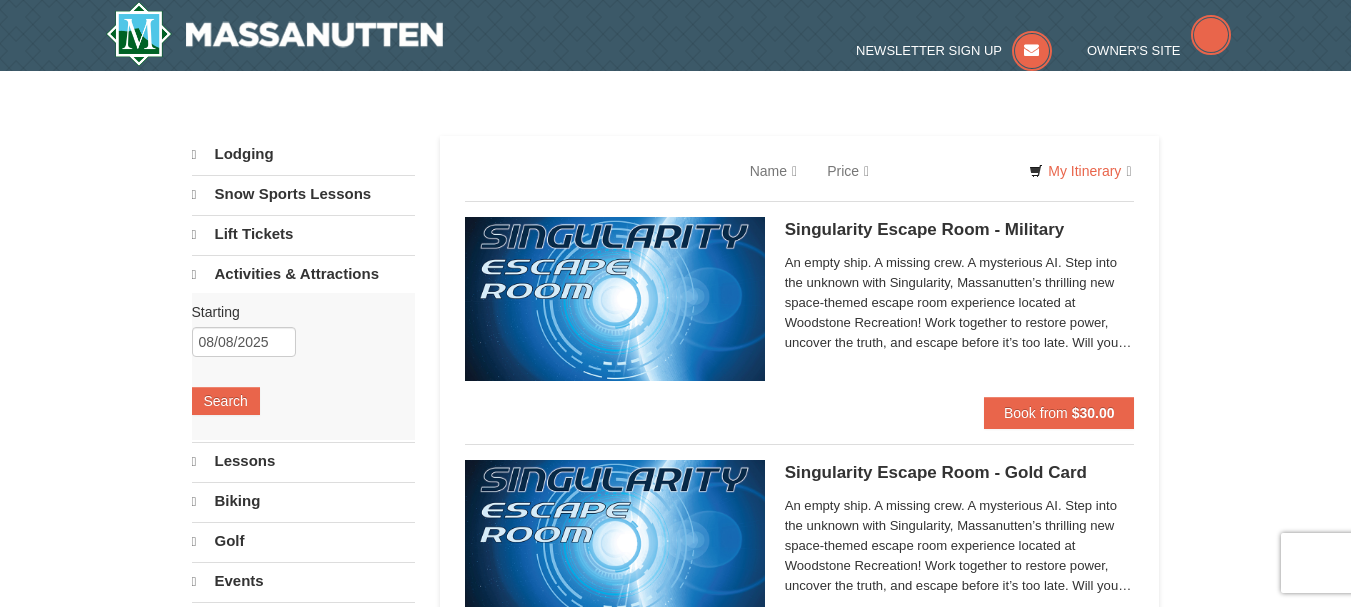scroll, scrollTop: 0, scrollLeft: 0, axis: both 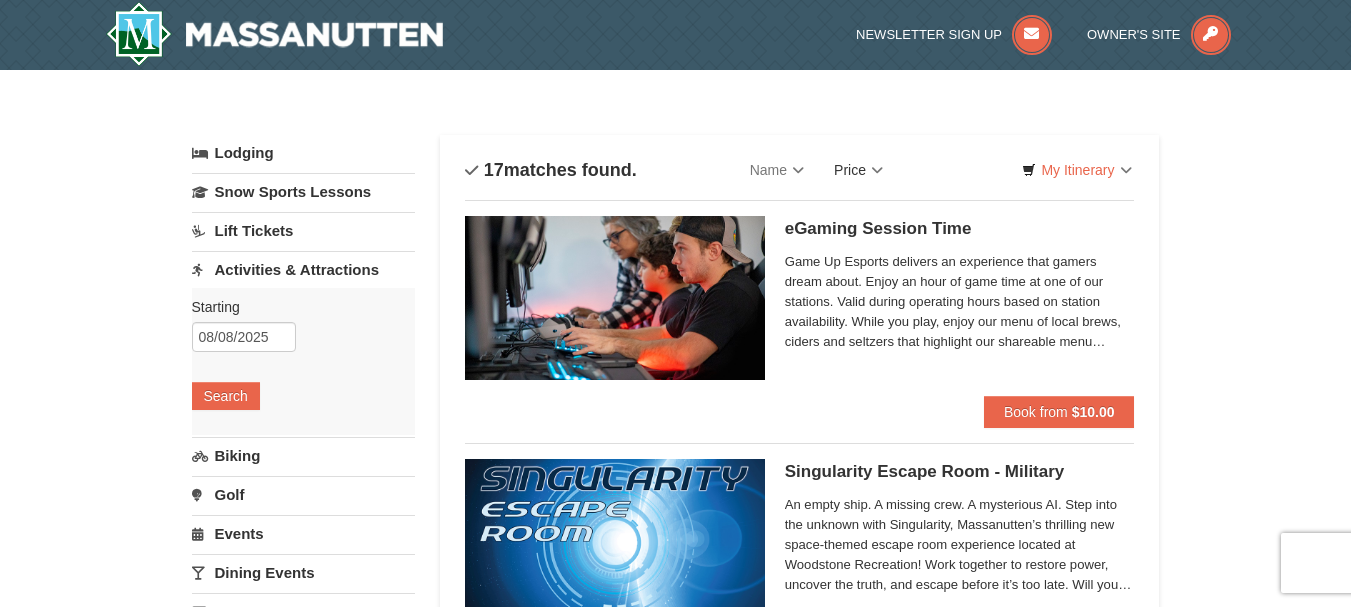 click on "Price" at bounding box center [858, 170] 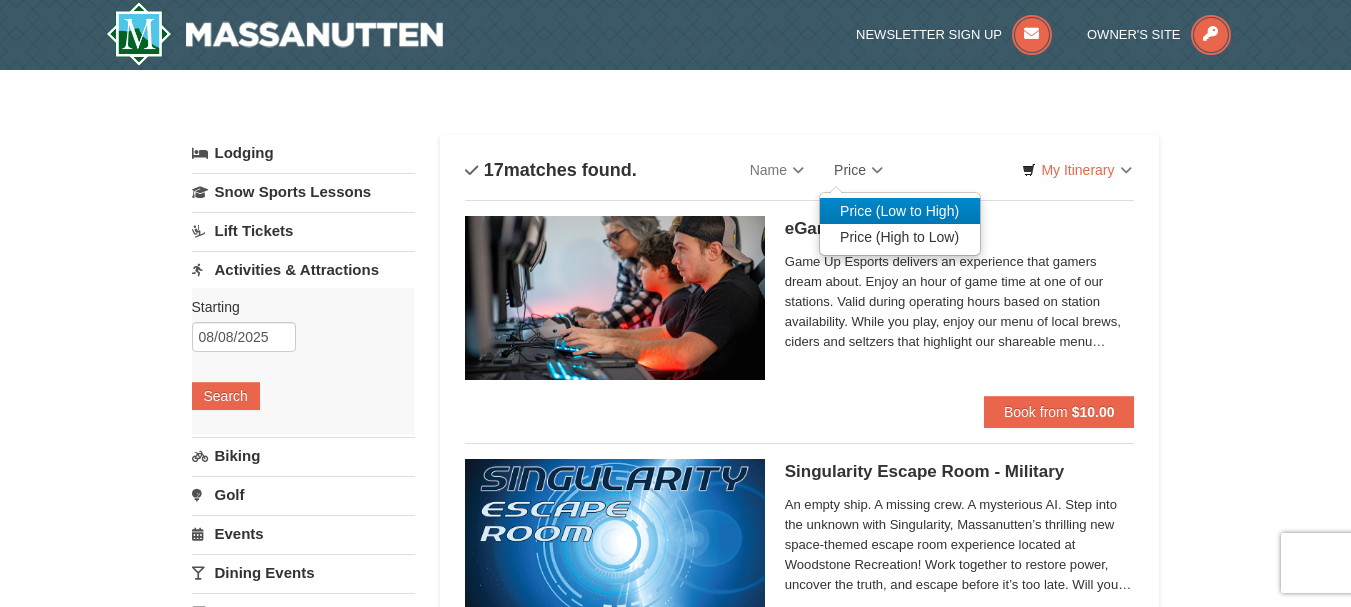 click on "Price (Low to High)" at bounding box center [900, 211] 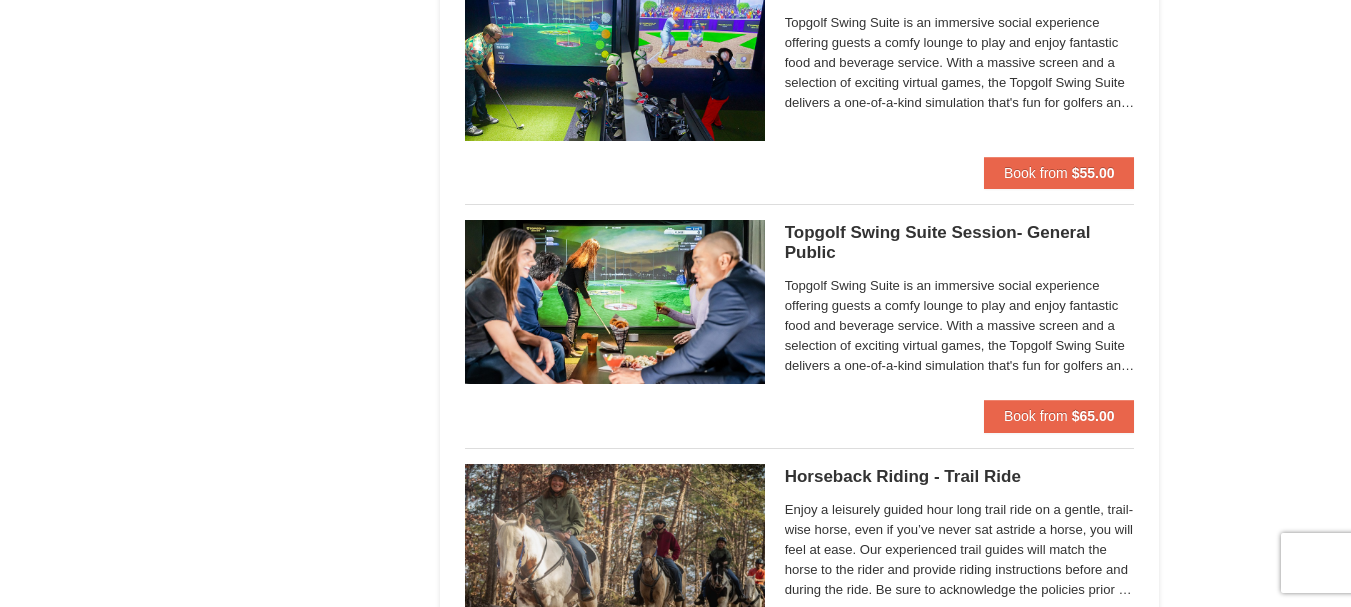 scroll, scrollTop: 3644, scrollLeft: 0, axis: vertical 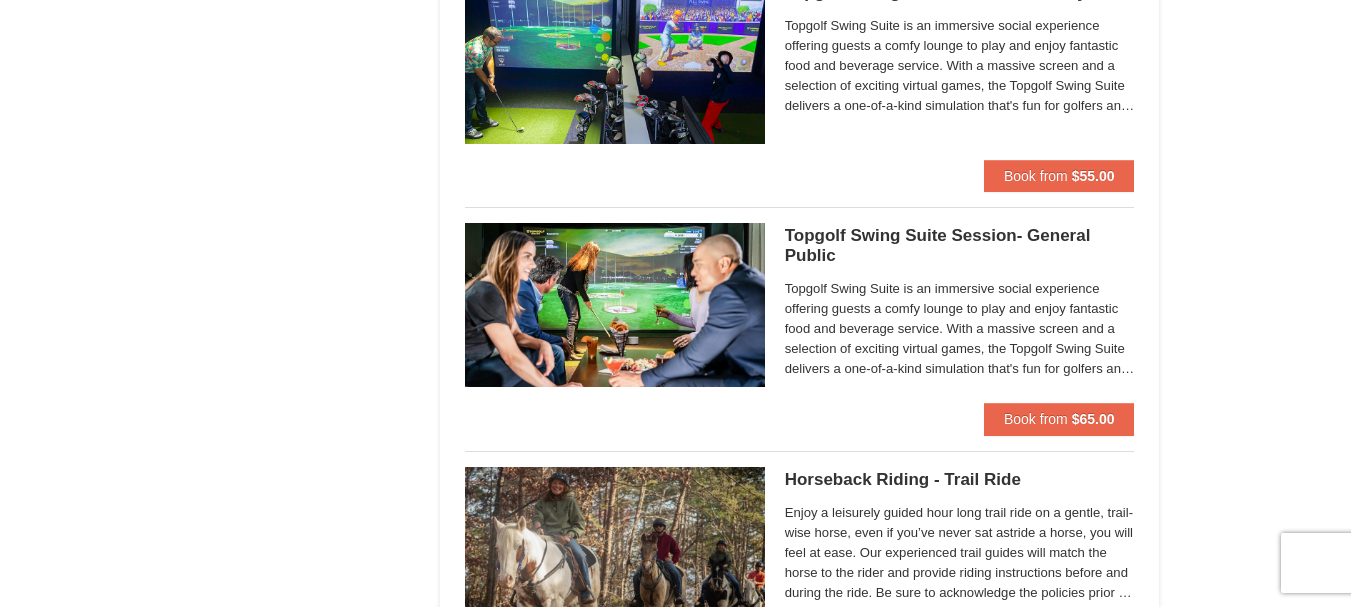 click on "Topgolf Swing Suite Session- Military  Perfect Break
Topgolf Swing Suite is an immersive social experience offering guests a comfy lounge to play and enjoy fantastic food and beverage service. With a massive screen and a selection of exciting virtual games, the Topgolf Swing Suite delivers a one-of-a-kind simulation that's fun for golfers and non-golfers alike. Reservation is for one Topgolf Swing Suite for up to eight people.
Book from   $55.00" at bounding box center (800, 69) 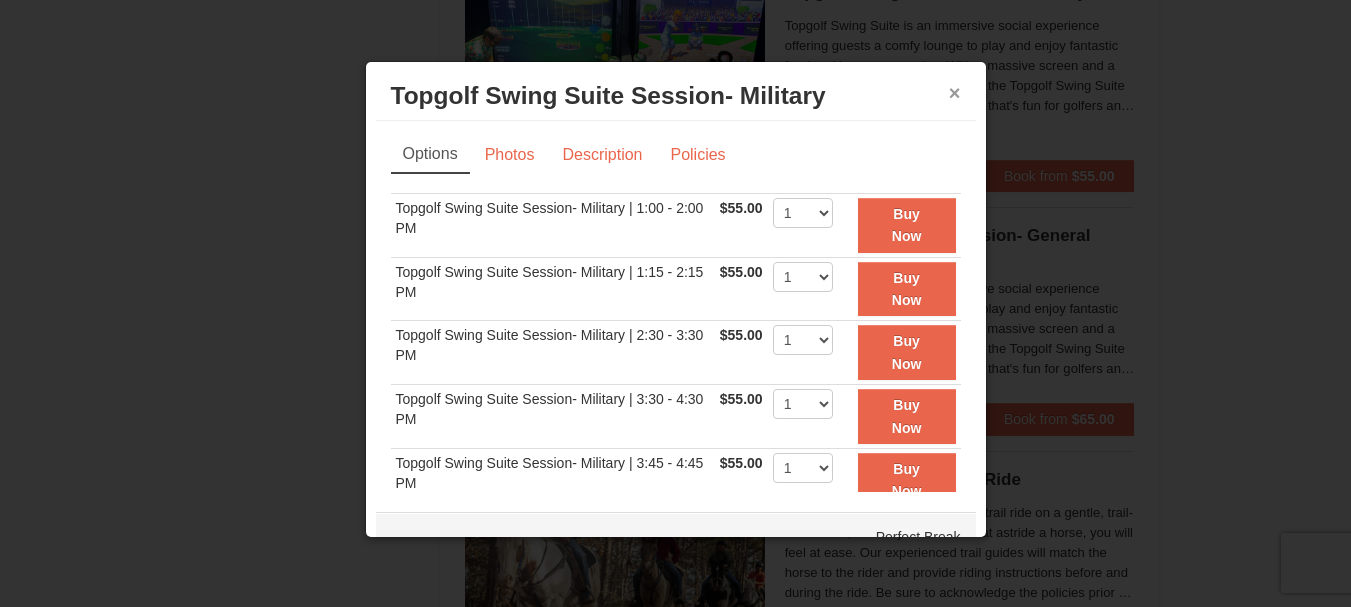 click on "×" at bounding box center (955, 93) 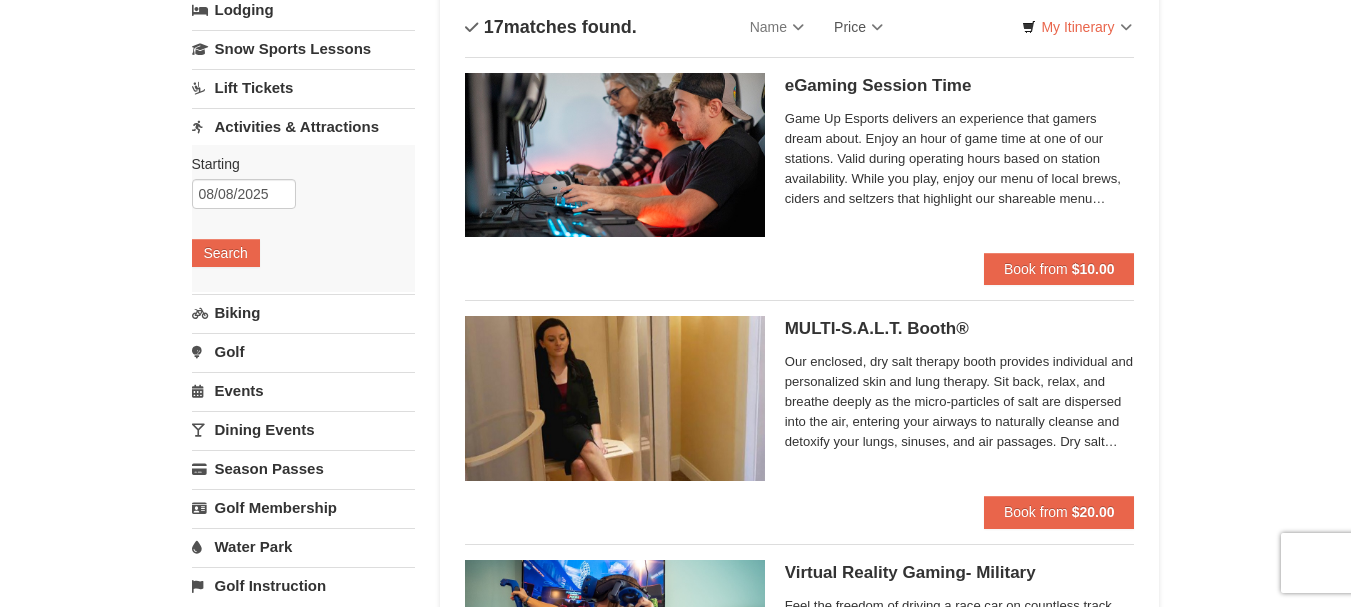scroll, scrollTop: 147, scrollLeft: 0, axis: vertical 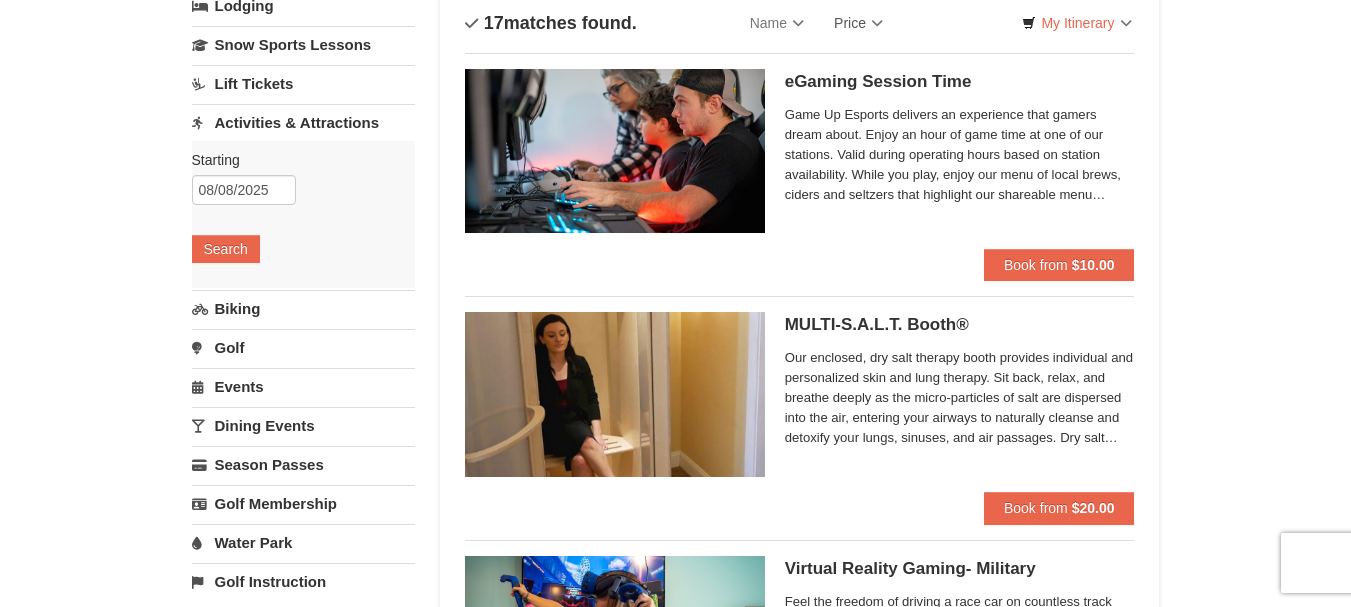 click on "Biking" at bounding box center [303, 308] 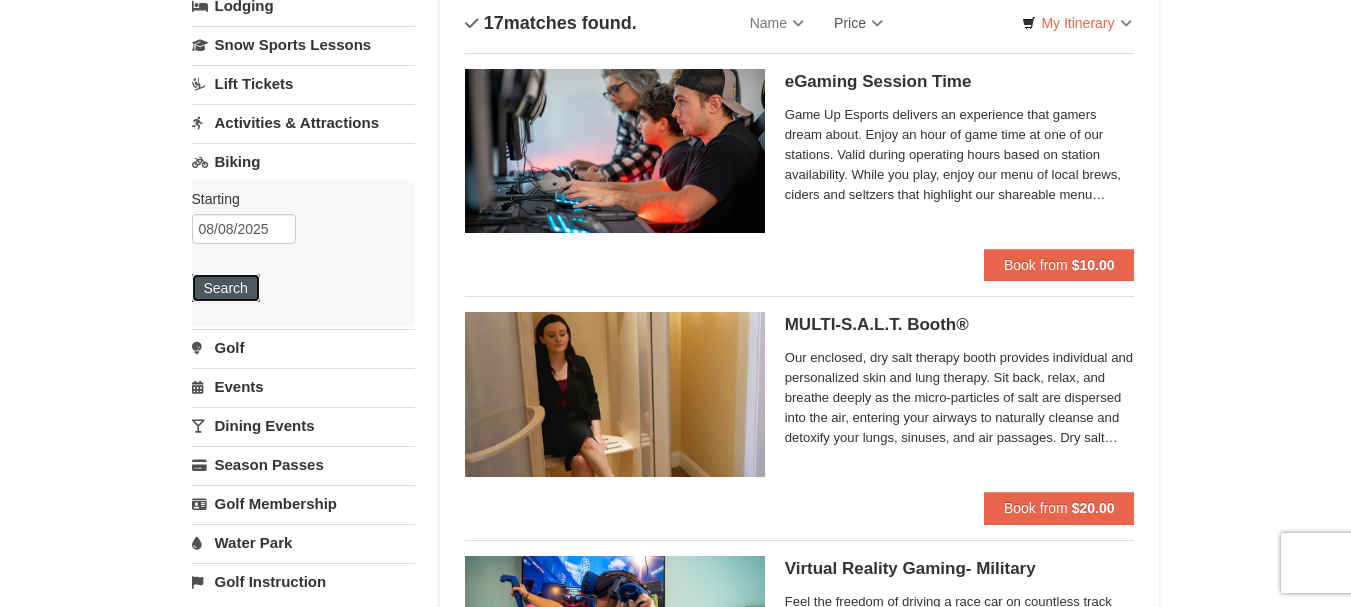 click on "Search" at bounding box center (226, 288) 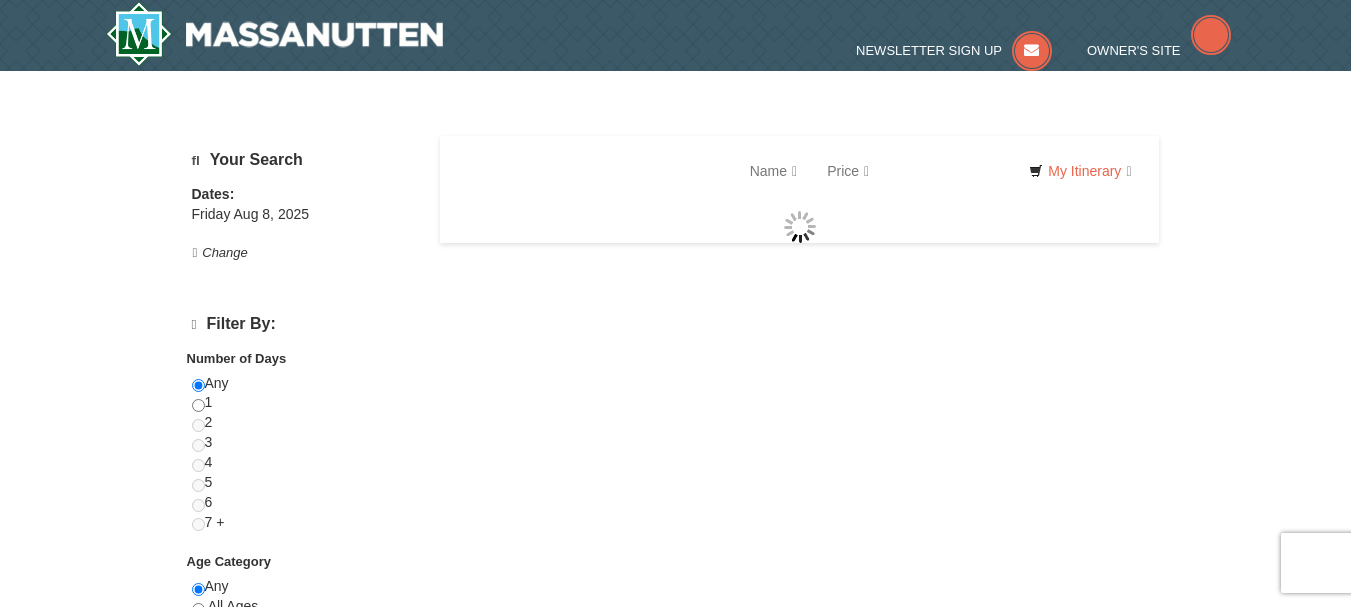 scroll, scrollTop: 0, scrollLeft: 0, axis: both 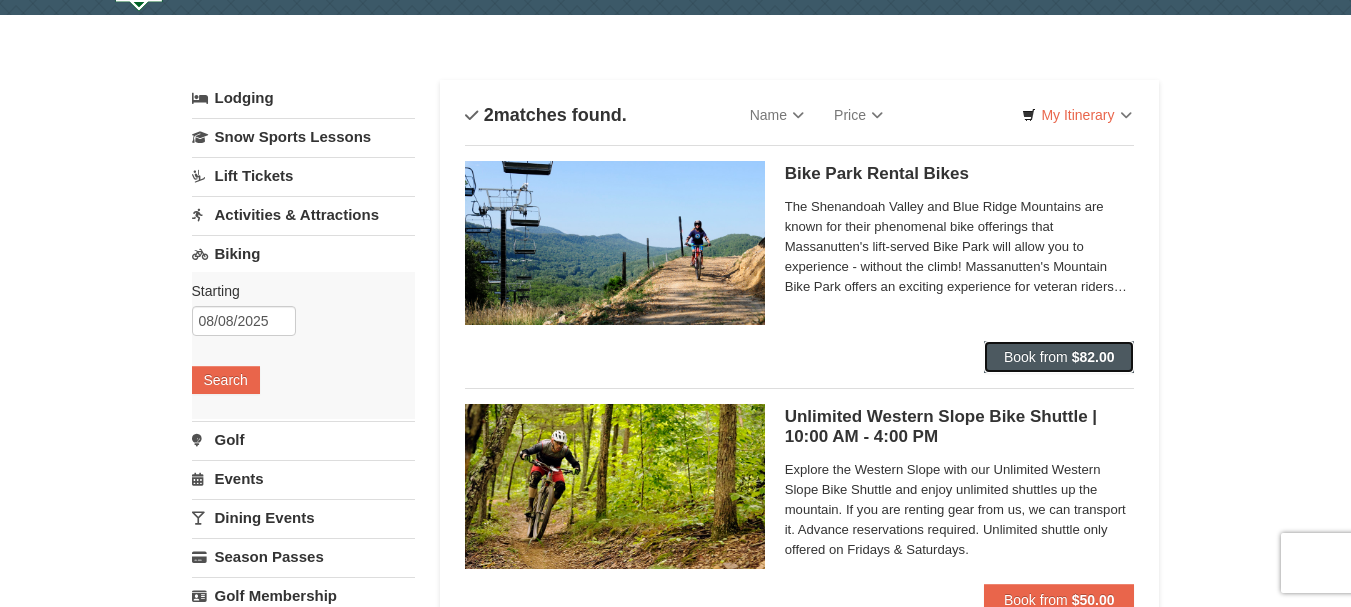 click on "Book from" at bounding box center (1036, 357) 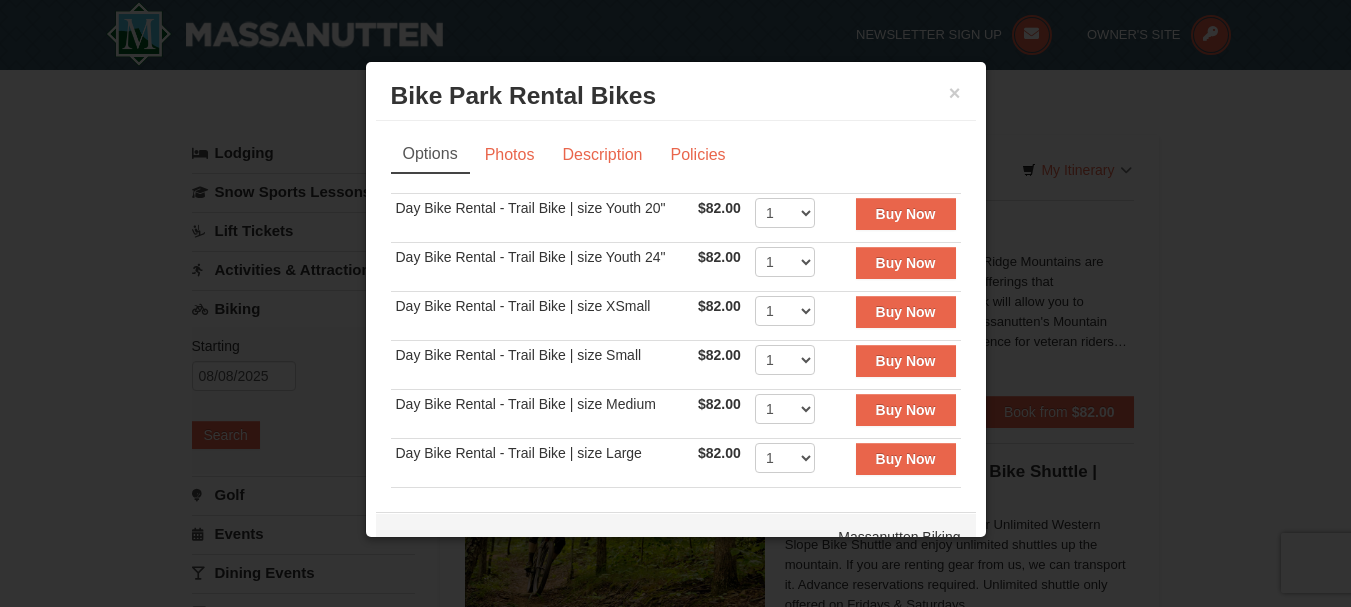 scroll, scrollTop: 2, scrollLeft: 0, axis: vertical 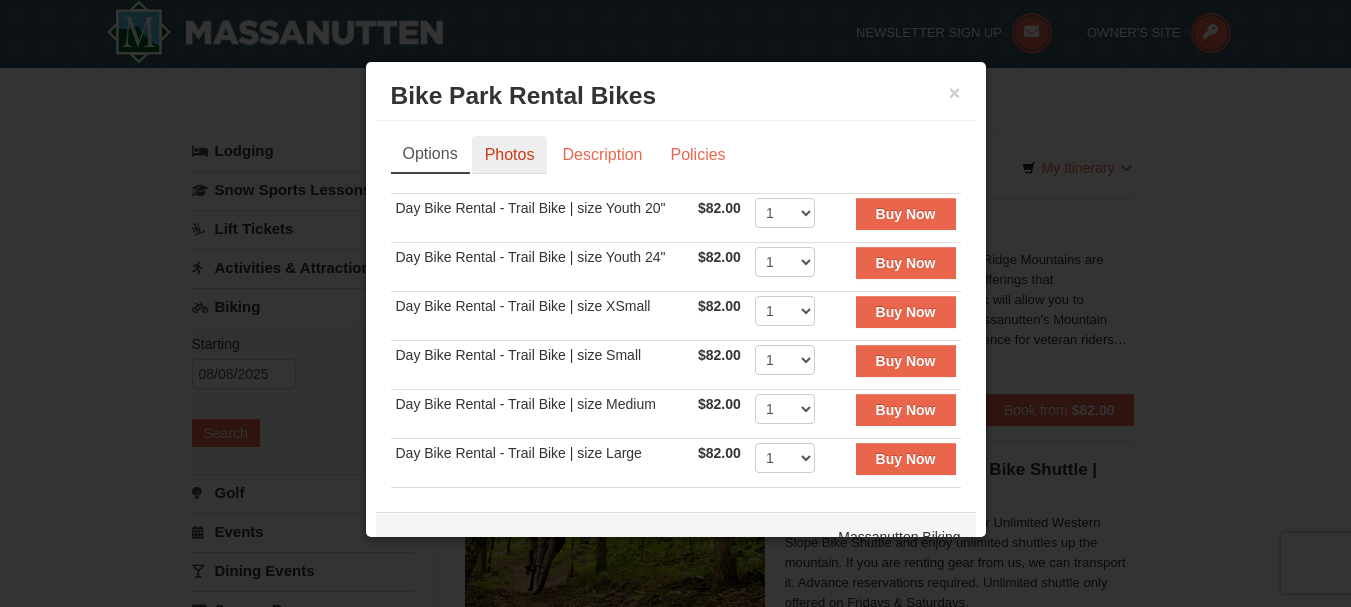 click on "Photos" at bounding box center (510, 155) 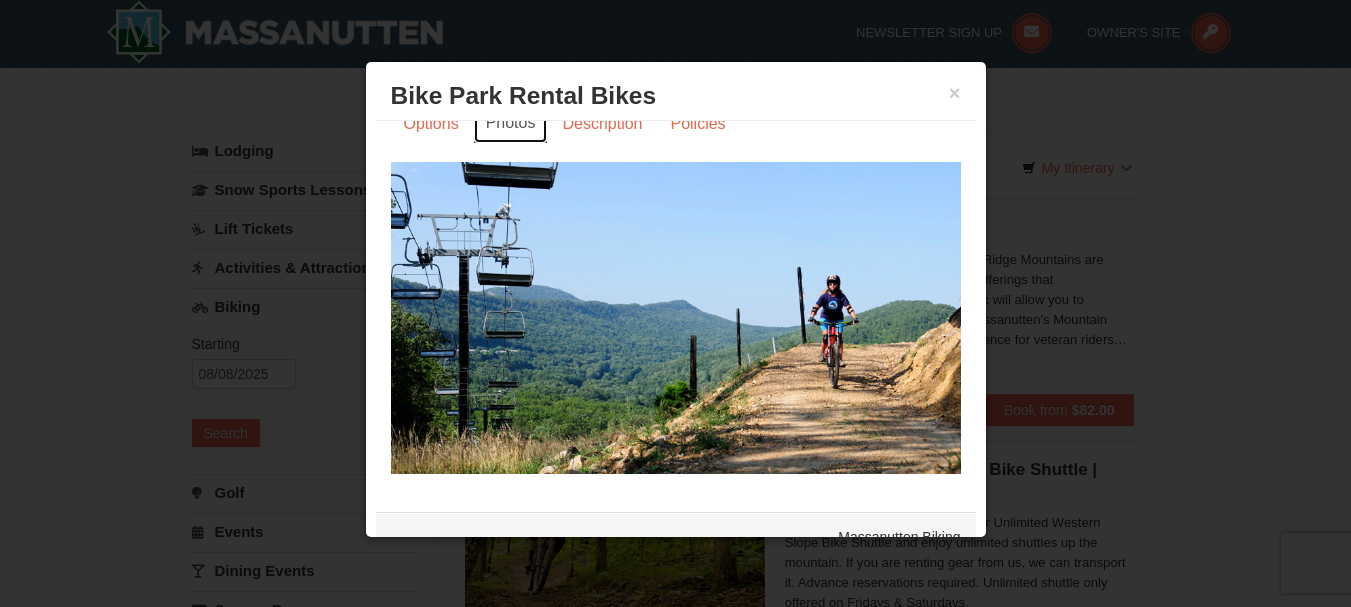scroll, scrollTop: 0, scrollLeft: 0, axis: both 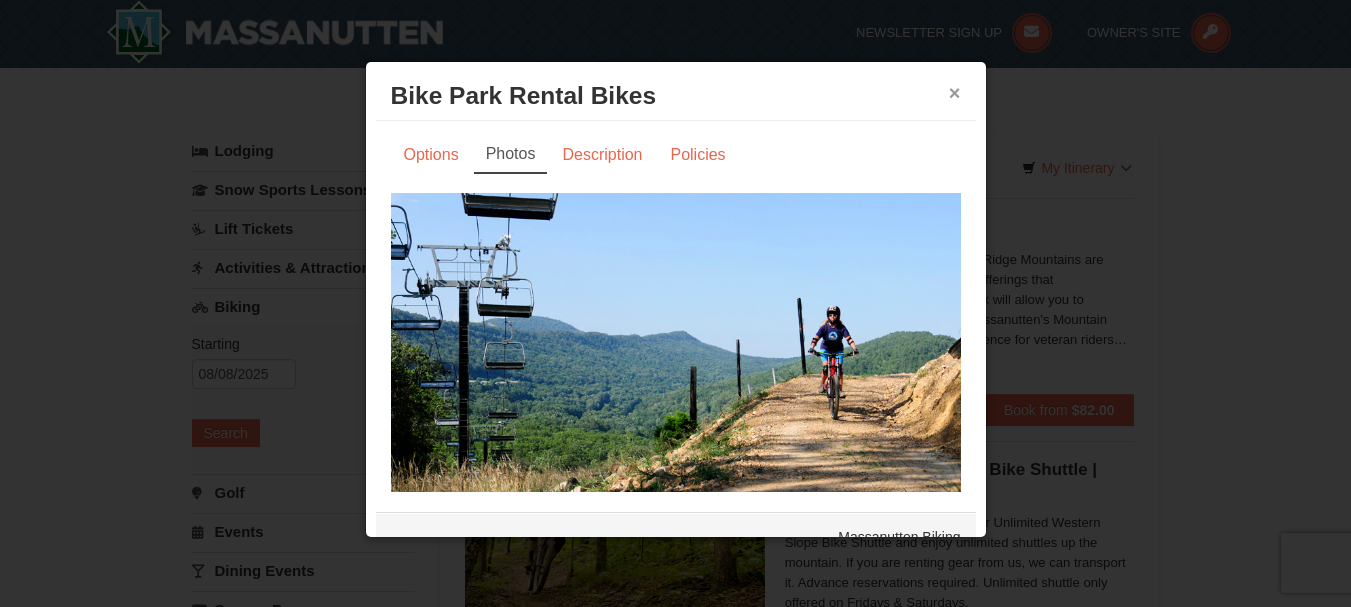 click on "×" at bounding box center (955, 93) 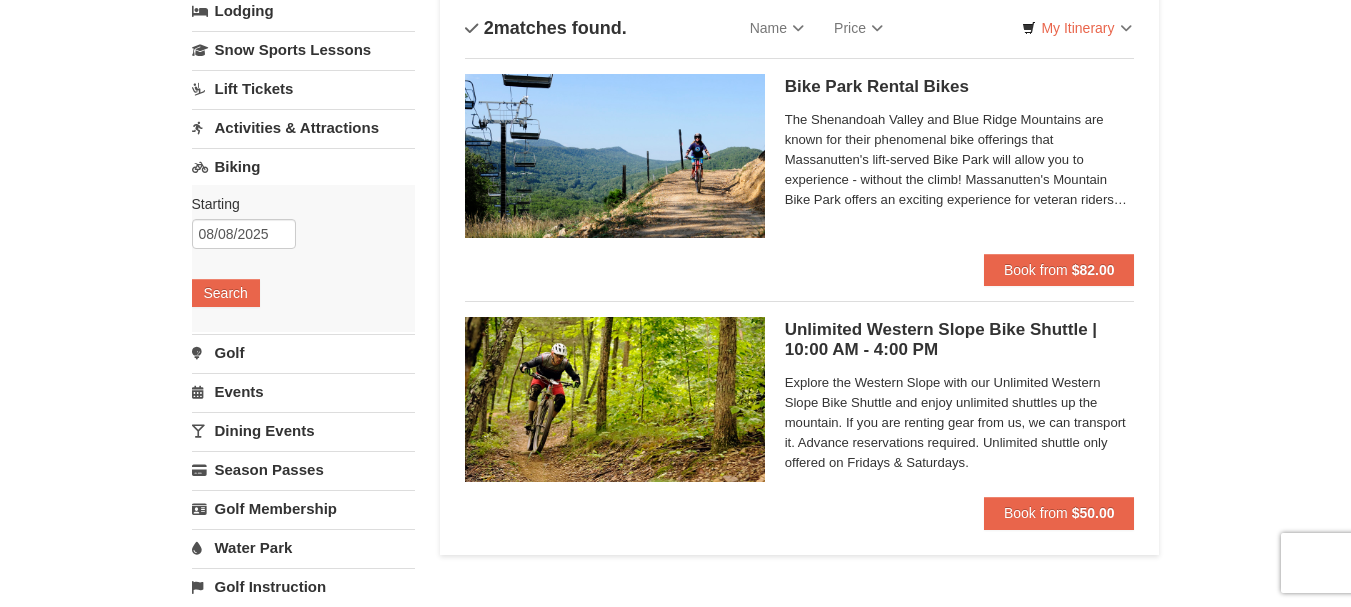 scroll, scrollTop: 144, scrollLeft: 0, axis: vertical 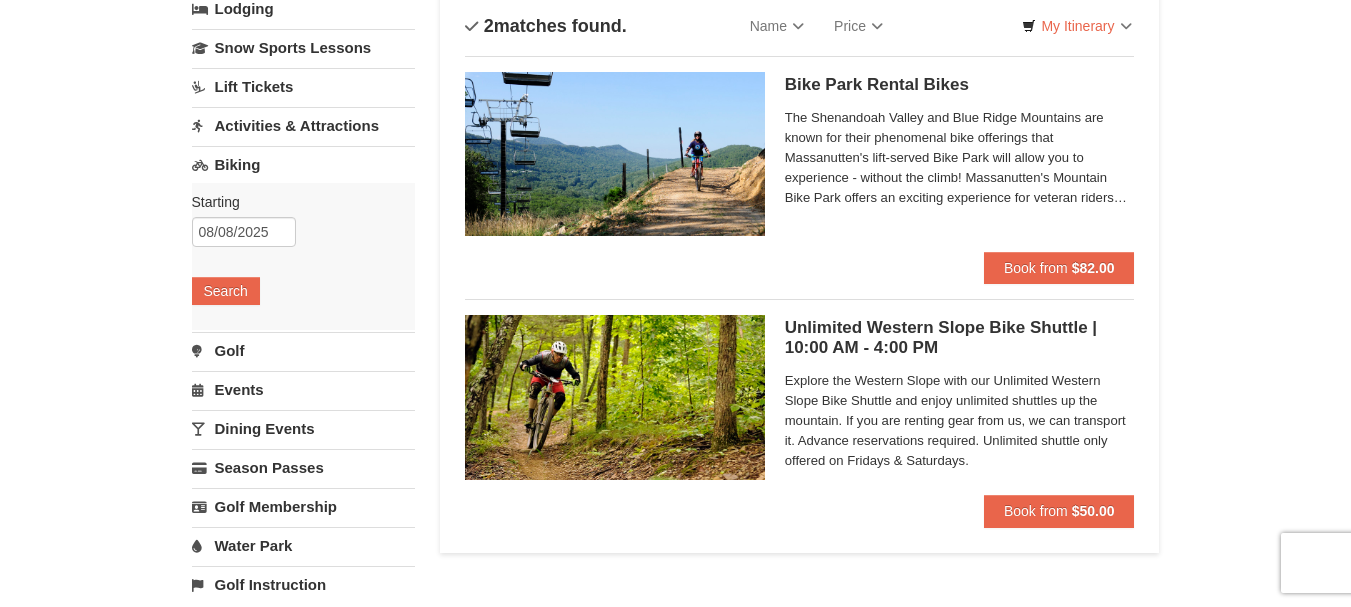 click on "Golf" at bounding box center [303, 350] 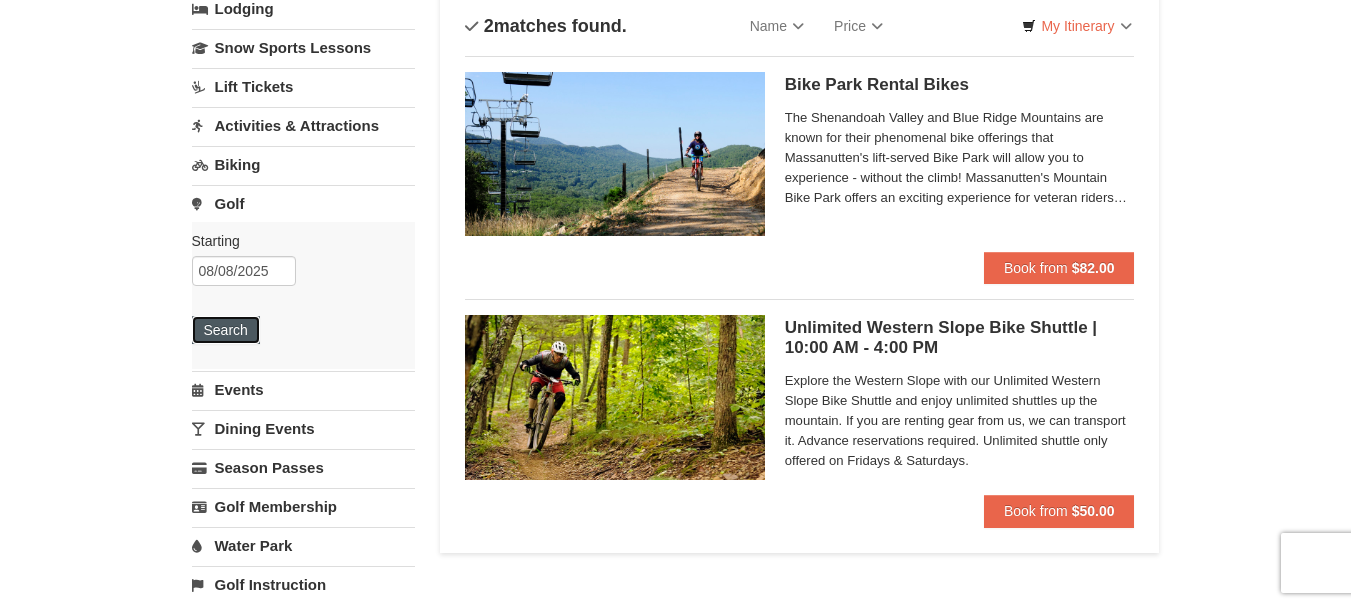 click on "Search" at bounding box center [226, 330] 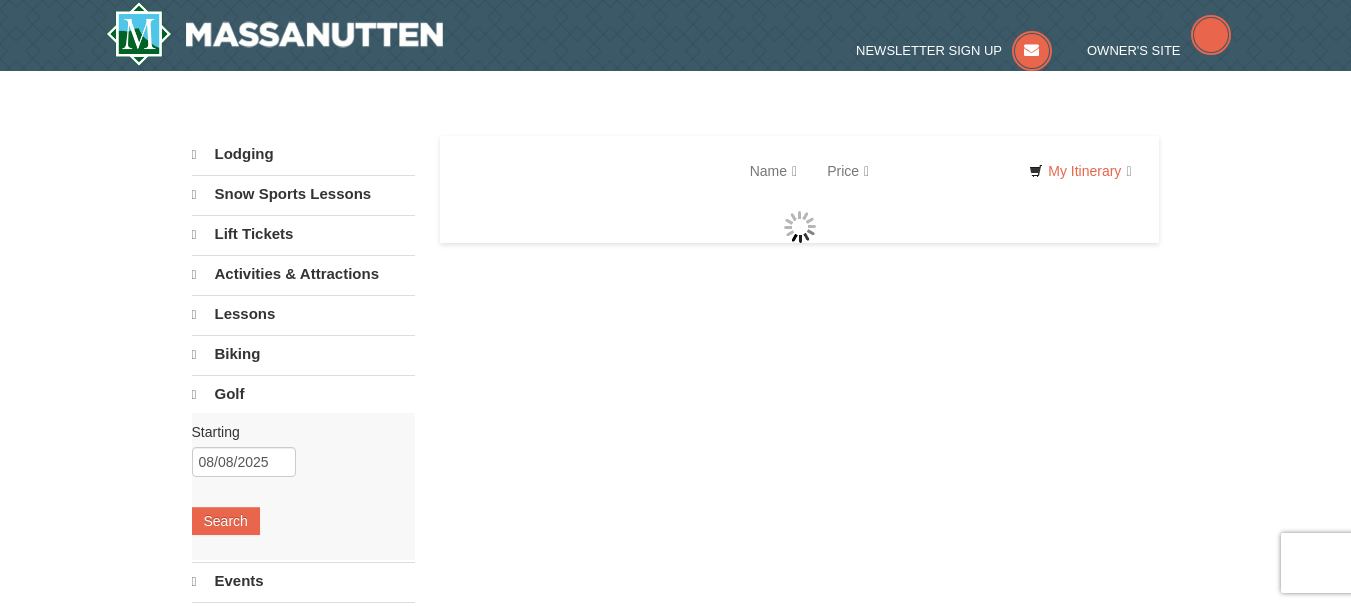 scroll, scrollTop: 0, scrollLeft: 0, axis: both 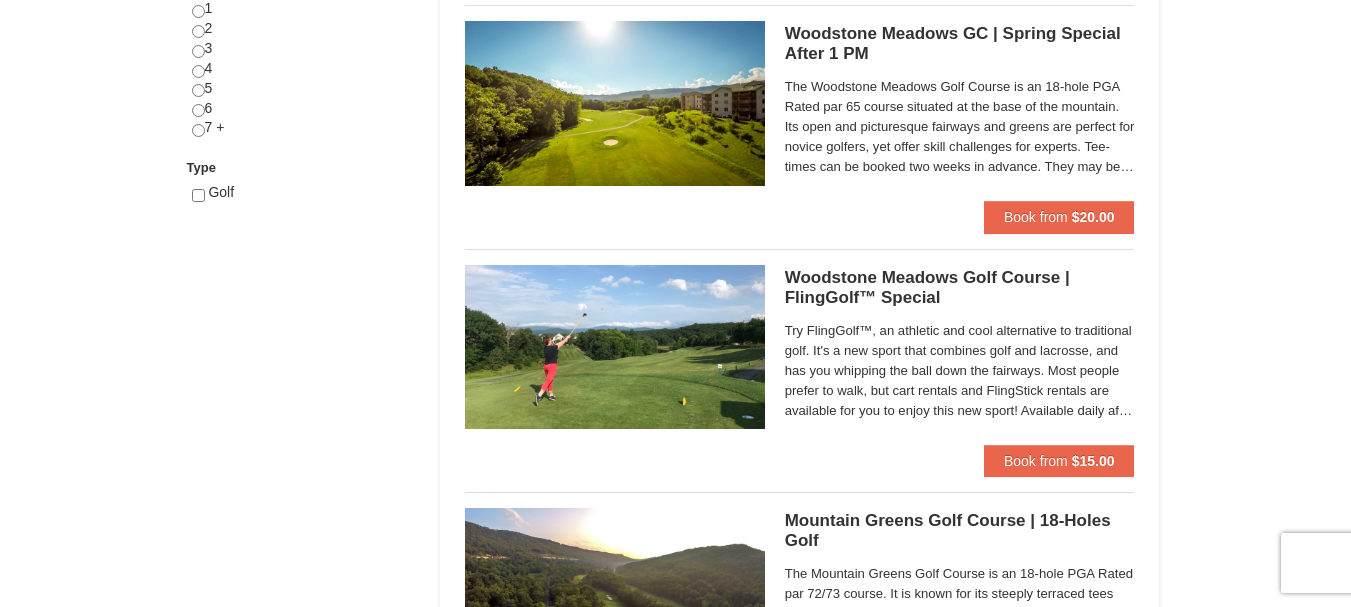 click on "Woodstone Meadows Golf Course | FlingGolf™ Special  Woodstone Meadows Golf Course" at bounding box center (960, 288) 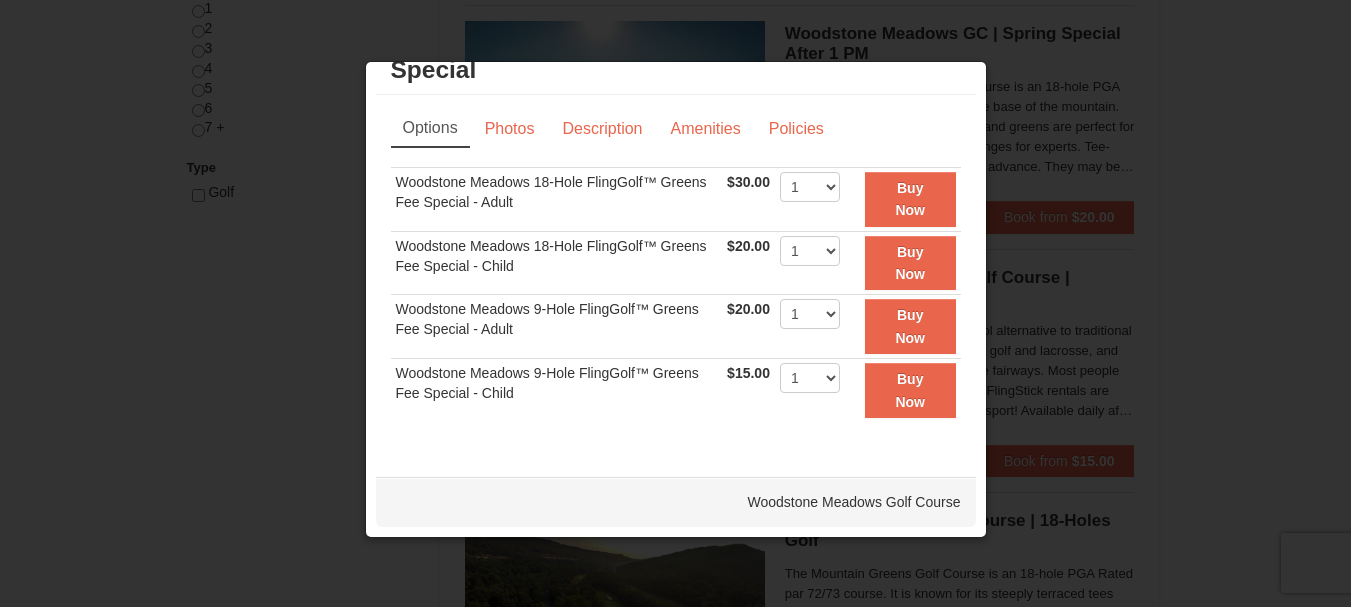 scroll, scrollTop: 0, scrollLeft: 0, axis: both 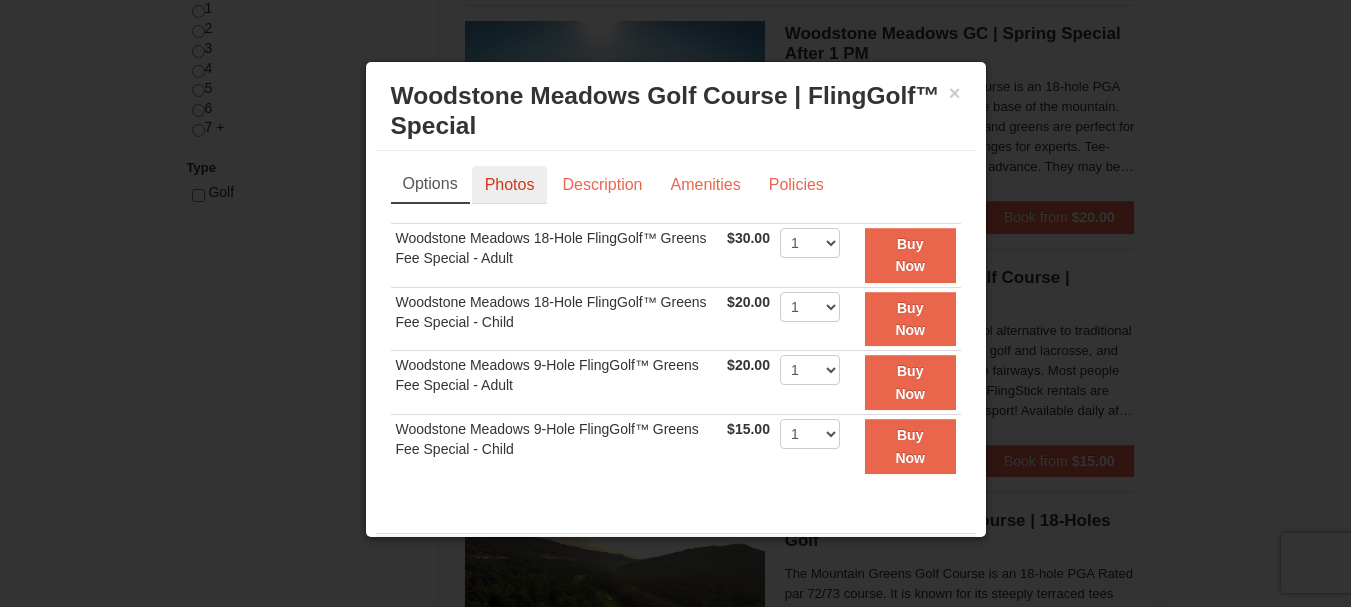 click on "Photos" at bounding box center [510, 185] 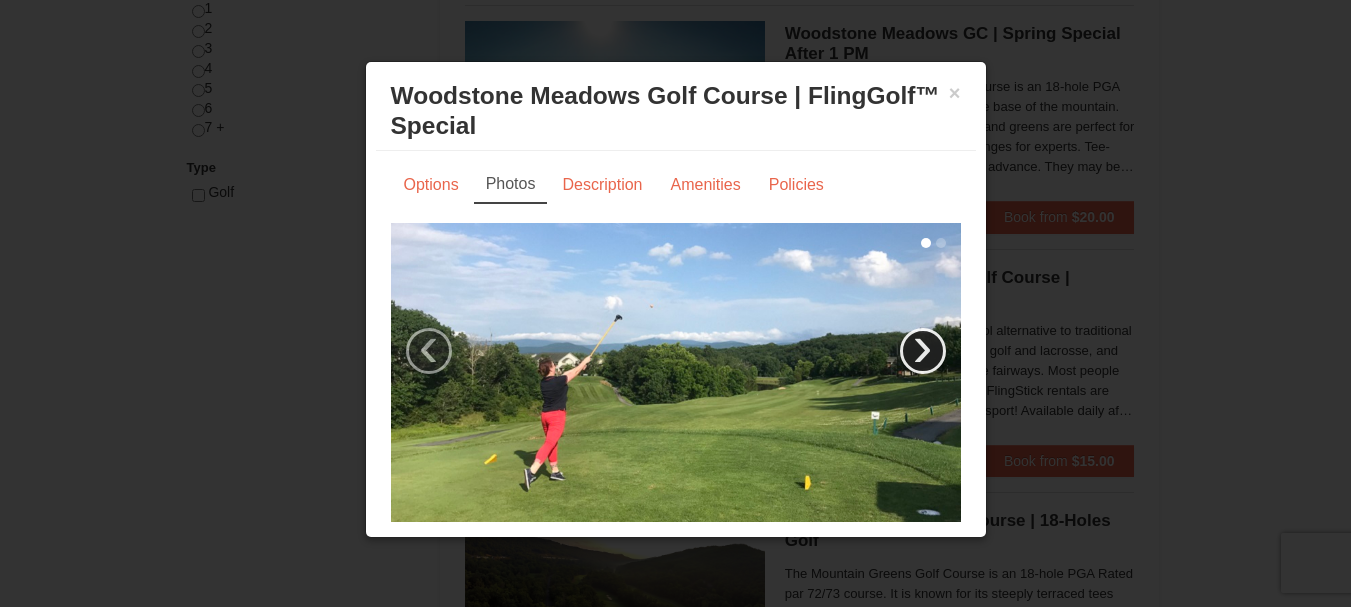 click on "›" at bounding box center (923, 351) 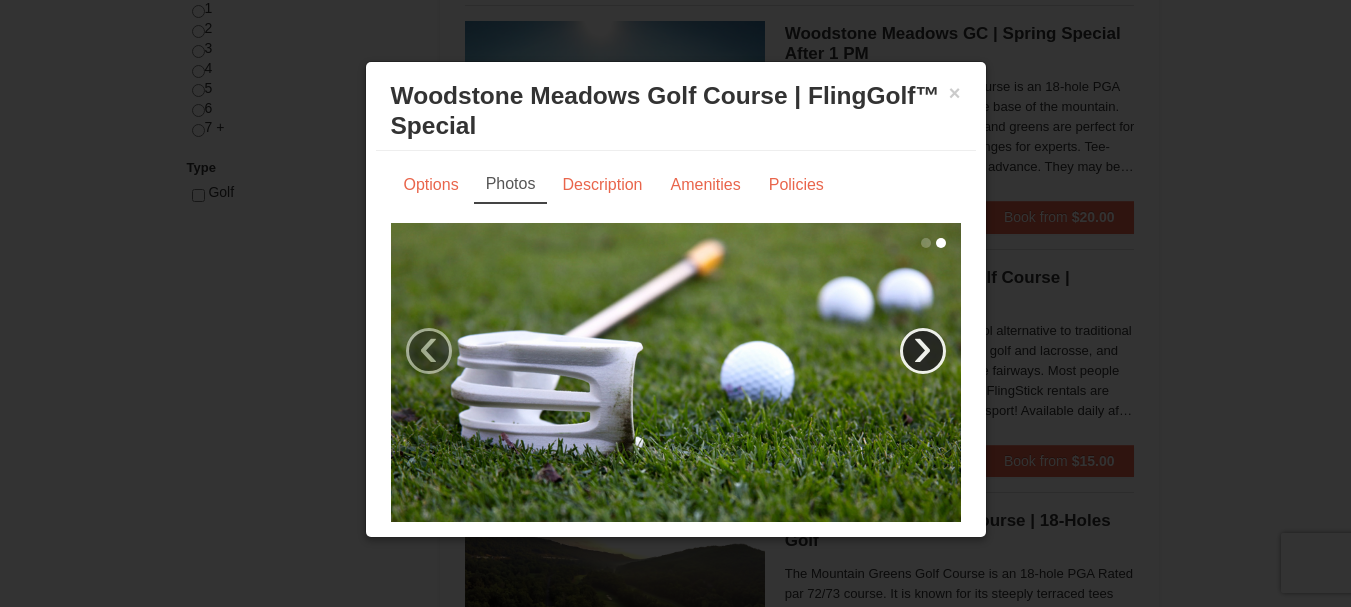 click on "›" at bounding box center (923, 351) 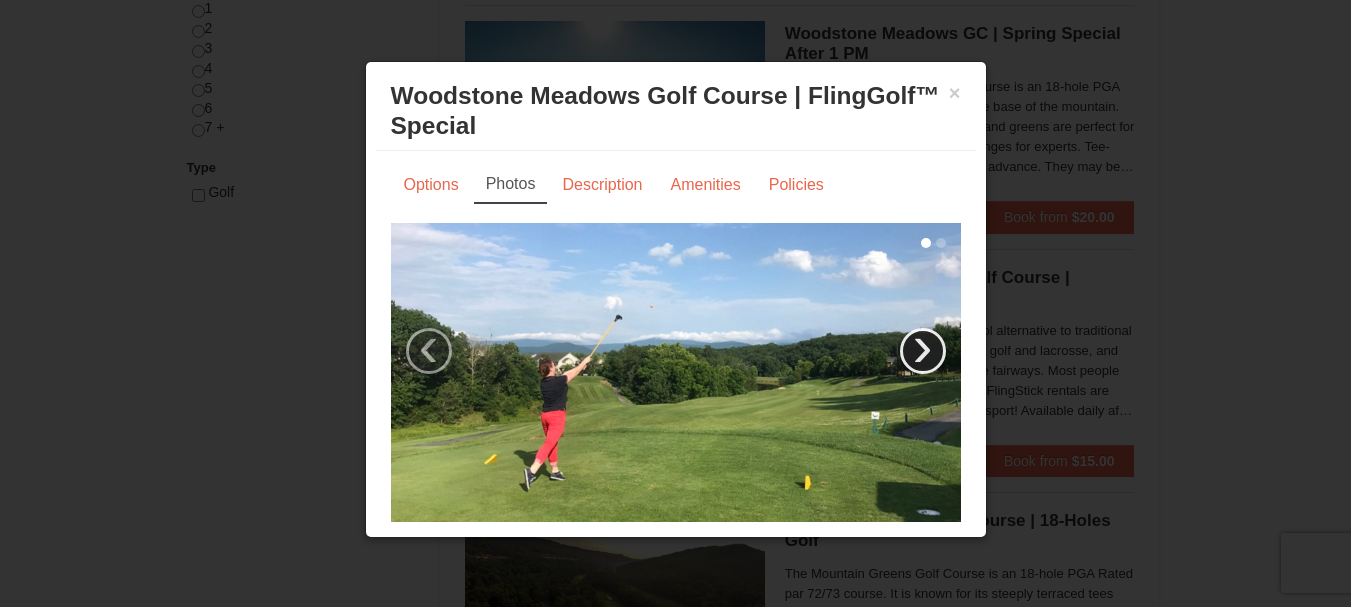 click on "›" at bounding box center [923, 351] 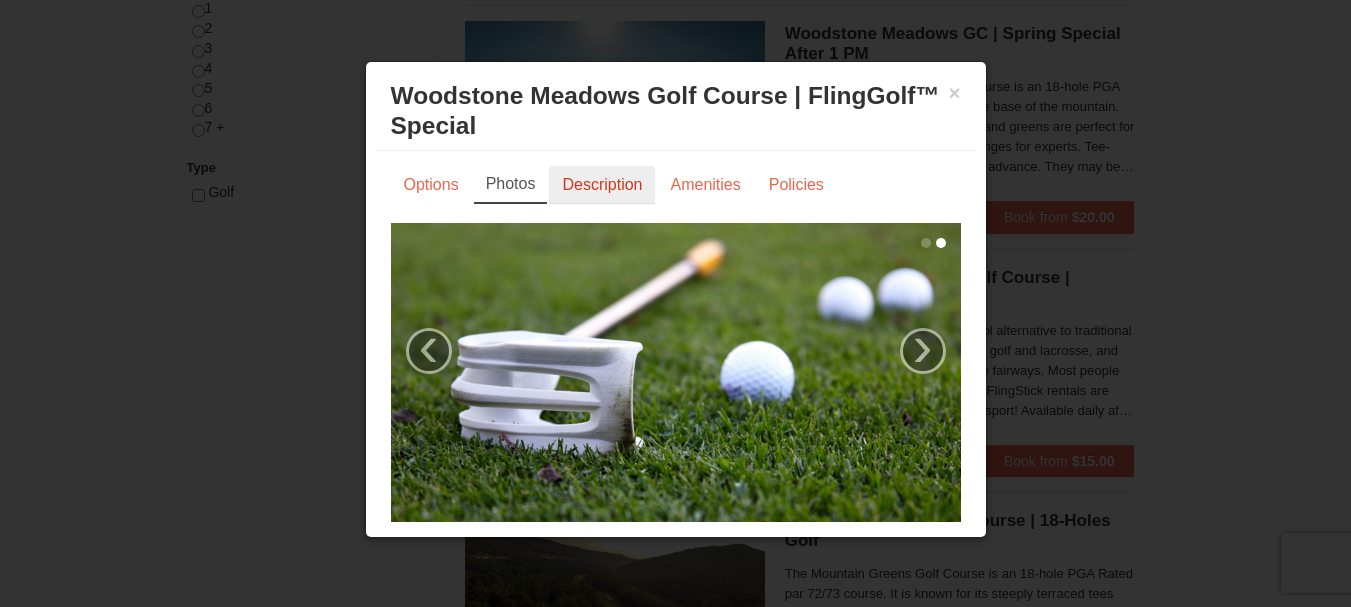 click on "Description" at bounding box center [602, 185] 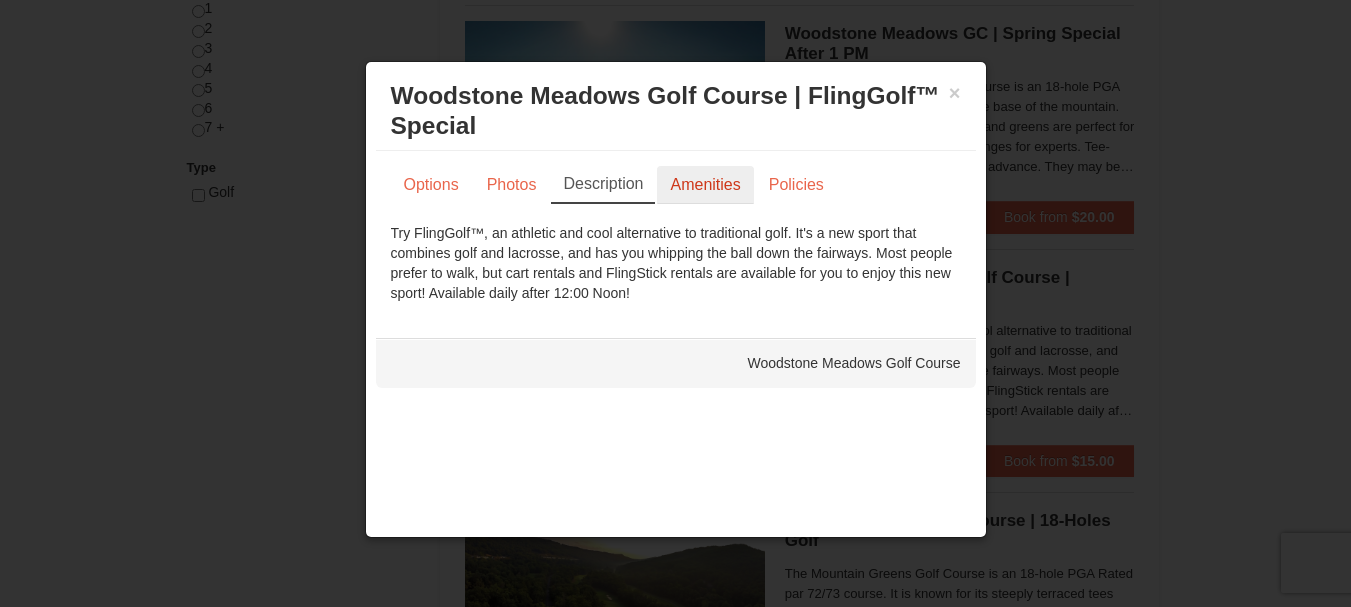 click on "Amenities" at bounding box center (705, 185) 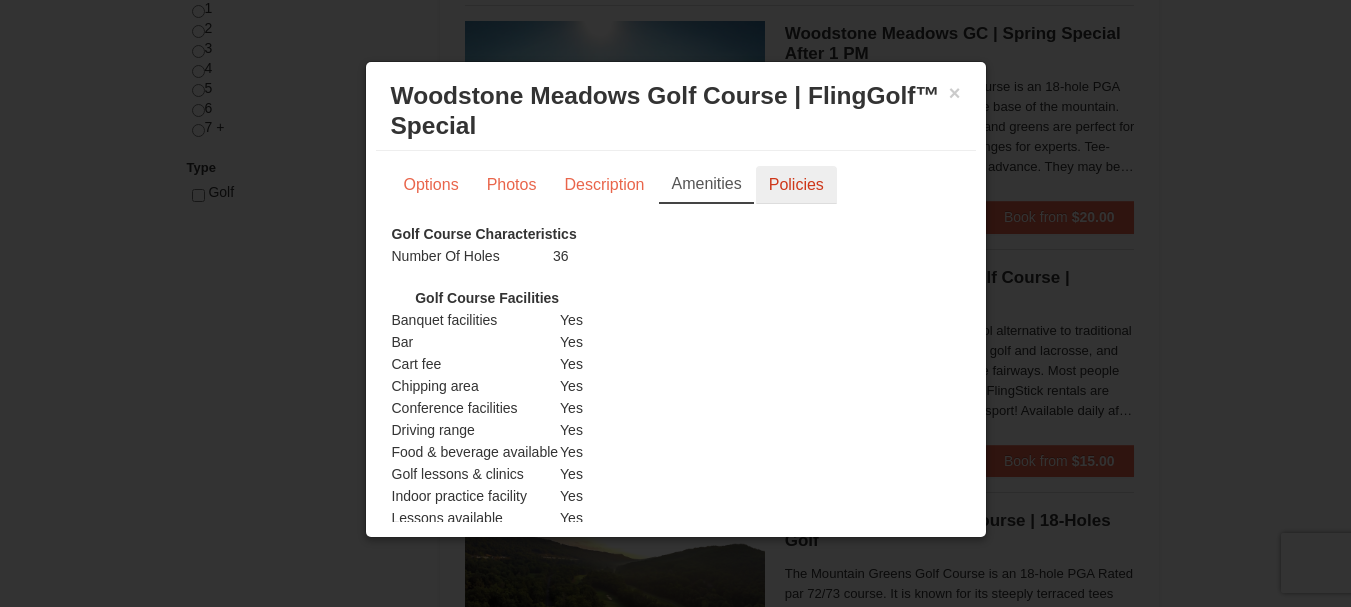 click on "Policies" at bounding box center (796, 185) 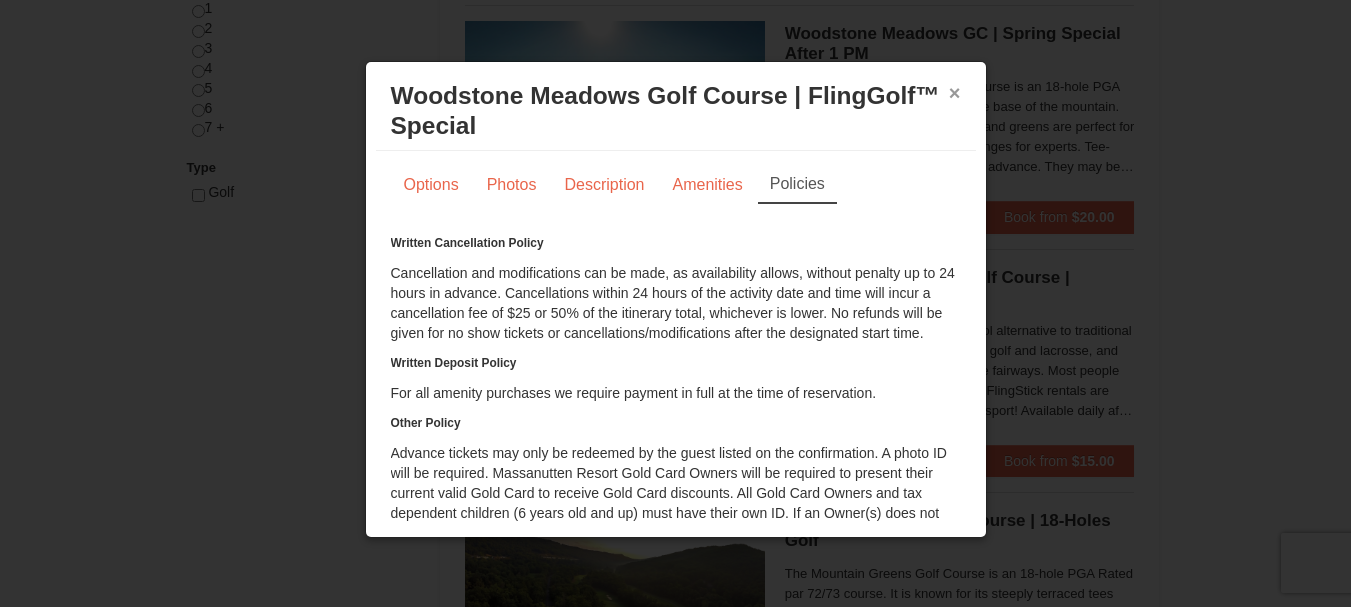 click on "×" at bounding box center [955, 93] 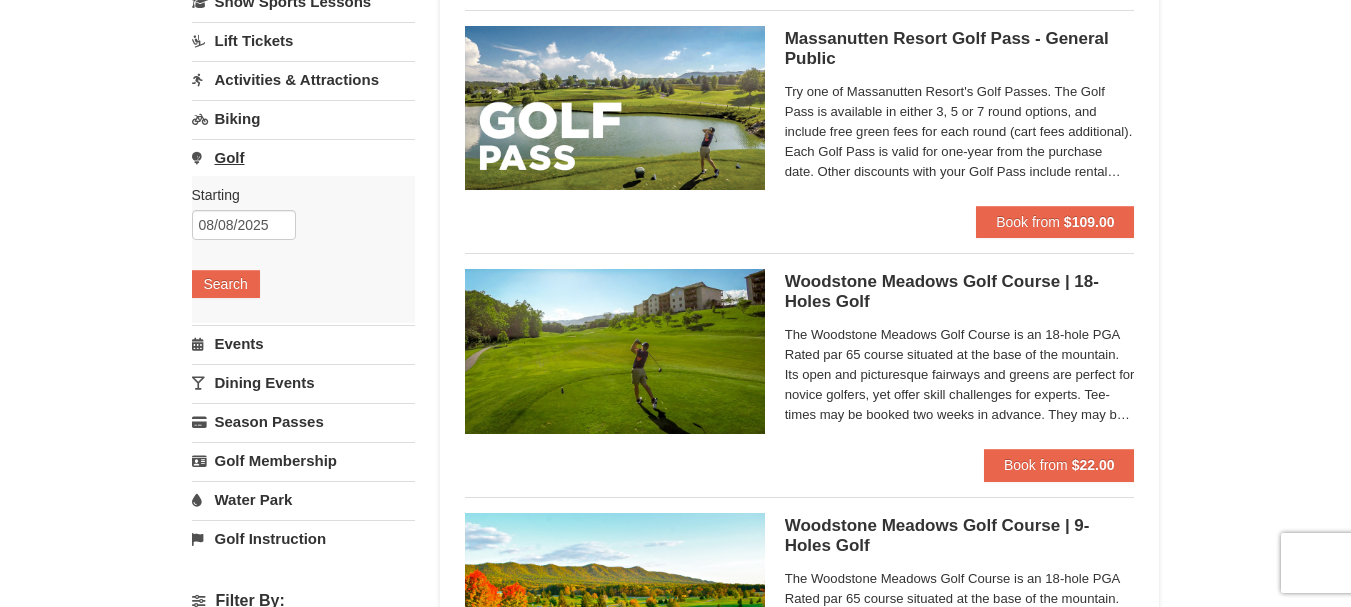 scroll, scrollTop: 191, scrollLeft: 0, axis: vertical 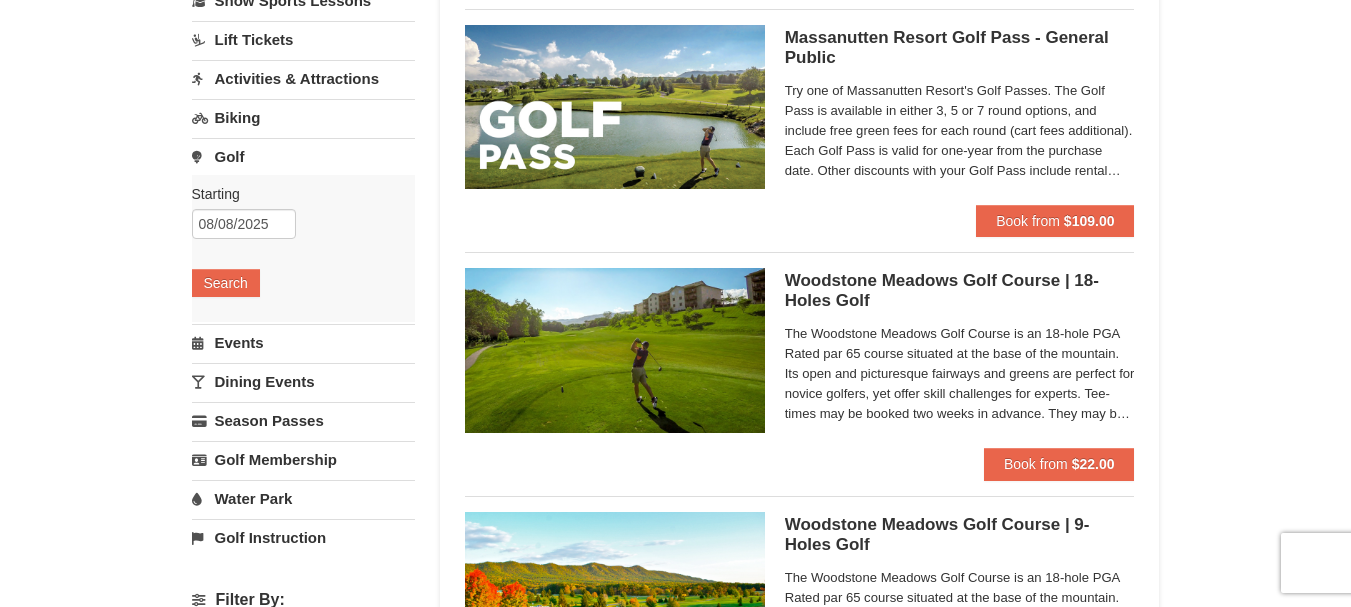 click on "Events" at bounding box center (303, 342) 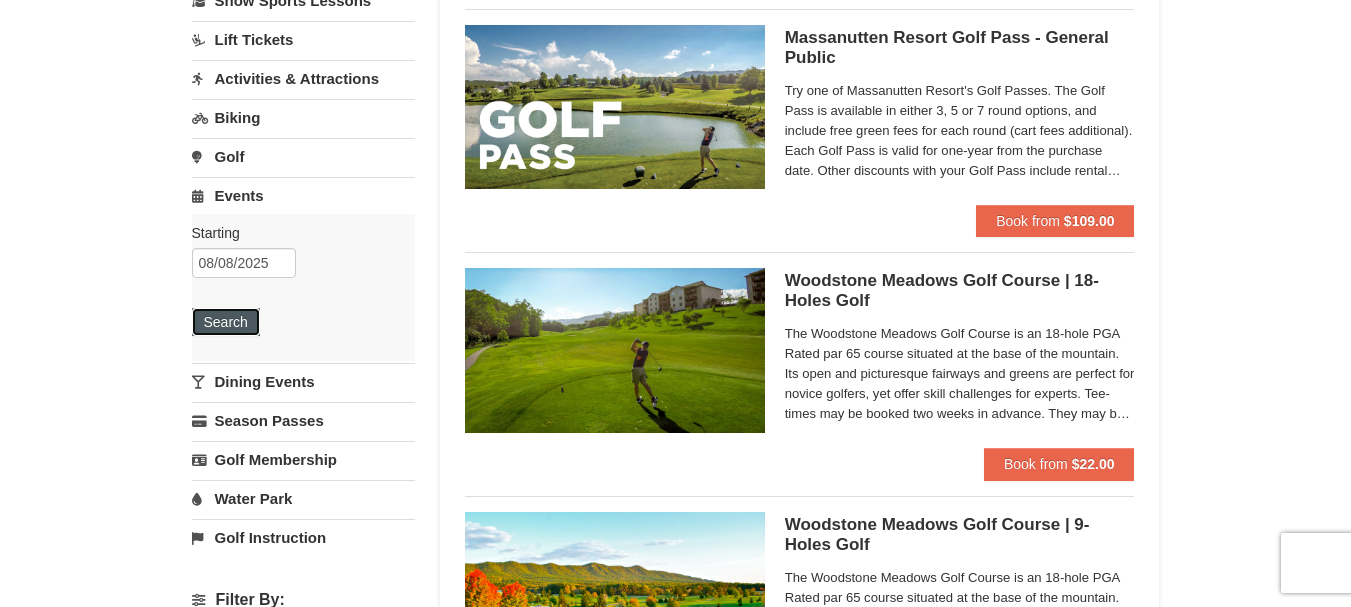 click on "Search" at bounding box center [226, 322] 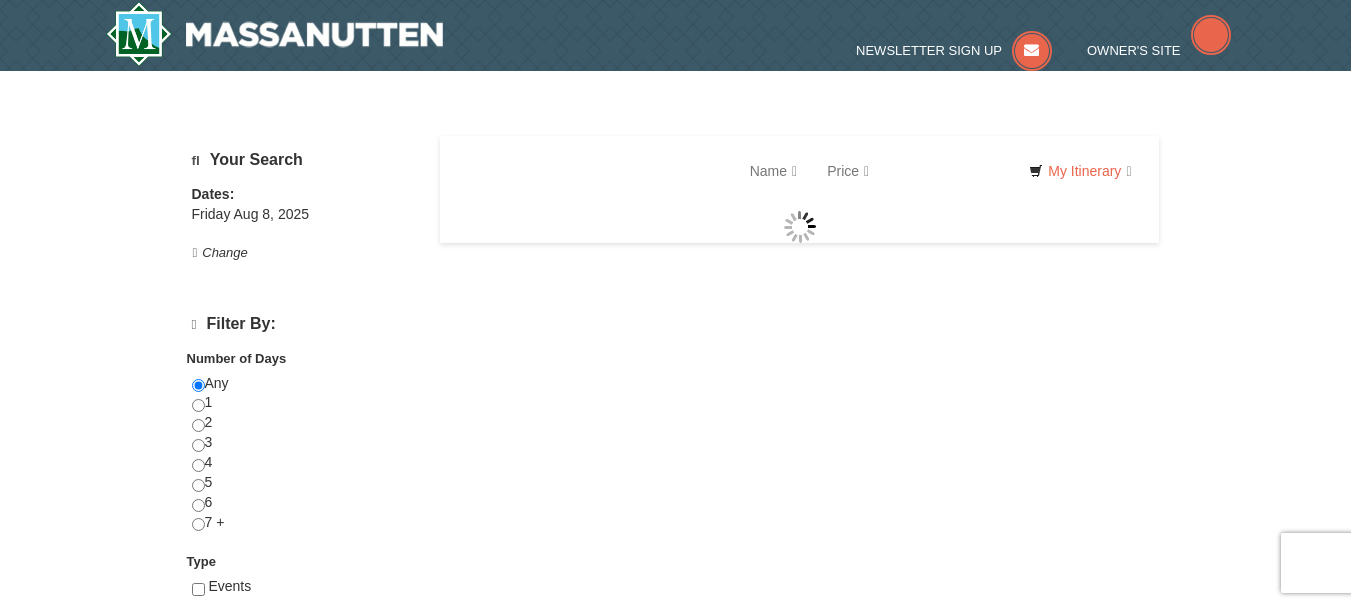 scroll, scrollTop: 0, scrollLeft: 0, axis: both 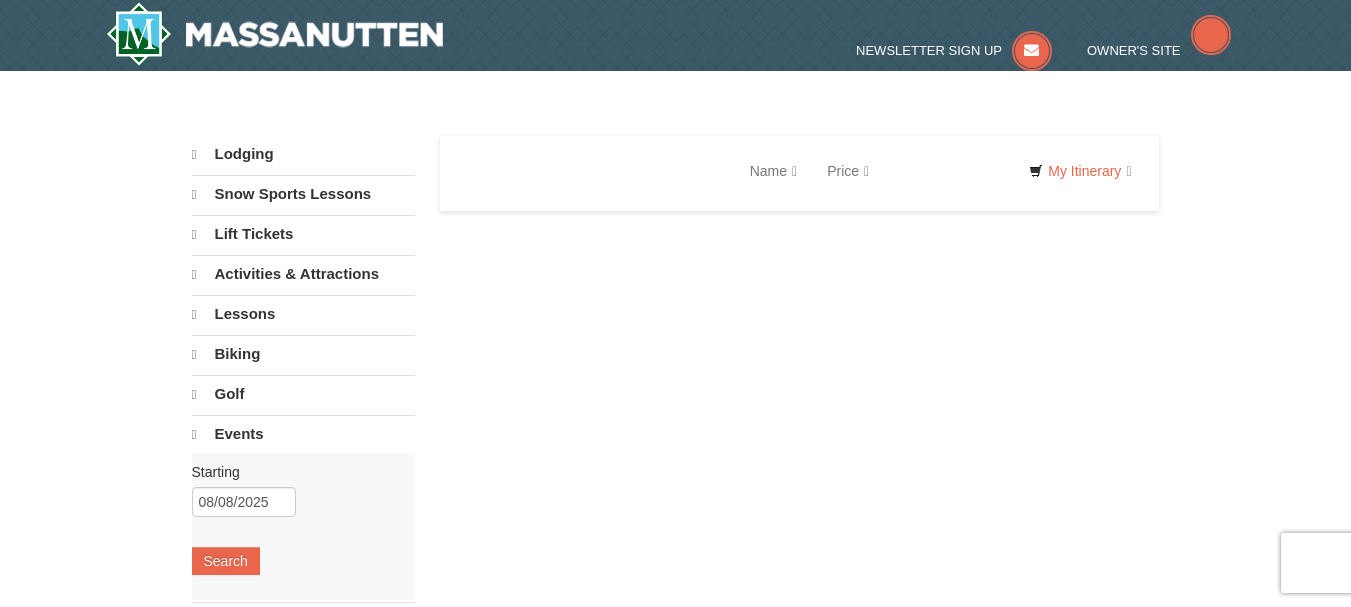 select on "8" 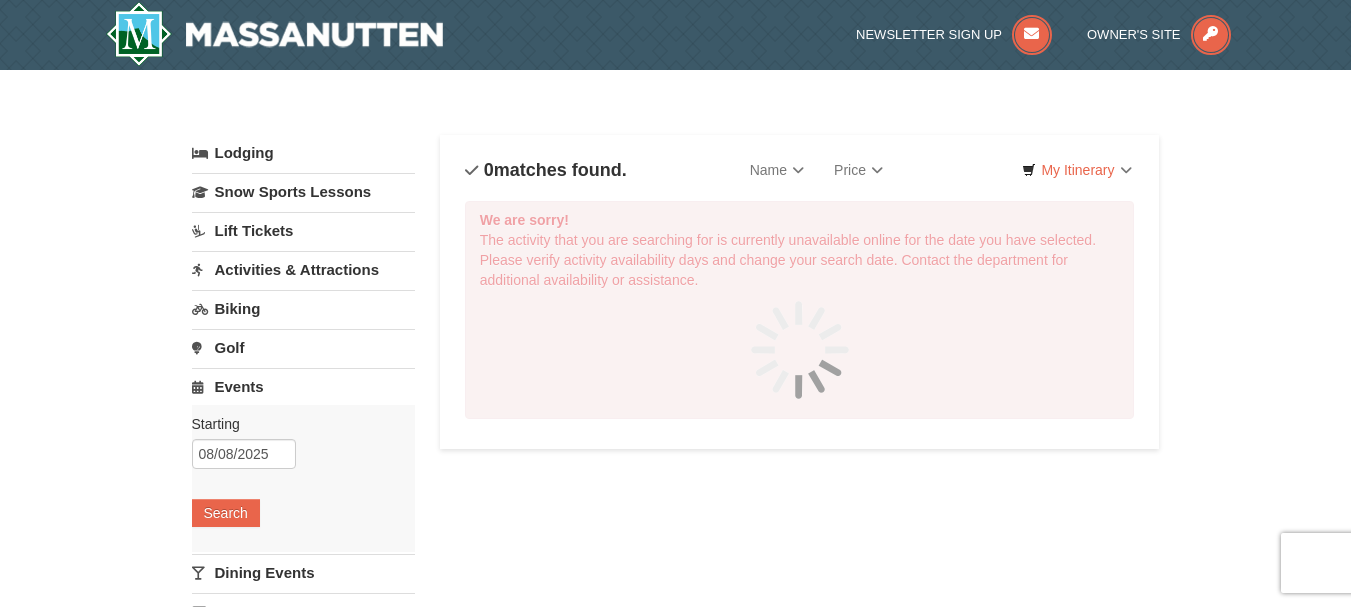 scroll, scrollTop: 0, scrollLeft: 0, axis: both 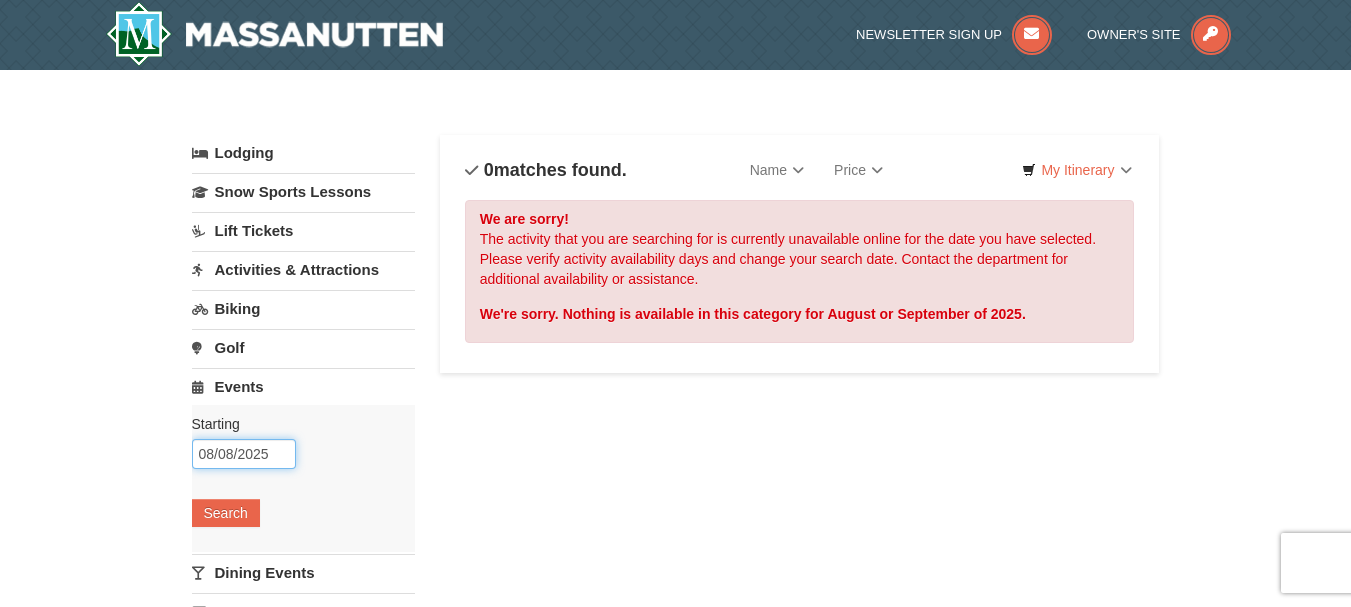 click on "08/08/2025" at bounding box center [244, 454] 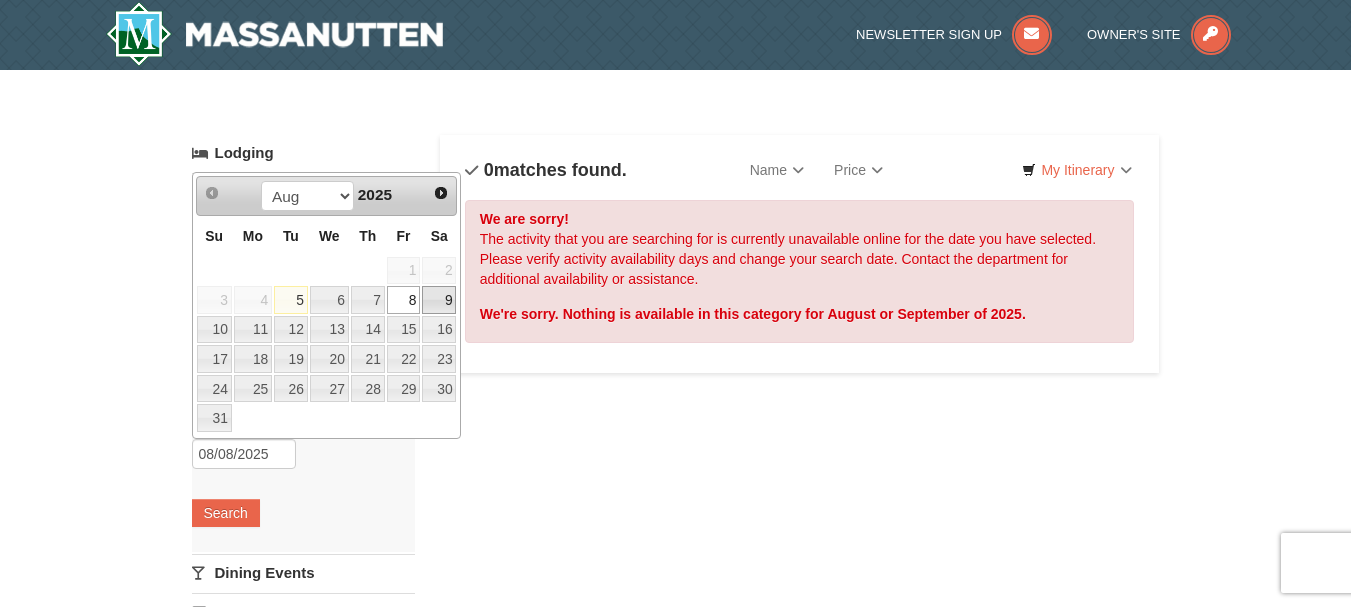 click on "9" at bounding box center [439, 300] 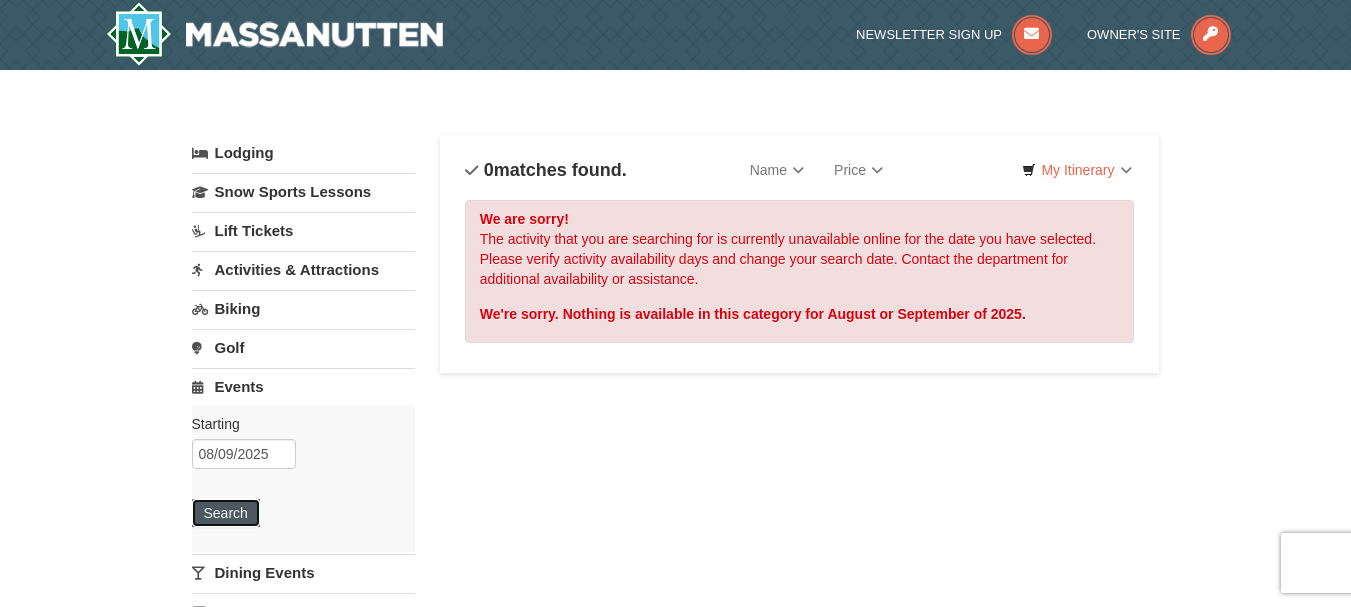 click on "Search" at bounding box center (226, 513) 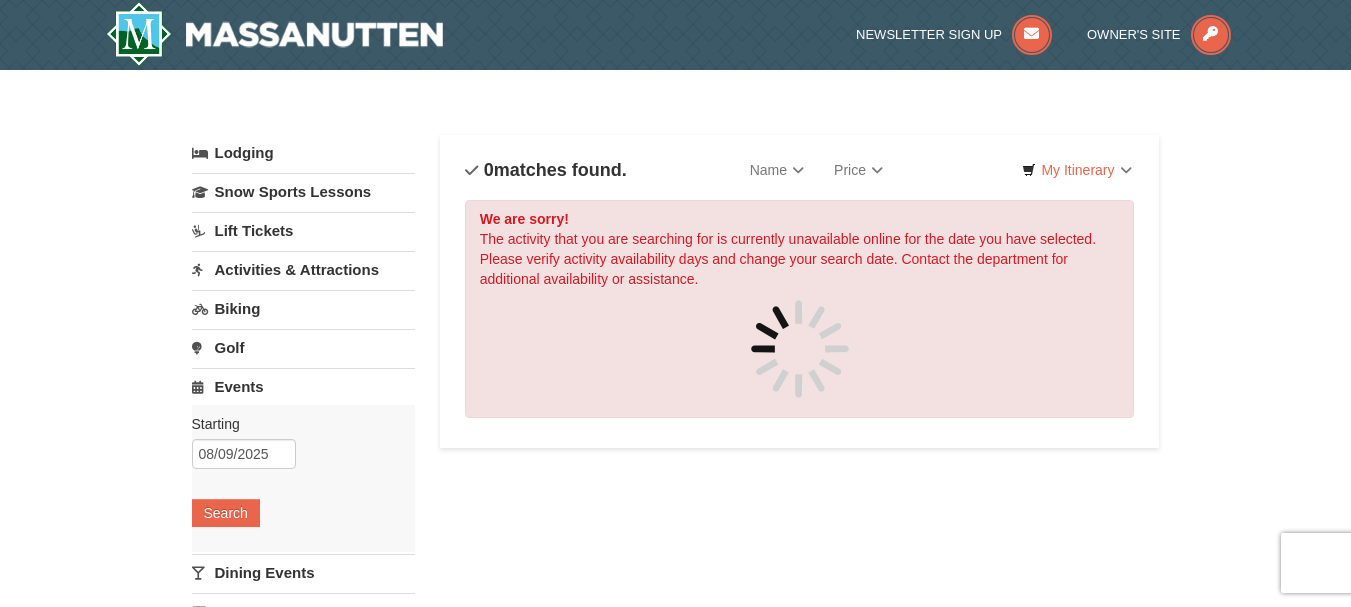 scroll, scrollTop: 0, scrollLeft: 0, axis: both 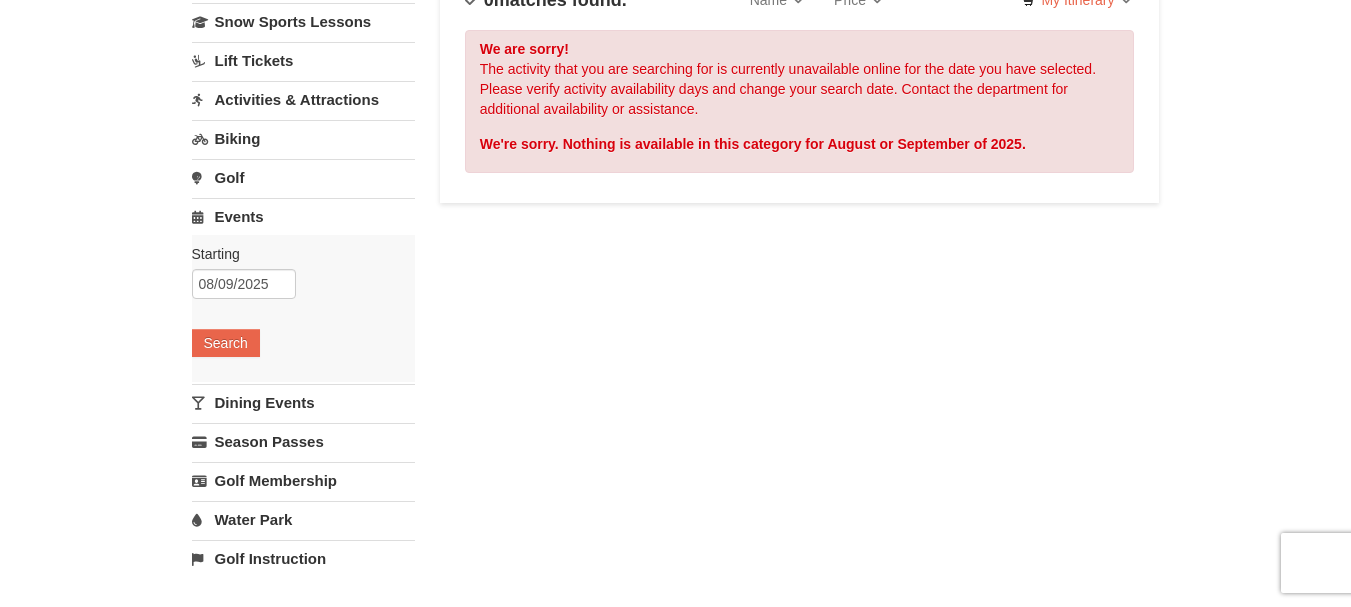 click on "Dining Events" at bounding box center (303, 402) 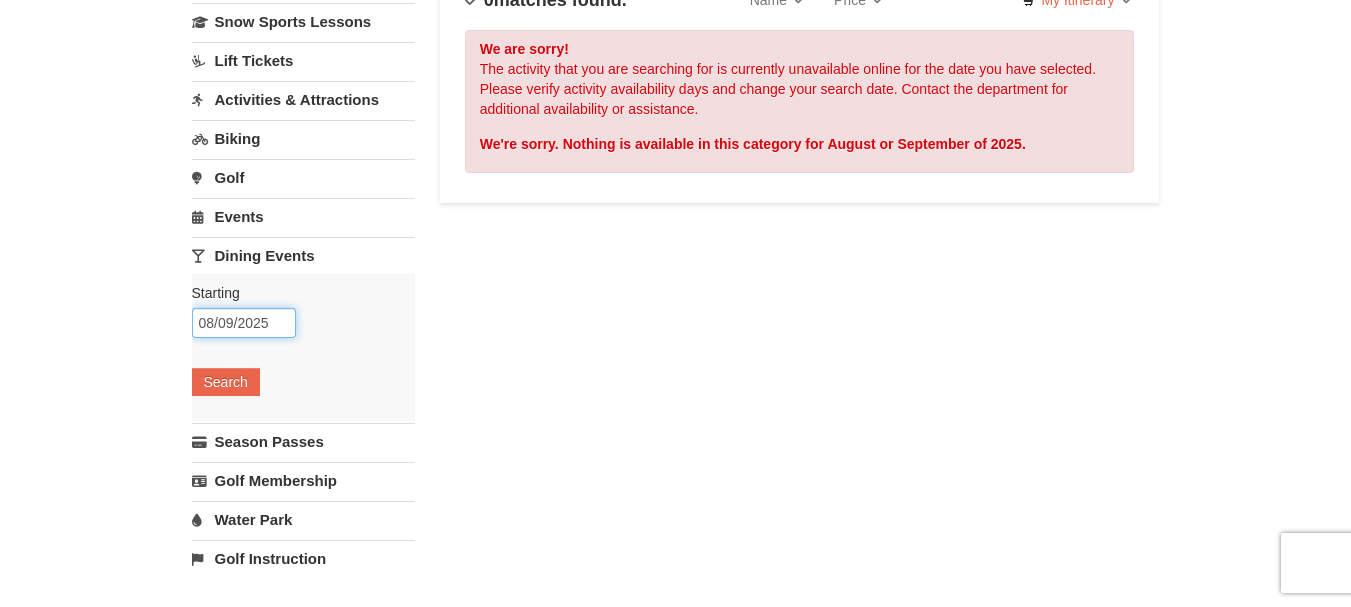 click on "08/09/2025" at bounding box center (244, 323) 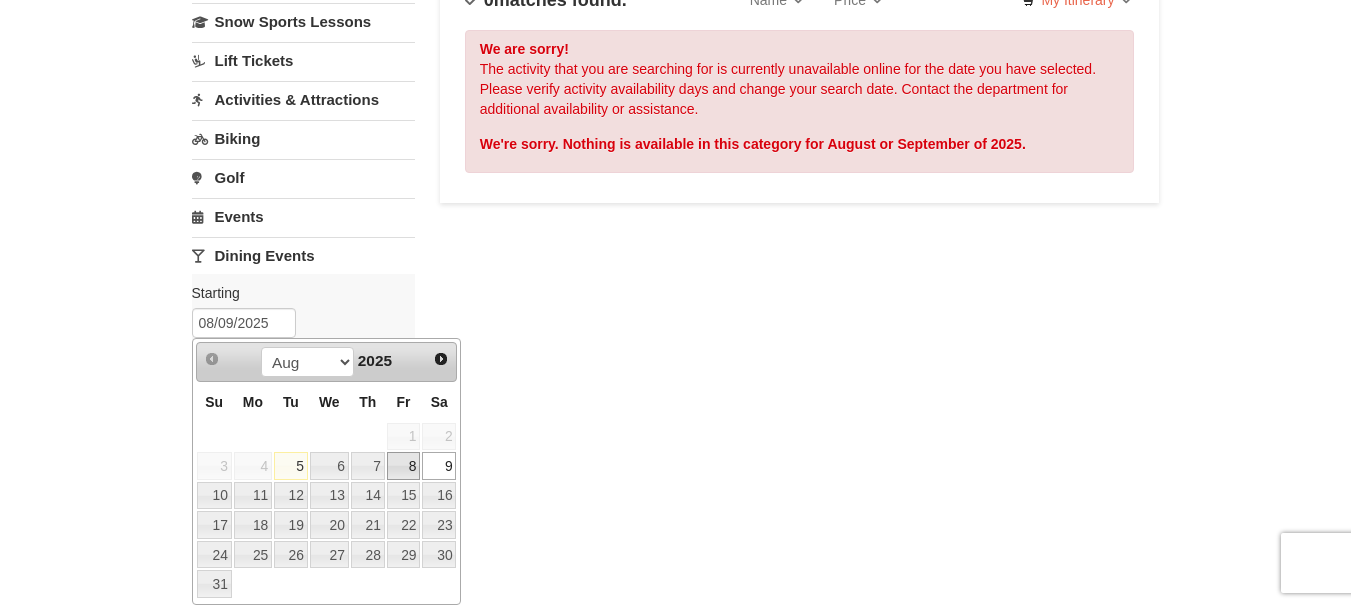 click on "8" at bounding box center (404, 466) 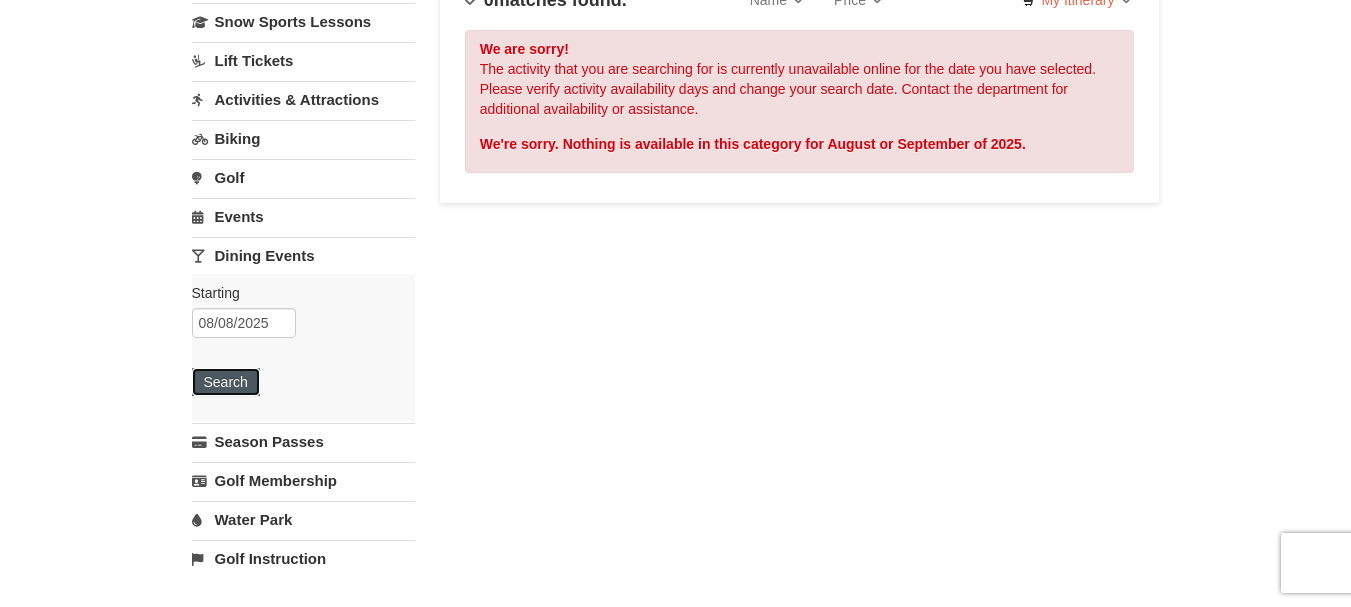 click on "Search" at bounding box center (226, 382) 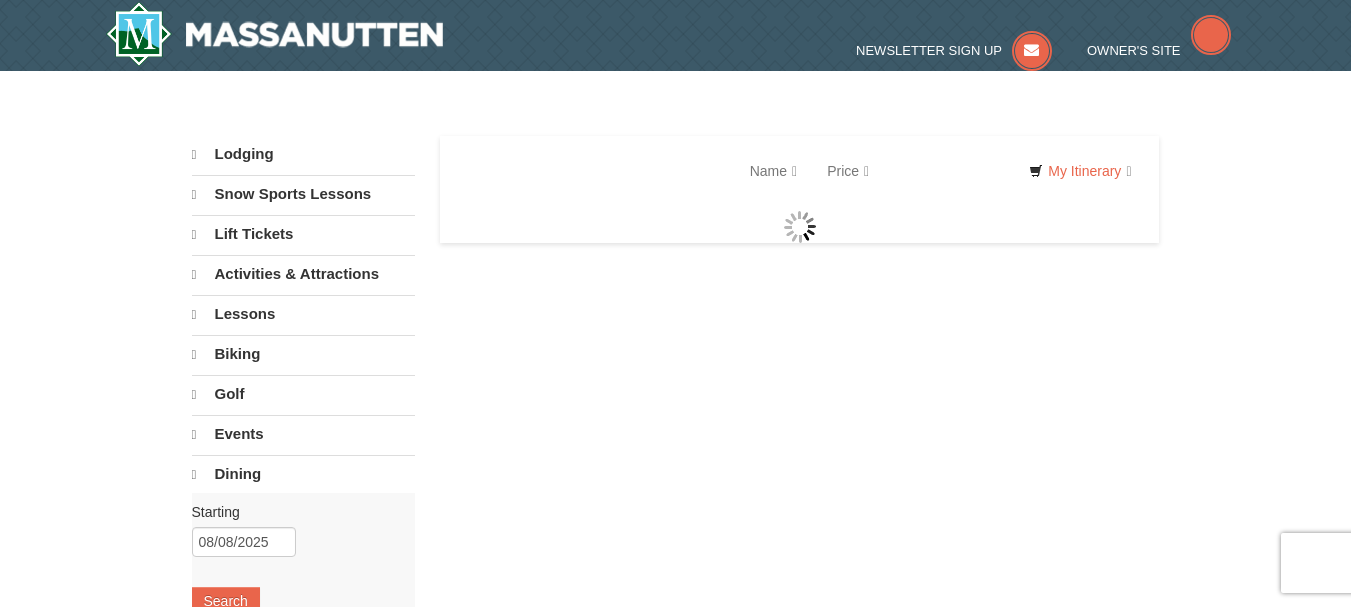scroll, scrollTop: 0, scrollLeft: 0, axis: both 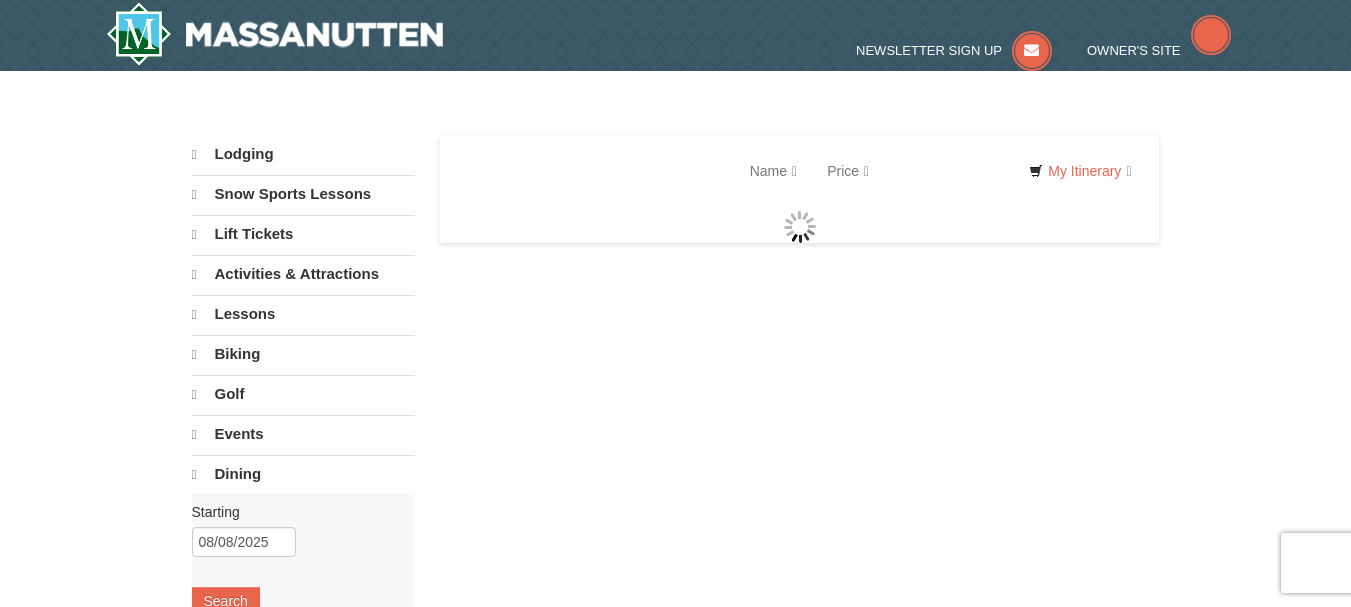 select on "8" 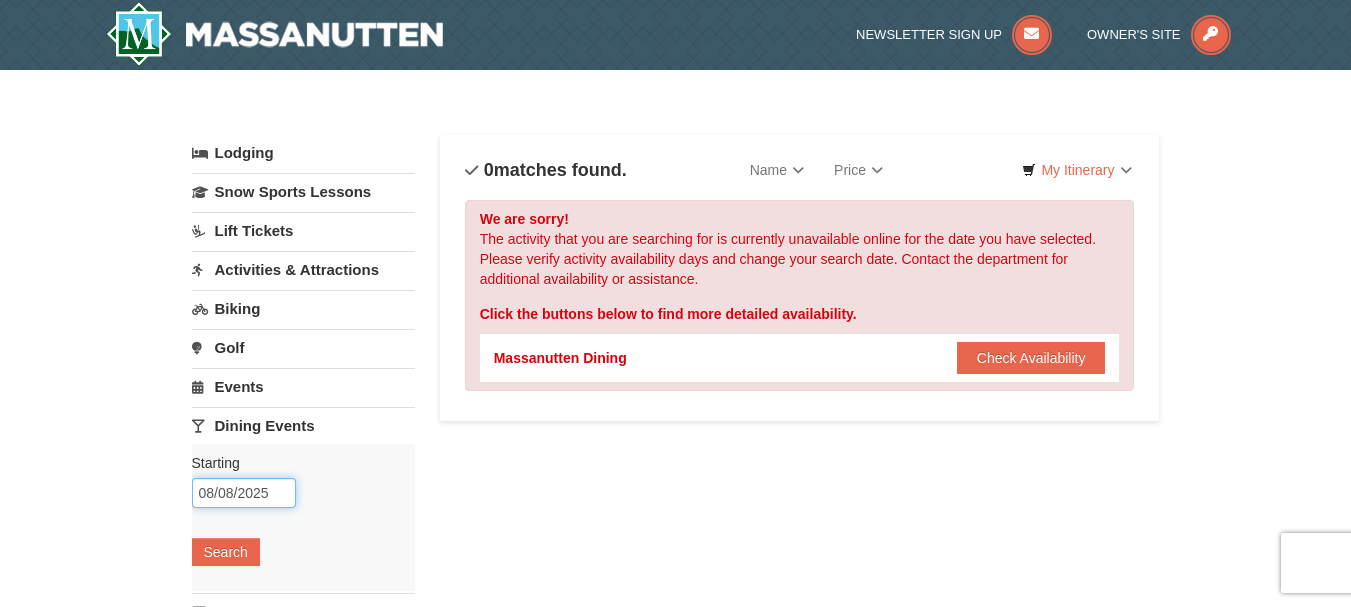 click on "08/08/2025" at bounding box center (244, 493) 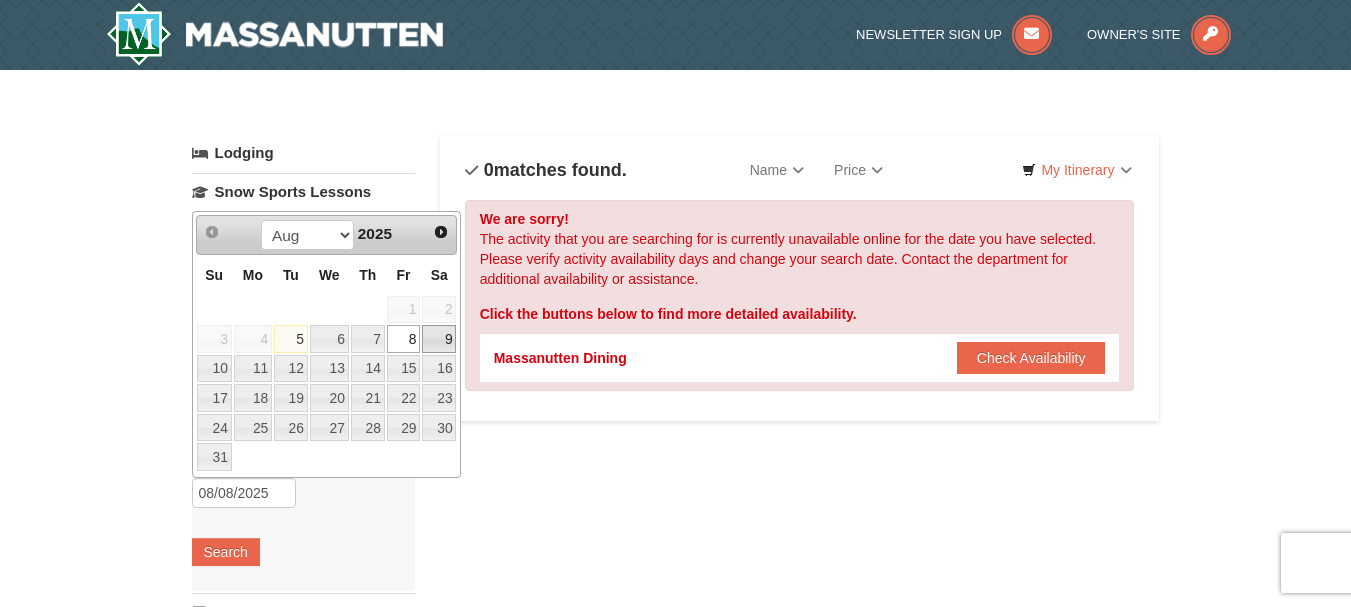 click on "9" at bounding box center [439, 339] 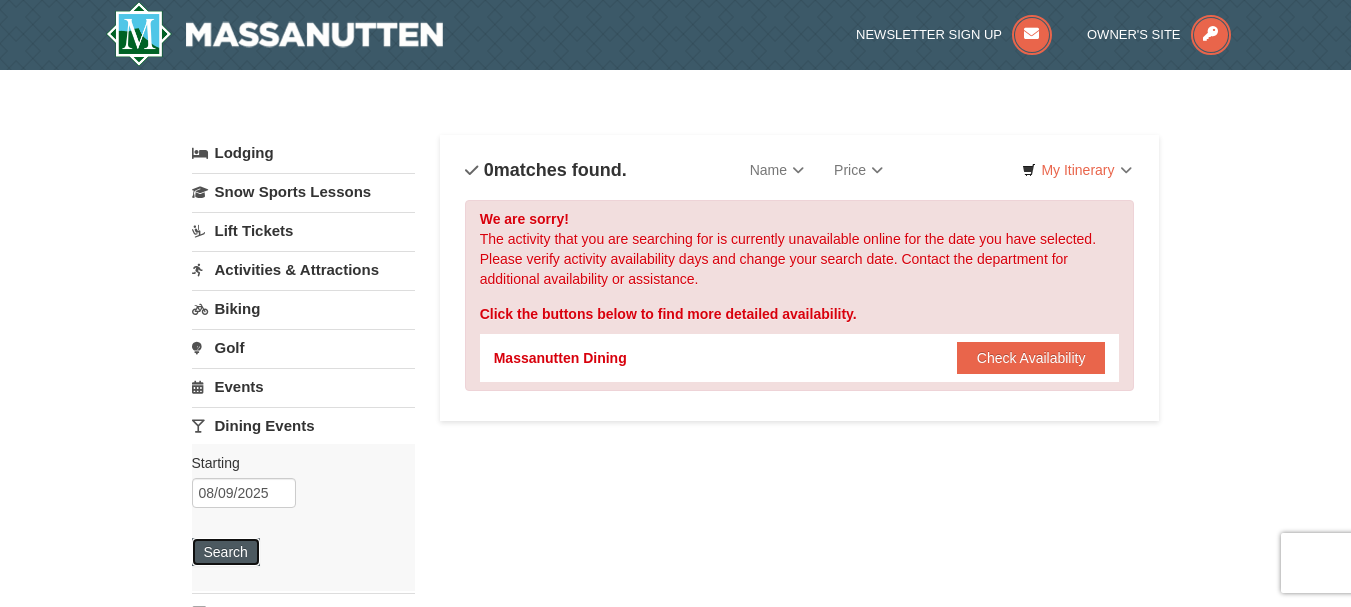 click on "Search" at bounding box center [226, 552] 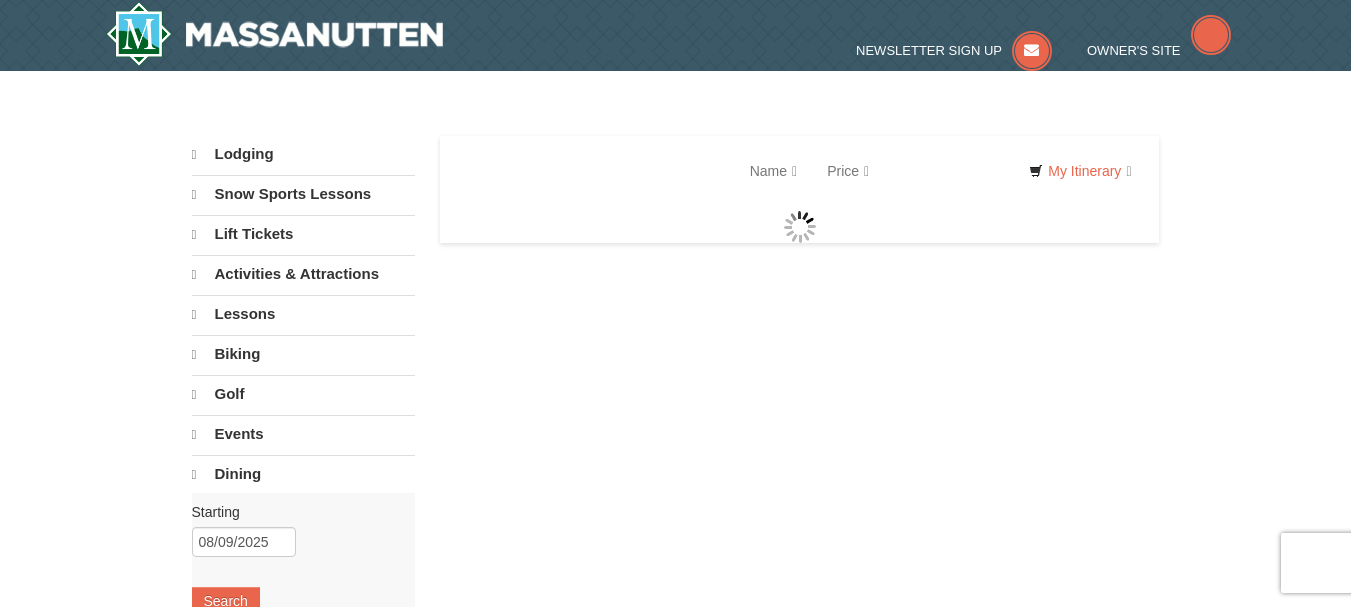 scroll, scrollTop: 0, scrollLeft: 0, axis: both 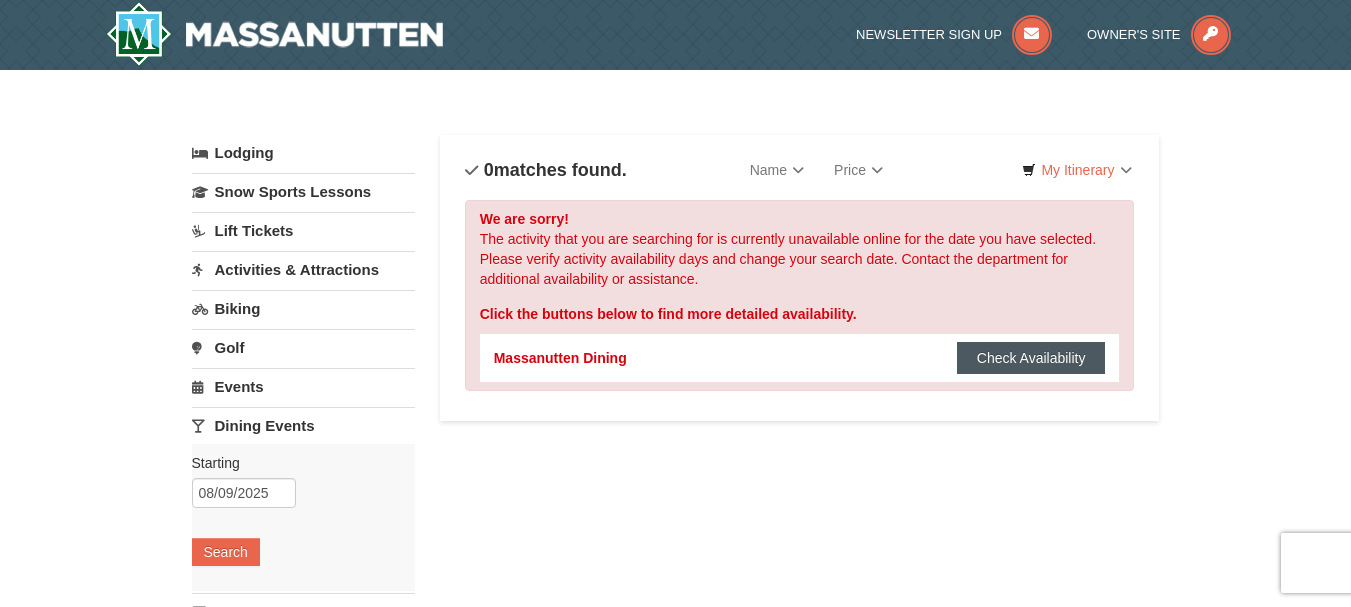 click on "Check Availability" at bounding box center [1031, 358] 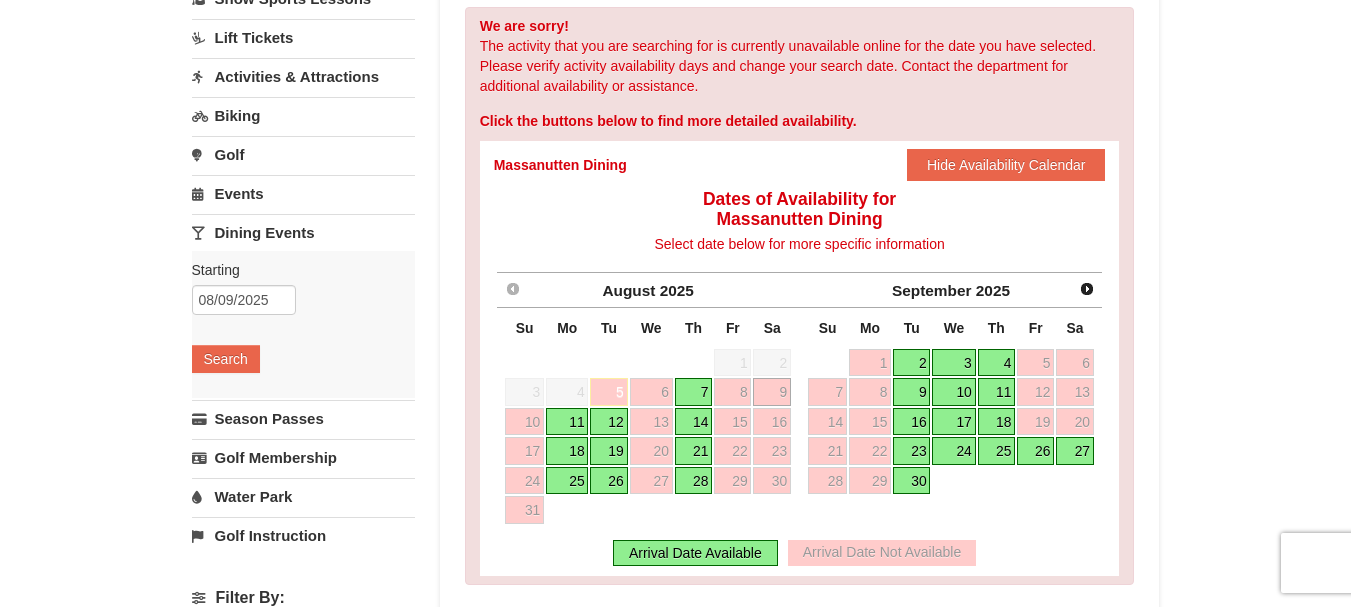 scroll, scrollTop: 188, scrollLeft: 0, axis: vertical 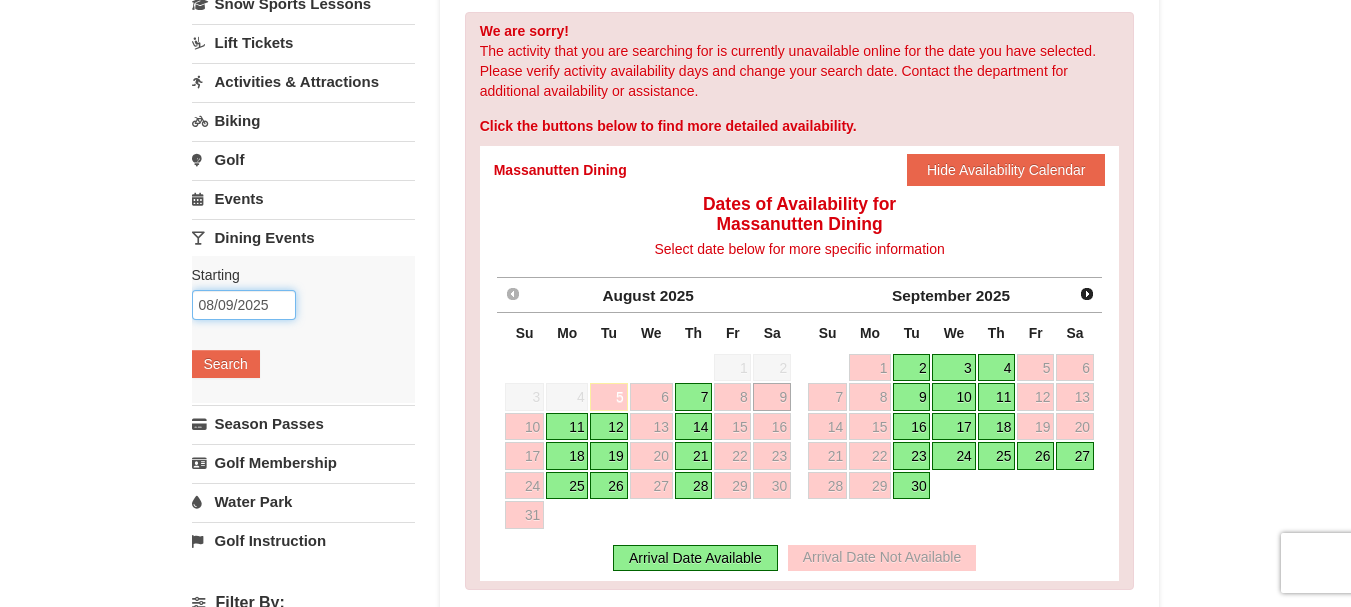 click on "08/09/2025" at bounding box center (244, 305) 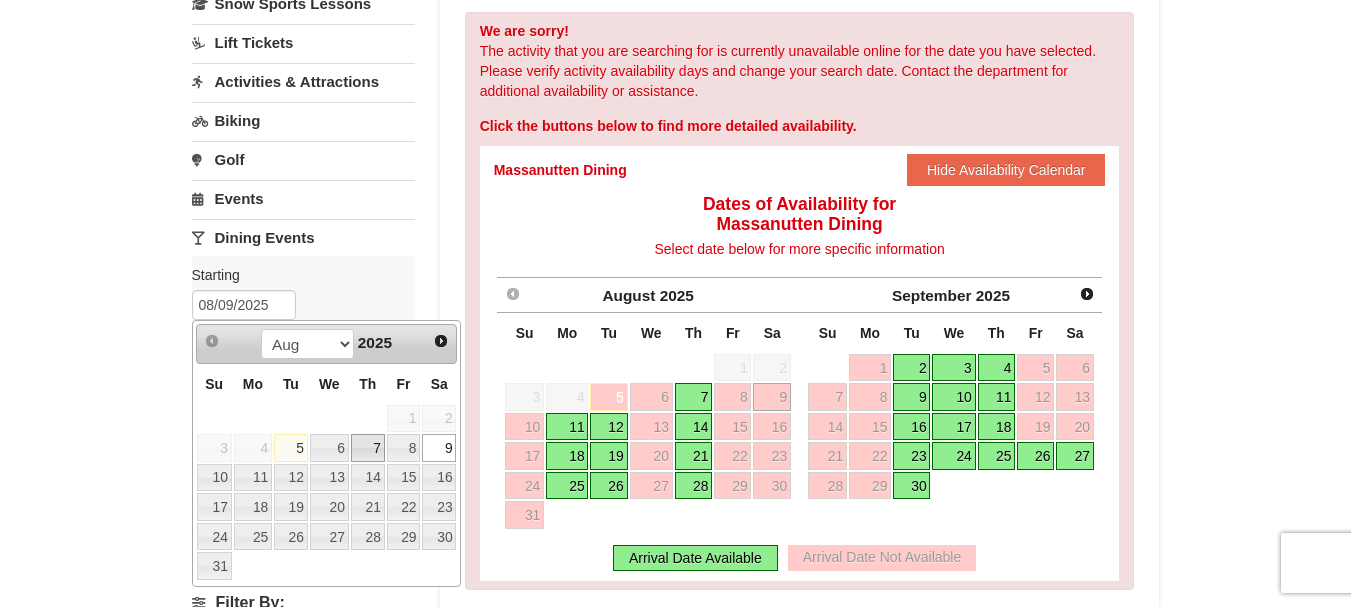 click on "7" at bounding box center (368, 448) 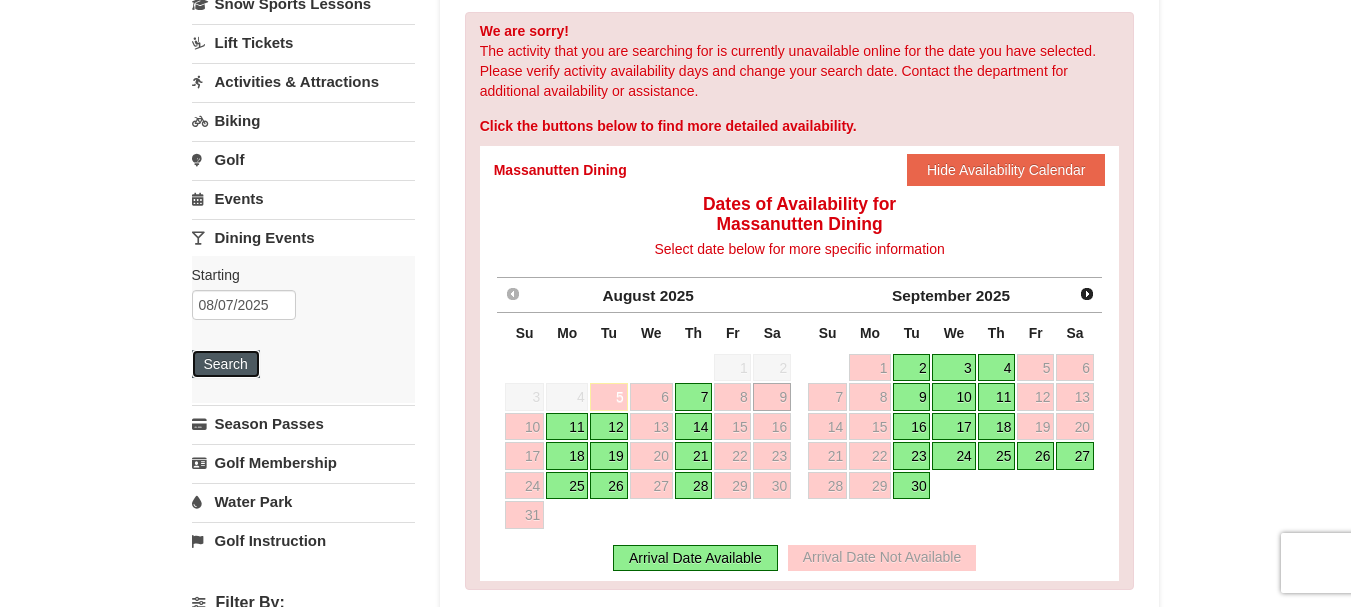 click on "Search" at bounding box center [226, 364] 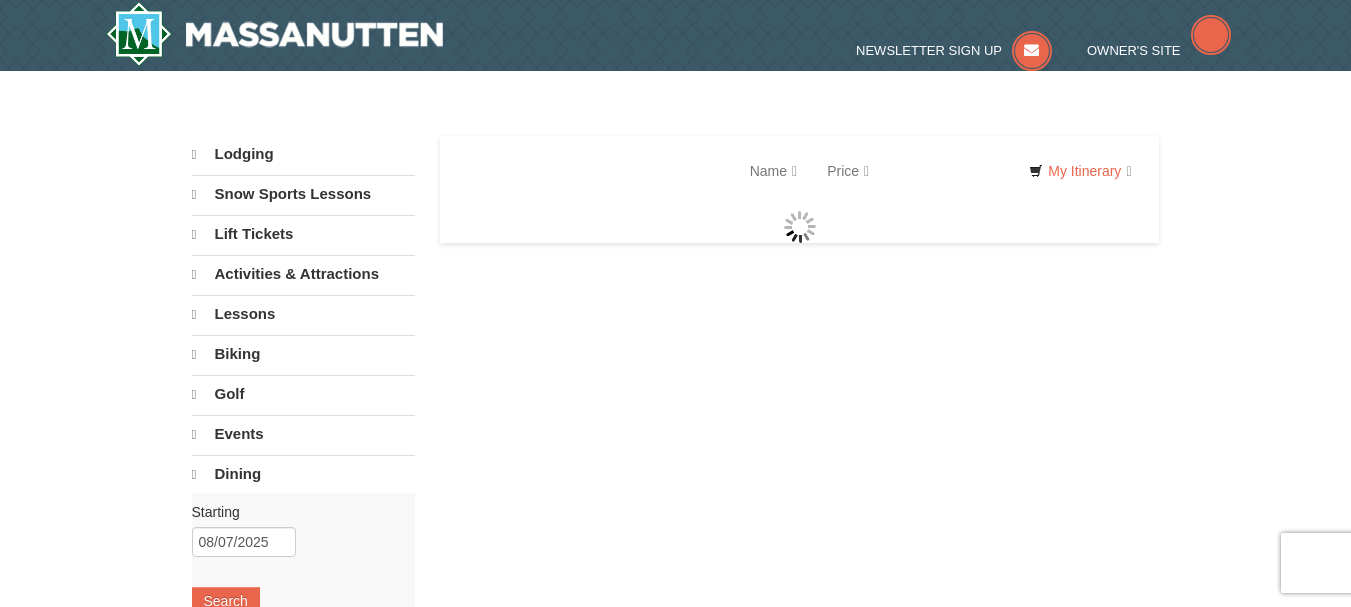 scroll, scrollTop: 0, scrollLeft: 0, axis: both 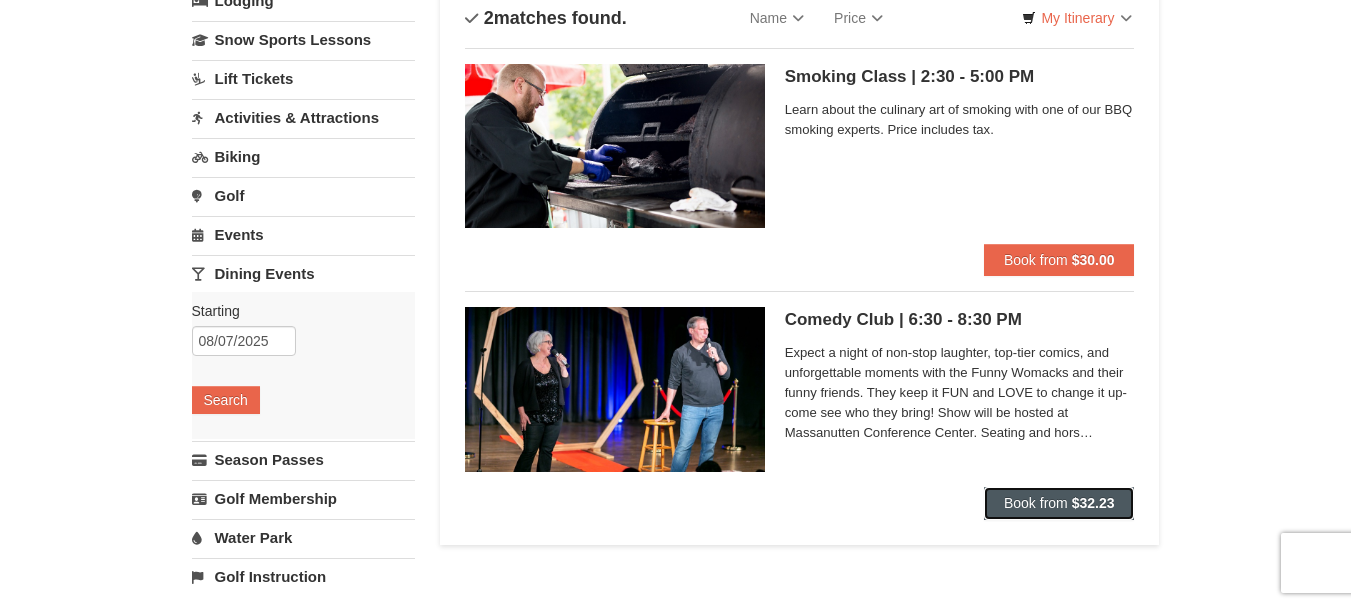 click on "Book from" at bounding box center (1036, 503) 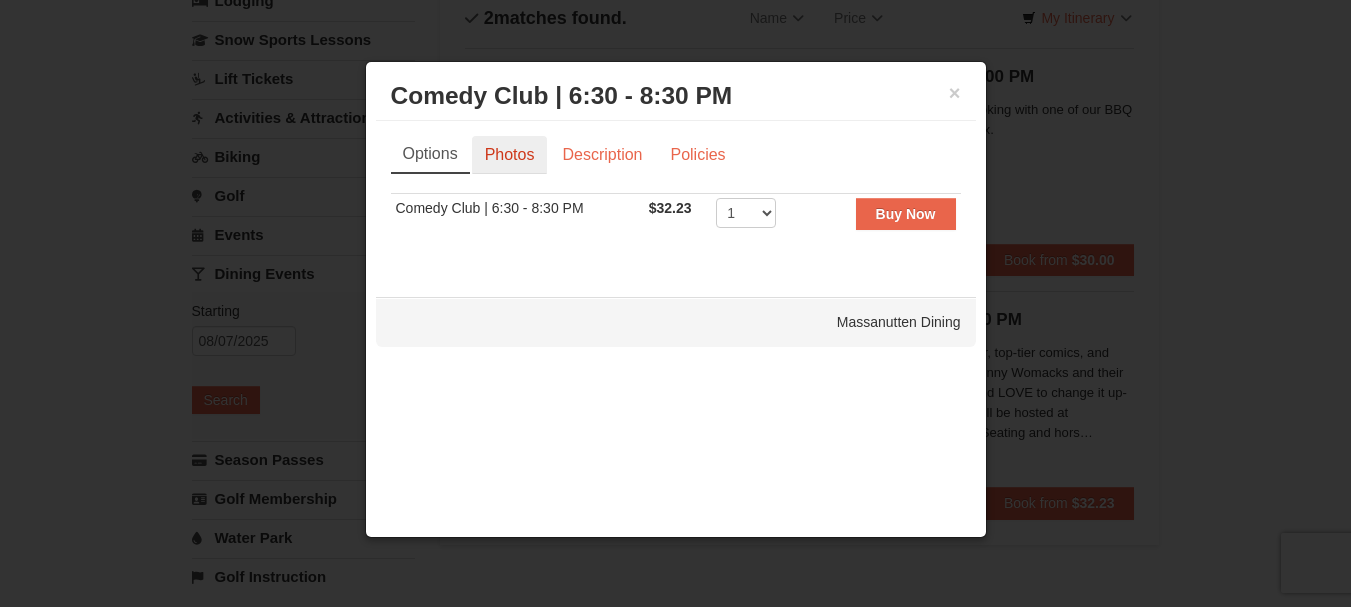 click on "Photos" at bounding box center [510, 155] 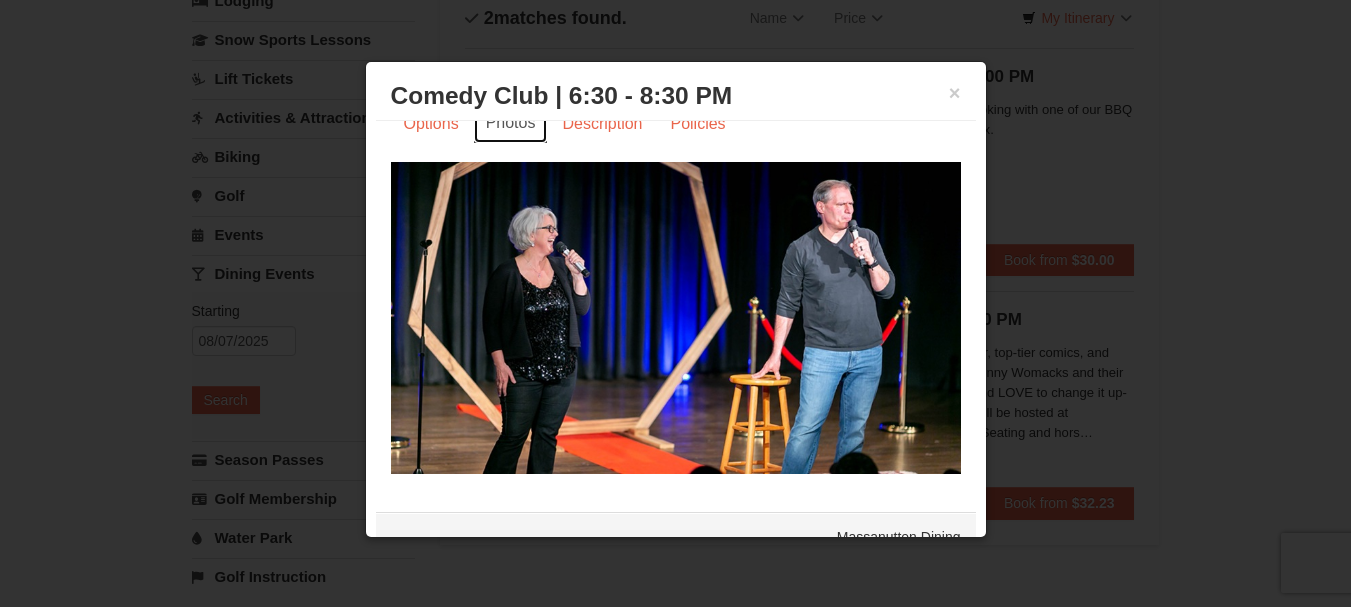 scroll, scrollTop: 0, scrollLeft: 0, axis: both 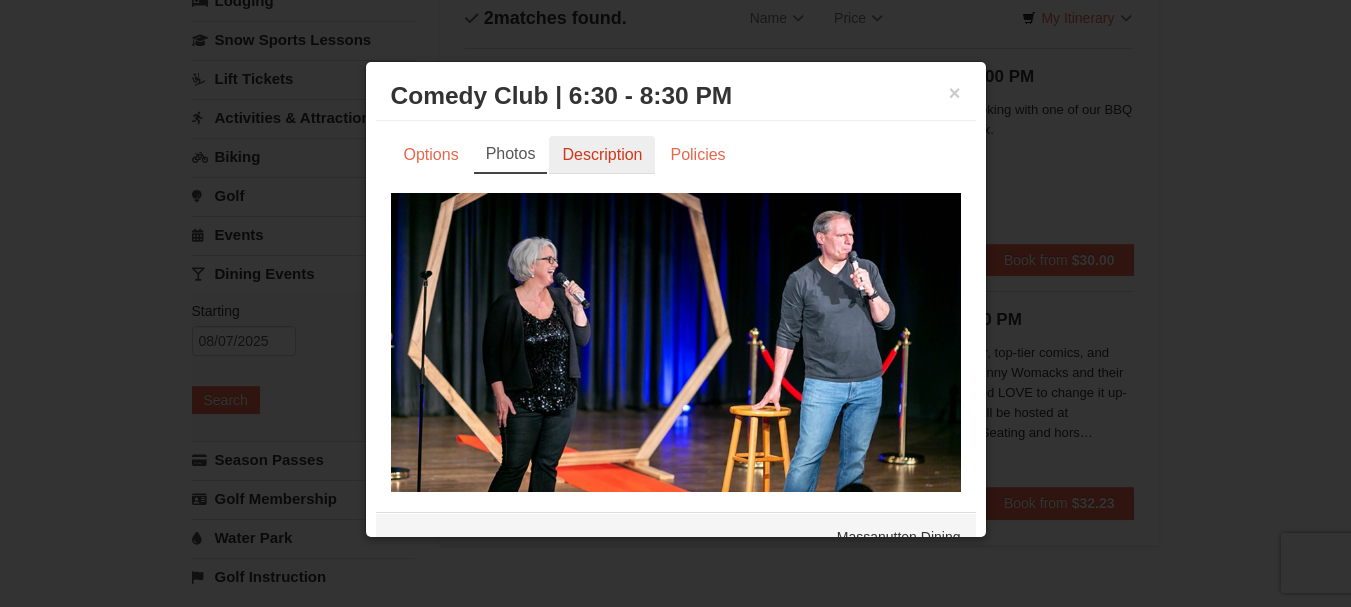 click on "Description" at bounding box center (602, 155) 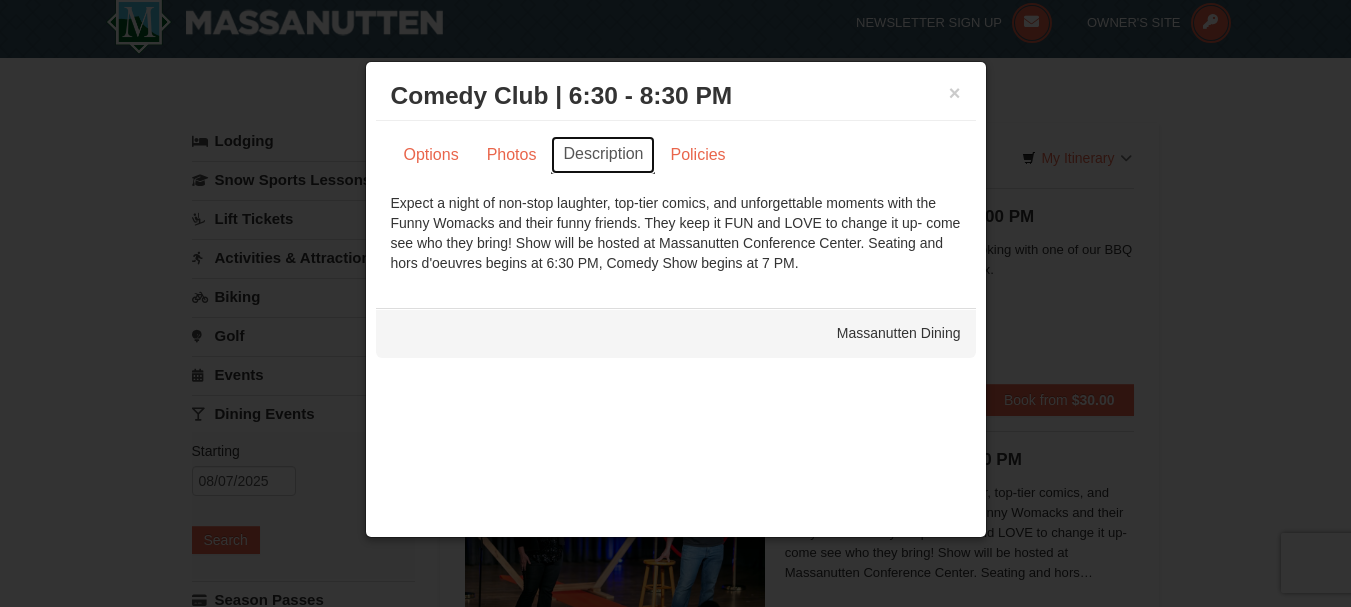 scroll, scrollTop: 0, scrollLeft: 0, axis: both 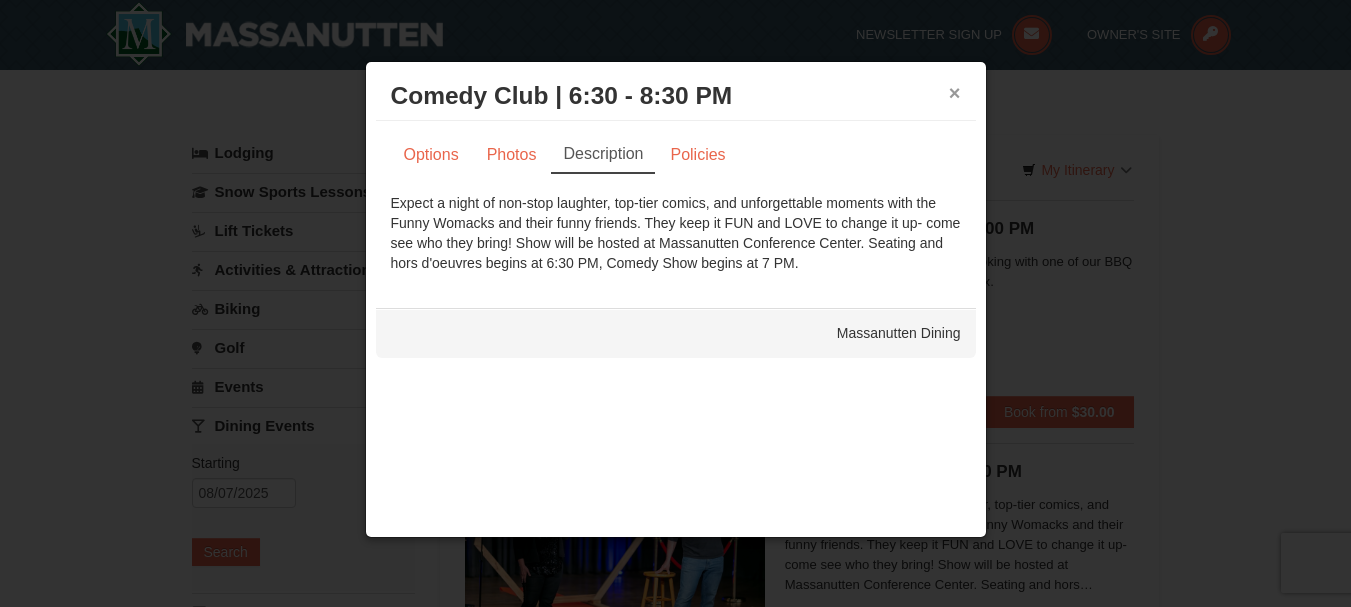 click on "×" at bounding box center [955, 93] 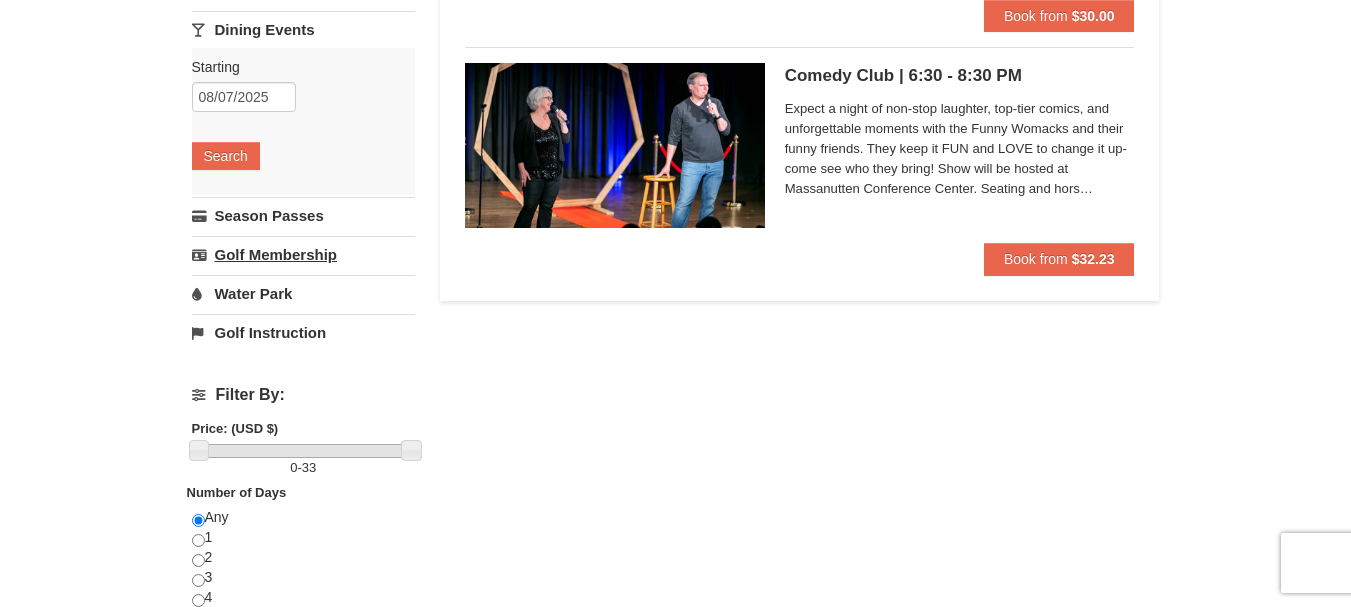 scroll, scrollTop: 403, scrollLeft: 0, axis: vertical 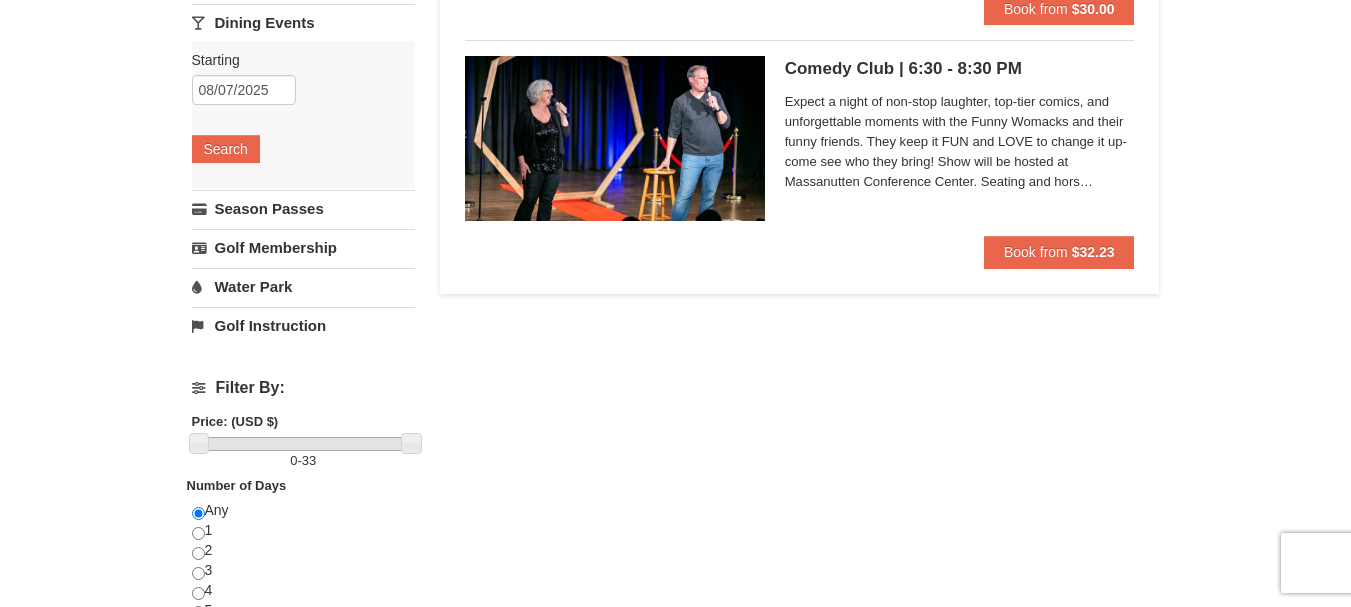 click on "Golf Instruction" at bounding box center (303, 325) 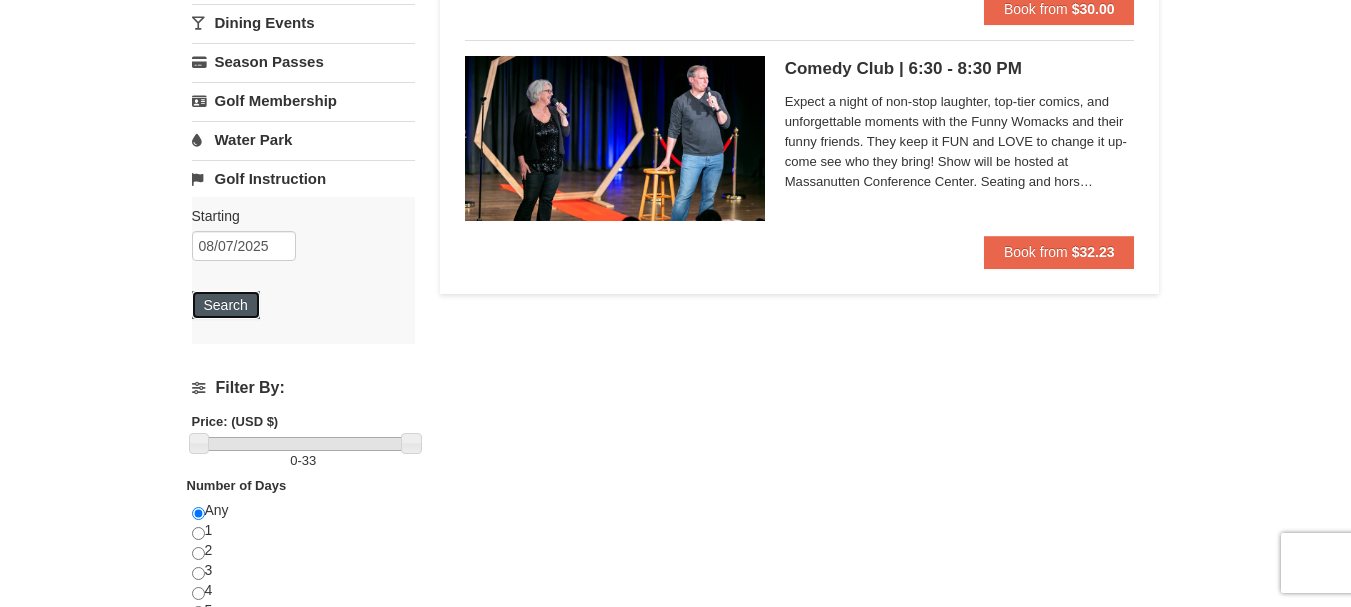 click on "Search" at bounding box center (226, 305) 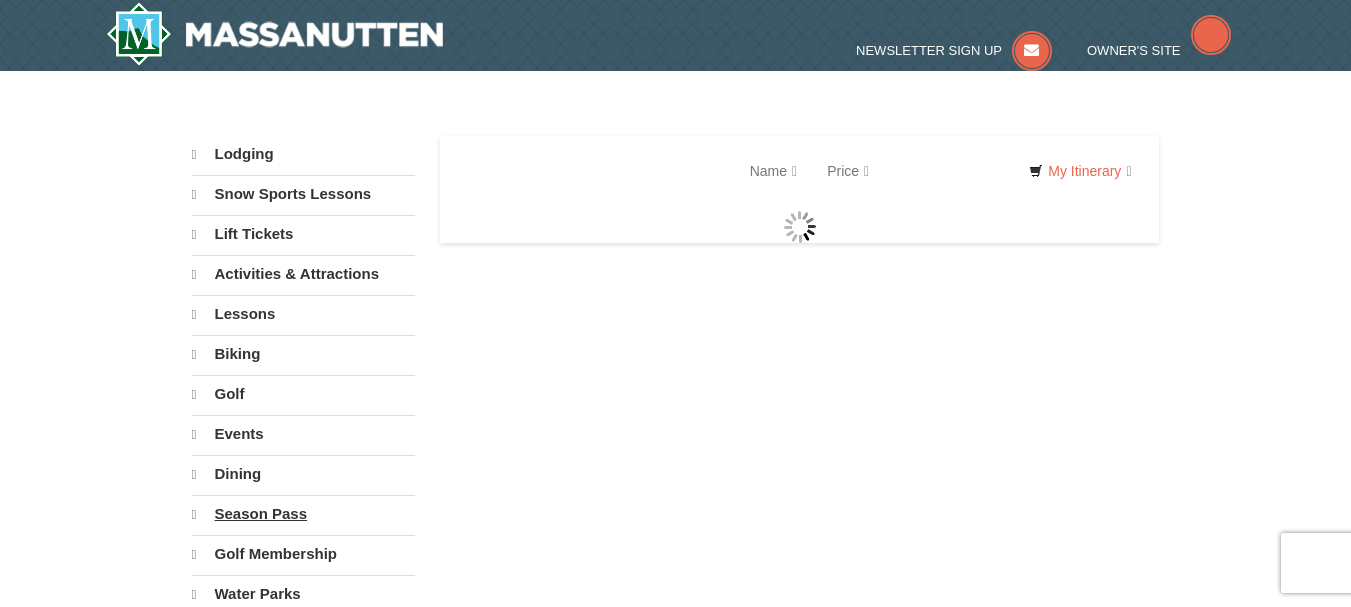 scroll, scrollTop: 0, scrollLeft: 0, axis: both 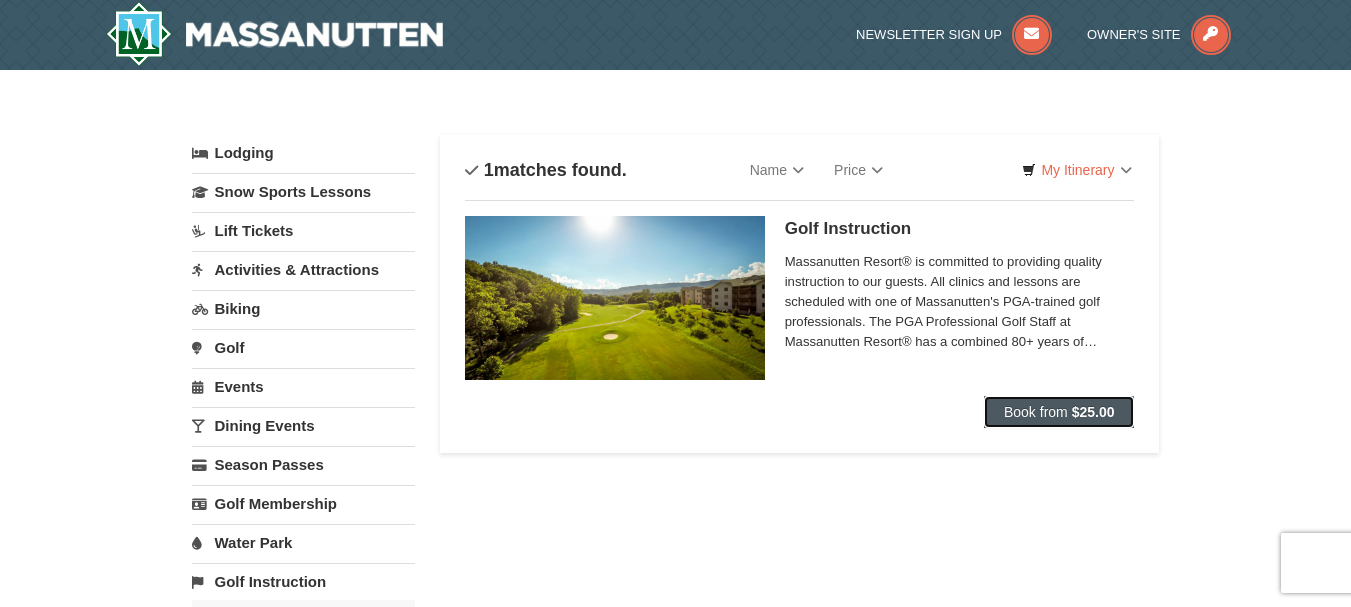 click on "Book from   $25.00" at bounding box center [1059, 412] 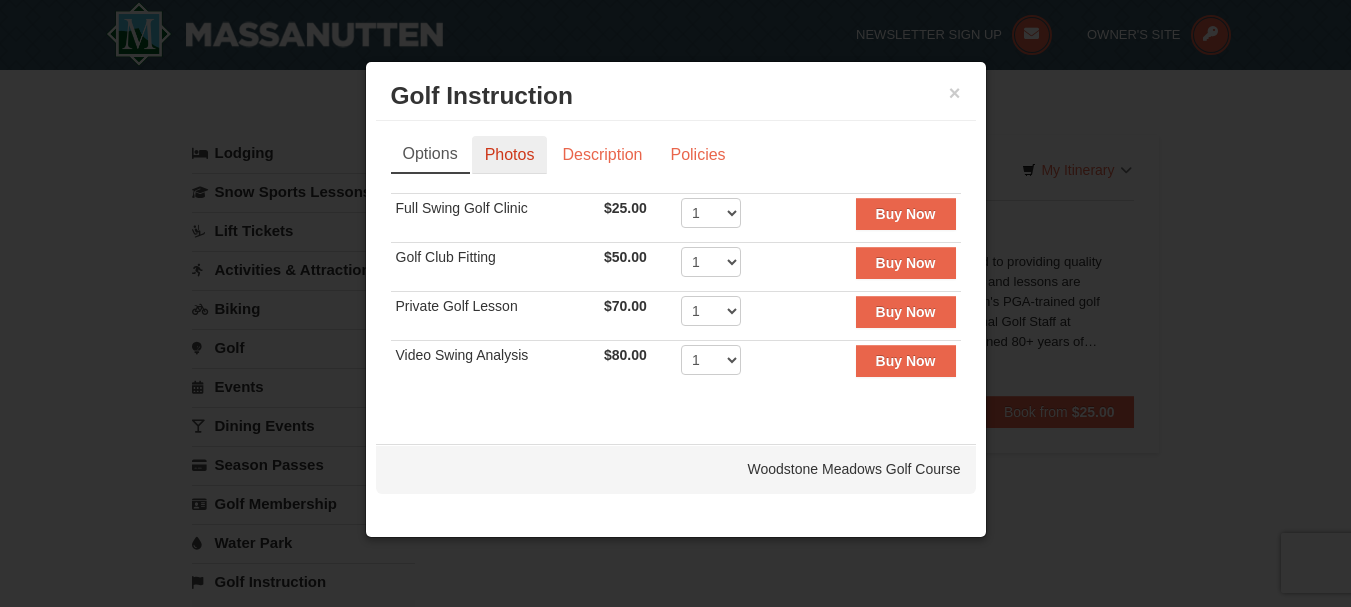 click on "Photos" at bounding box center [510, 155] 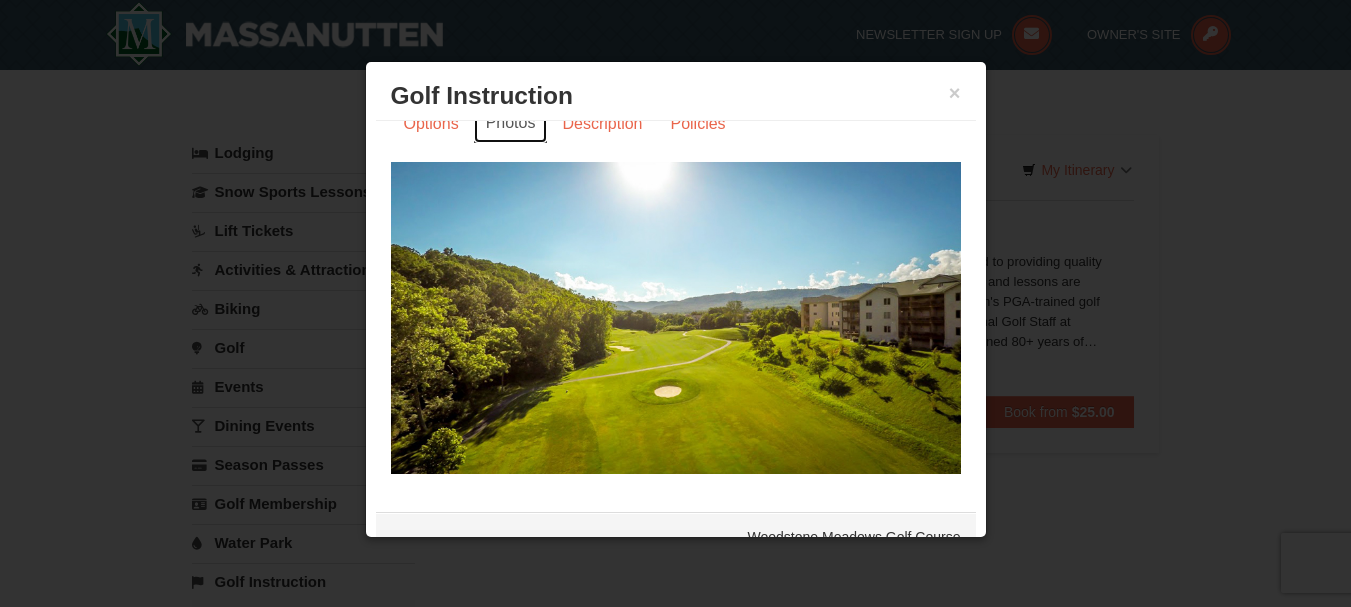 scroll, scrollTop: 0, scrollLeft: 0, axis: both 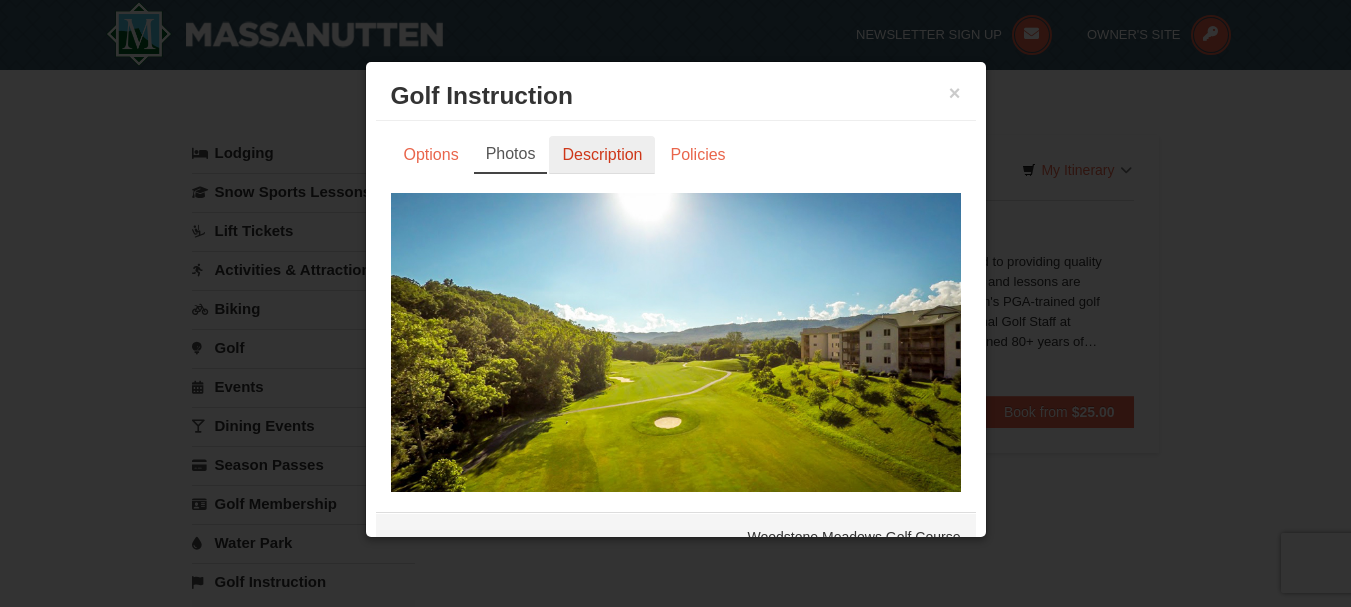 click on "Description" at bounding box center (602, 155) 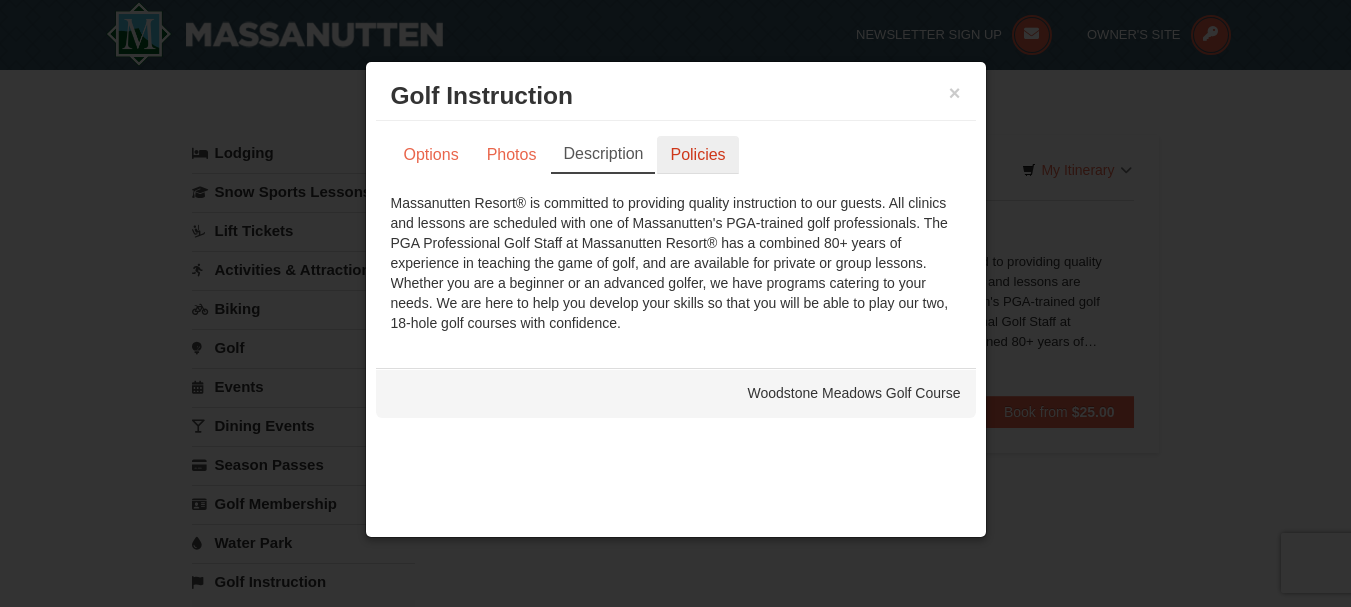 click on "Policies" at bounding box center (697, 155) 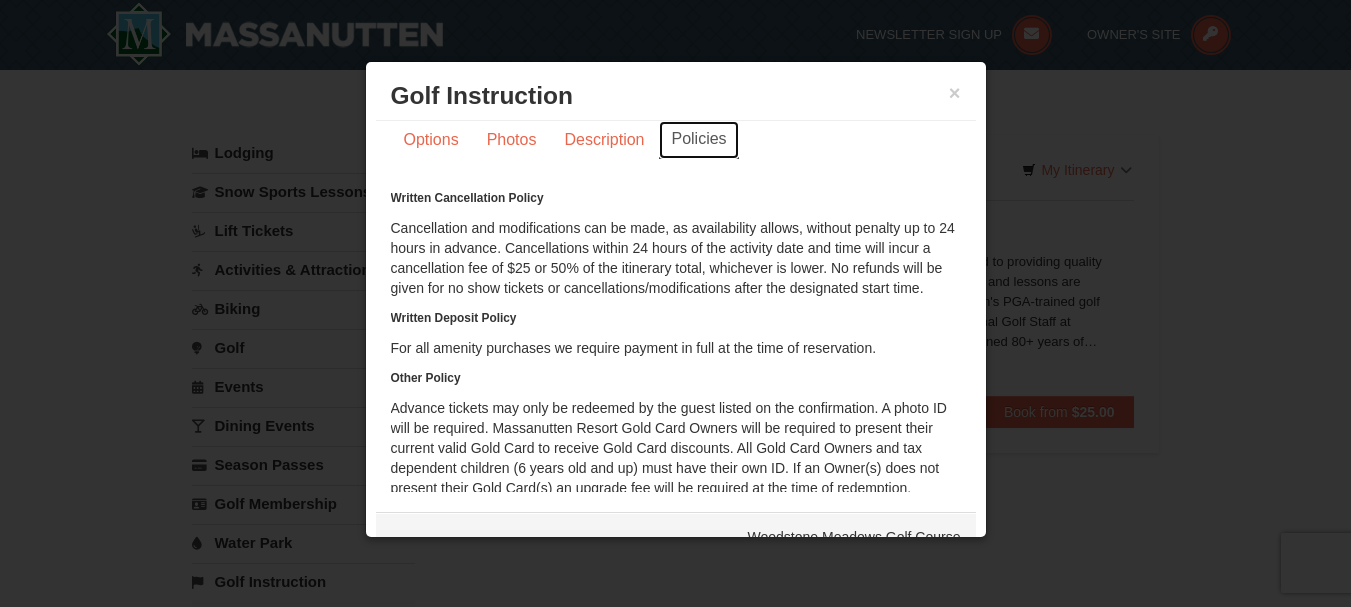 scroll, scrollTop: 0, scrollLeft: 0, axis: both 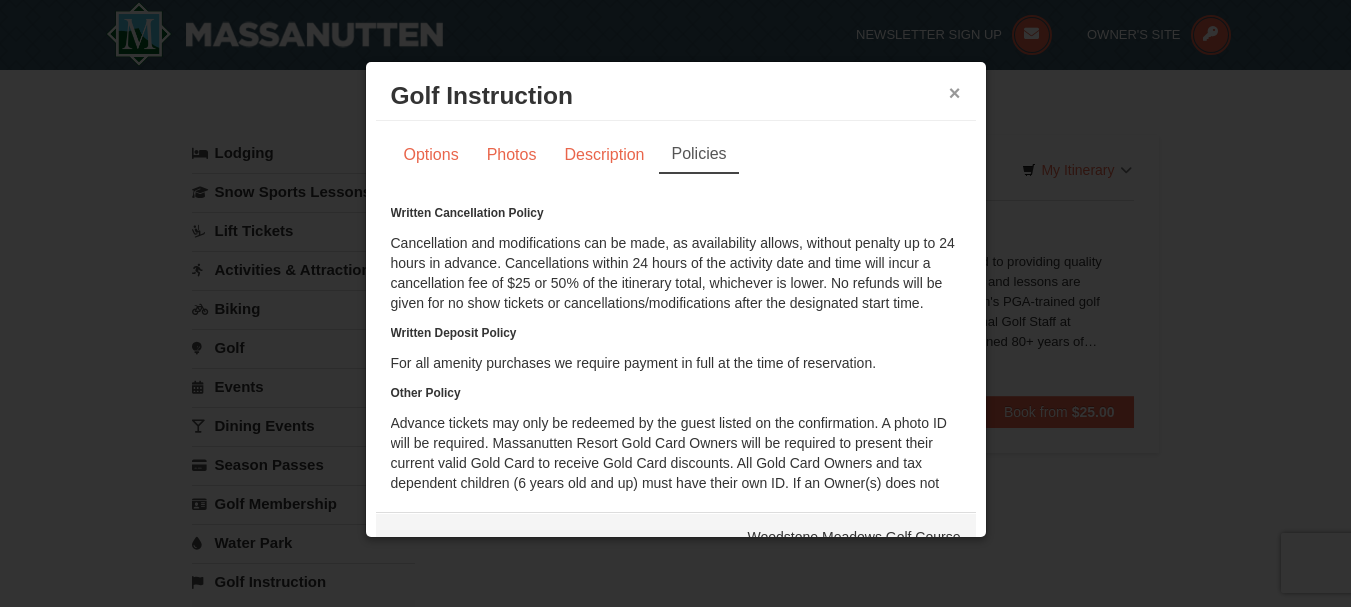 click on "×" at bounding box center (955, 93) 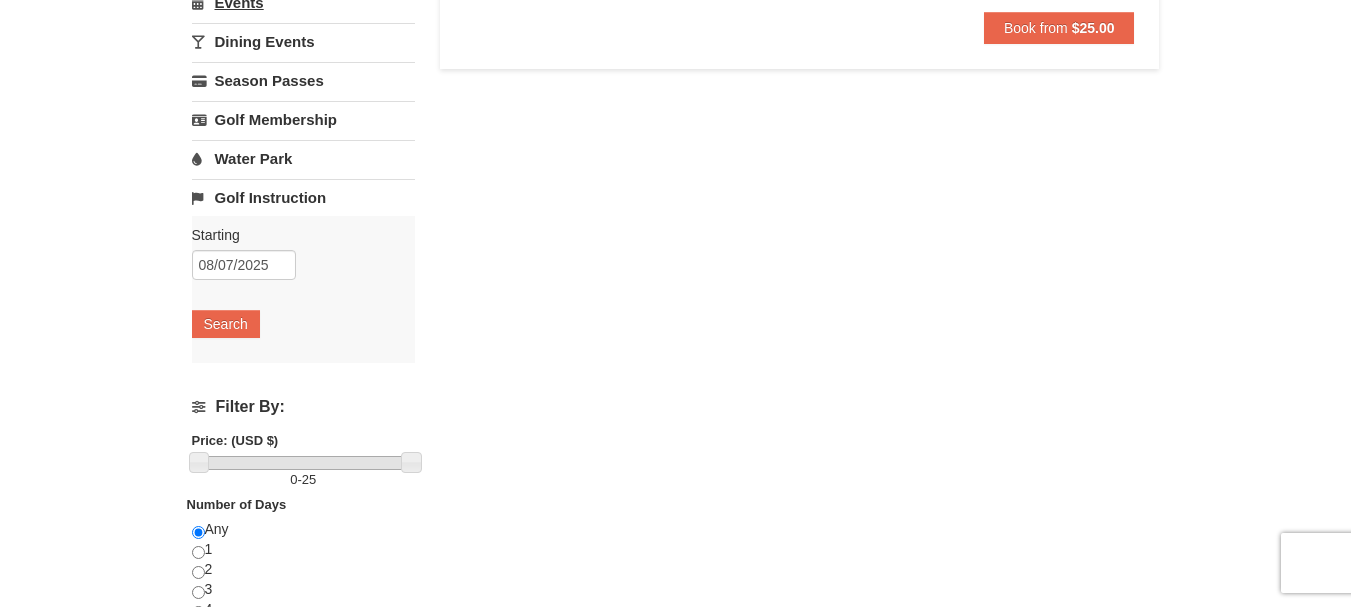 scroll, scrollTop: 376, scrollLeft: 0, axis: vertical 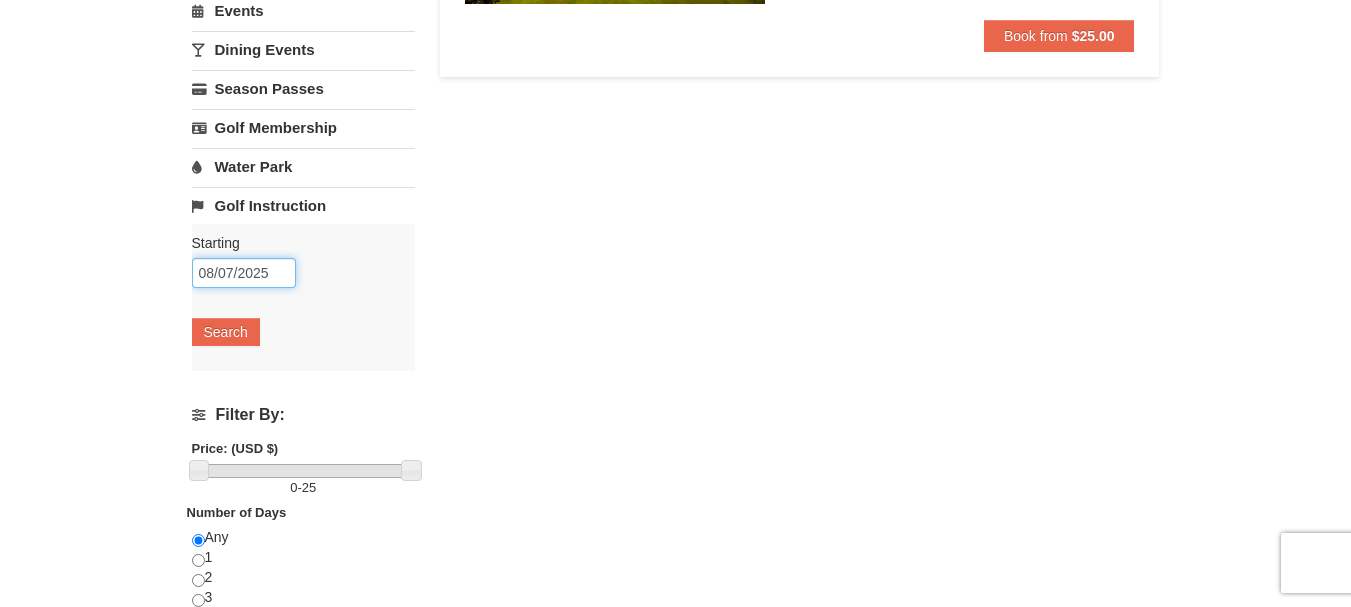 click on "08/07/2025" at bounding box center (244, 273) 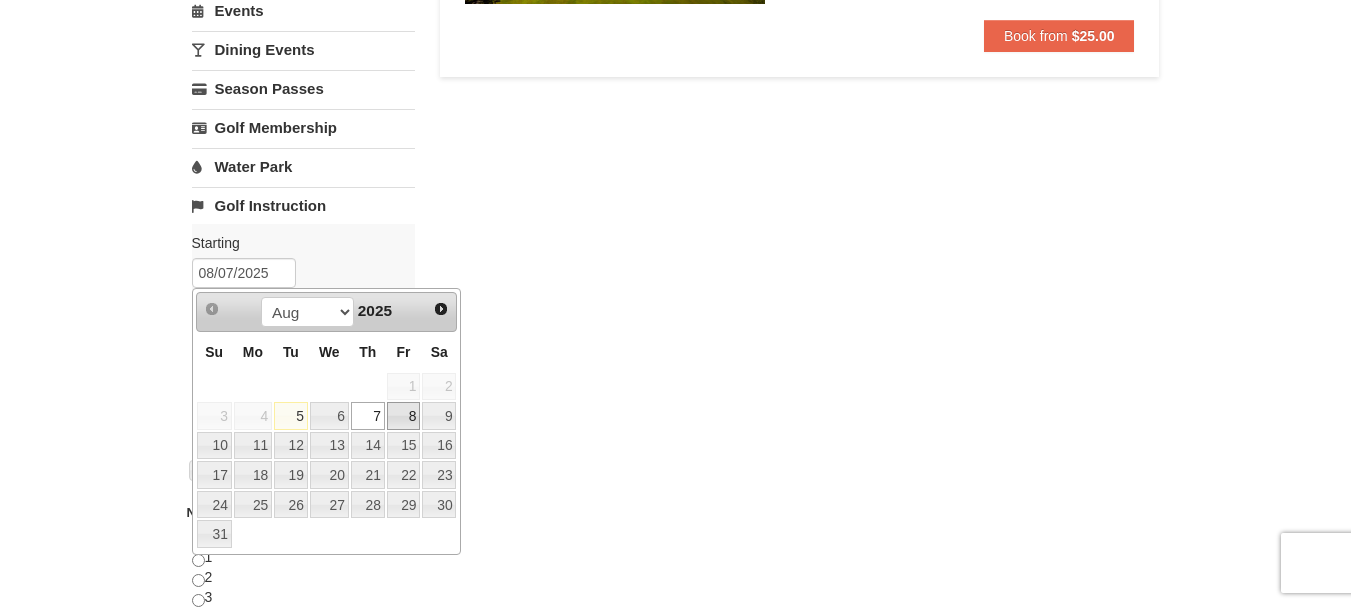 click on "8" at bounding box center (404, 416) 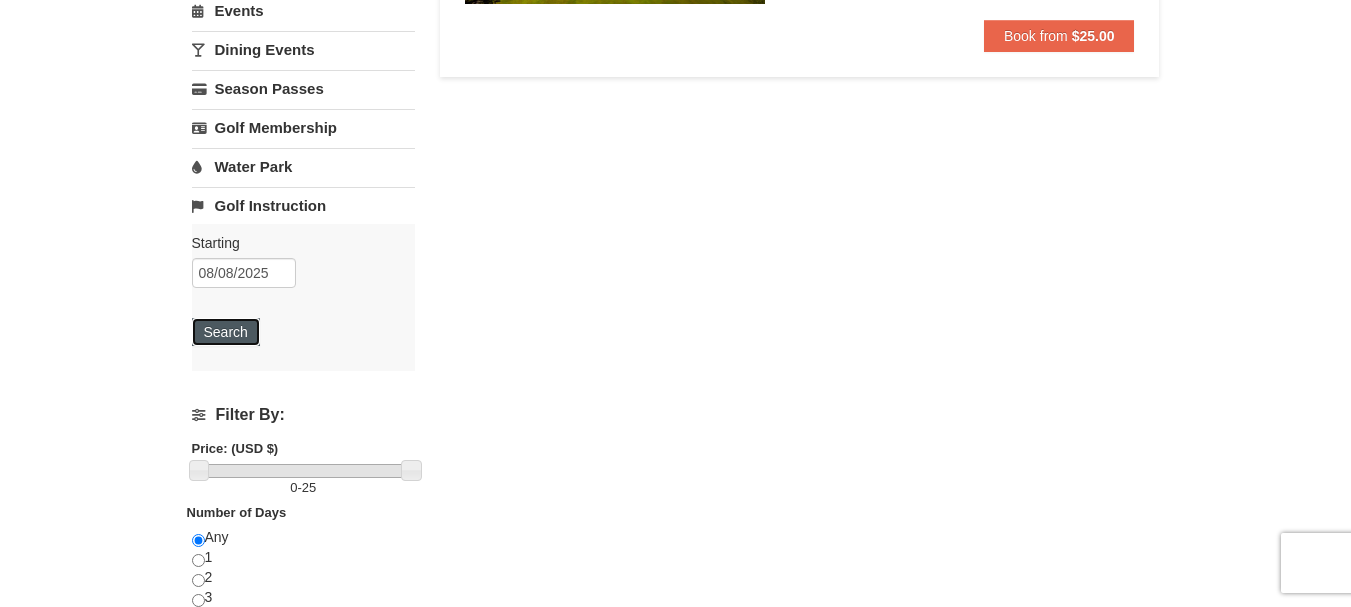 click on "Search" at bounding box center [226, 332] 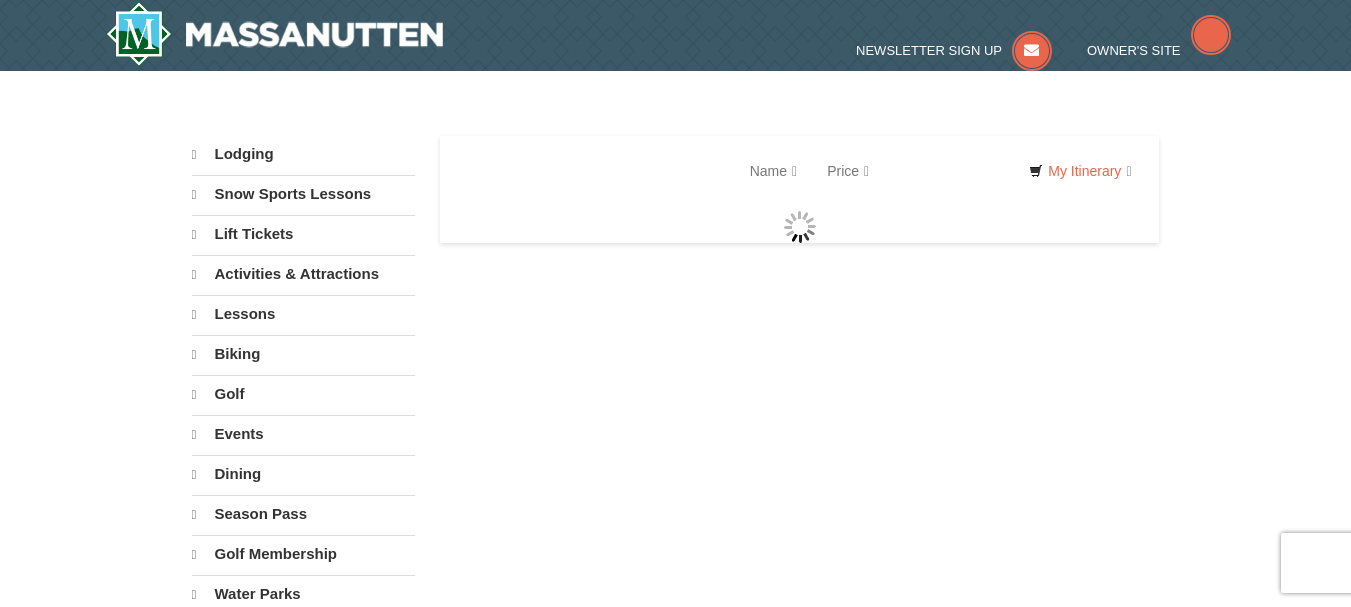 scroll, scrollTop: 0, scrollLeft: 0, axis: both 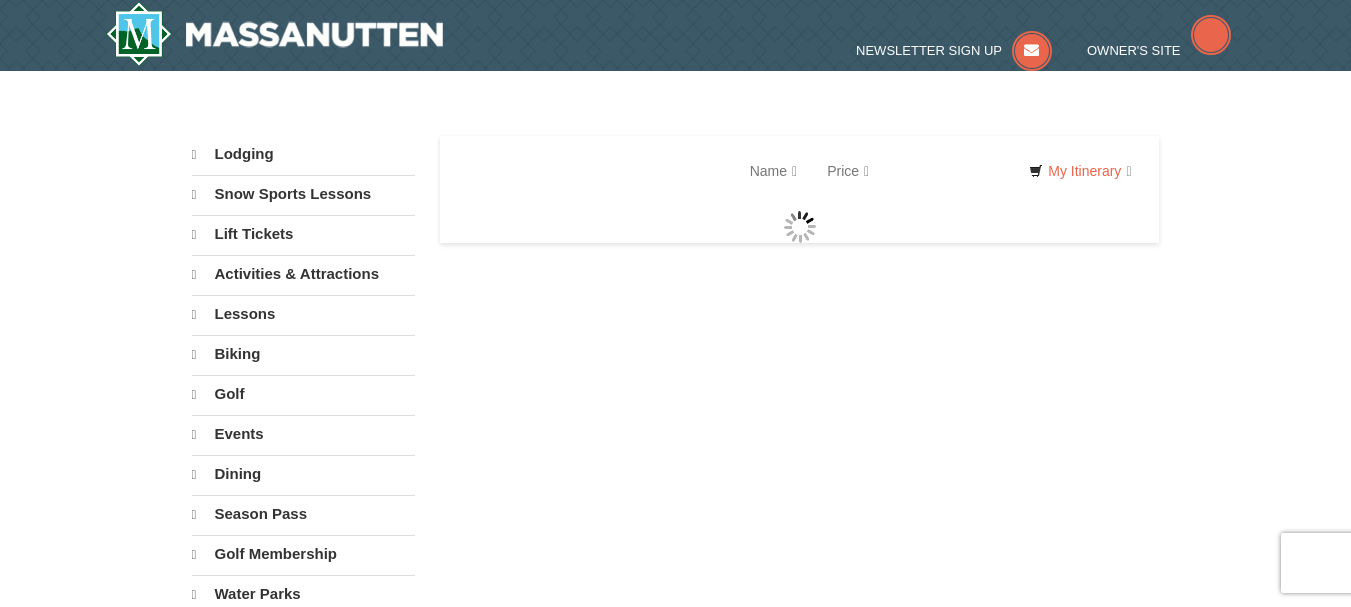 select on "8" 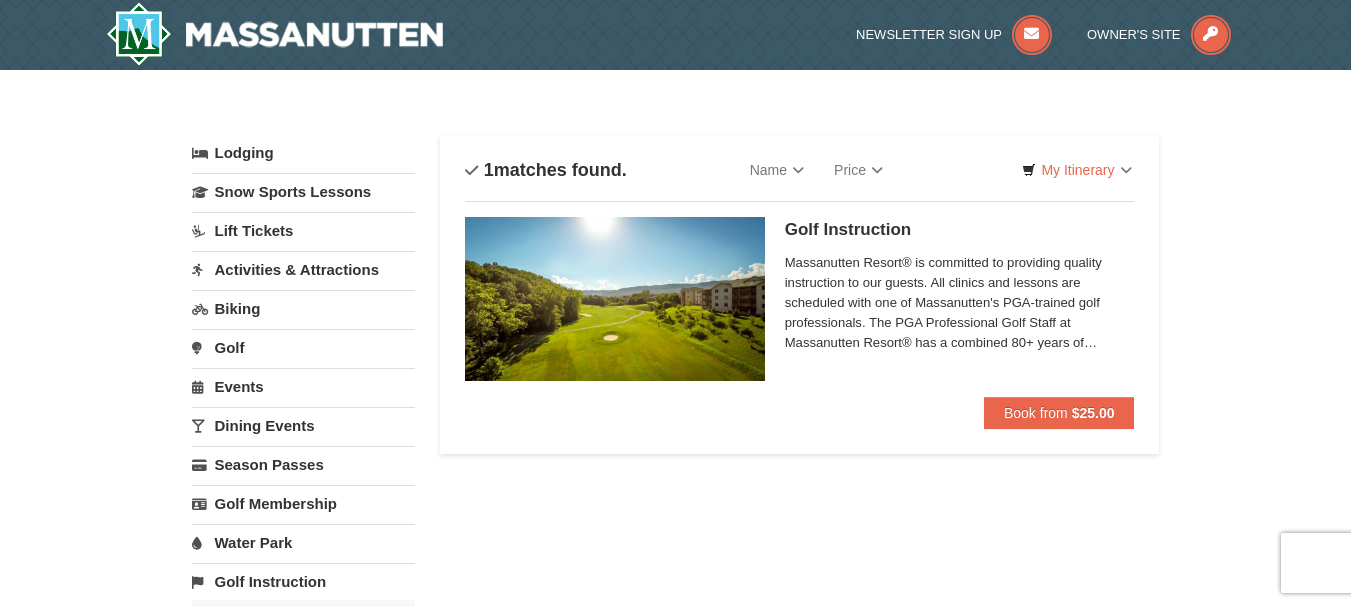 scroll, scrollTop: 0, scrollLeft: 0, axis: both 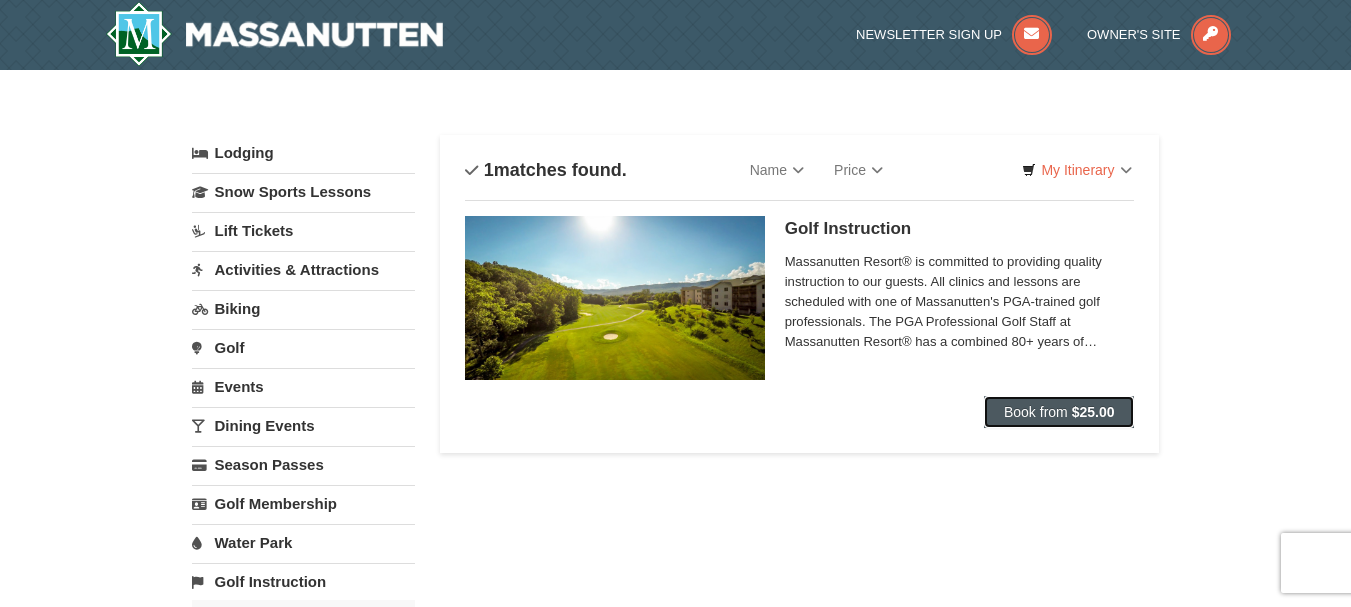 click on "Book from" at bounding box center (1036, 412) 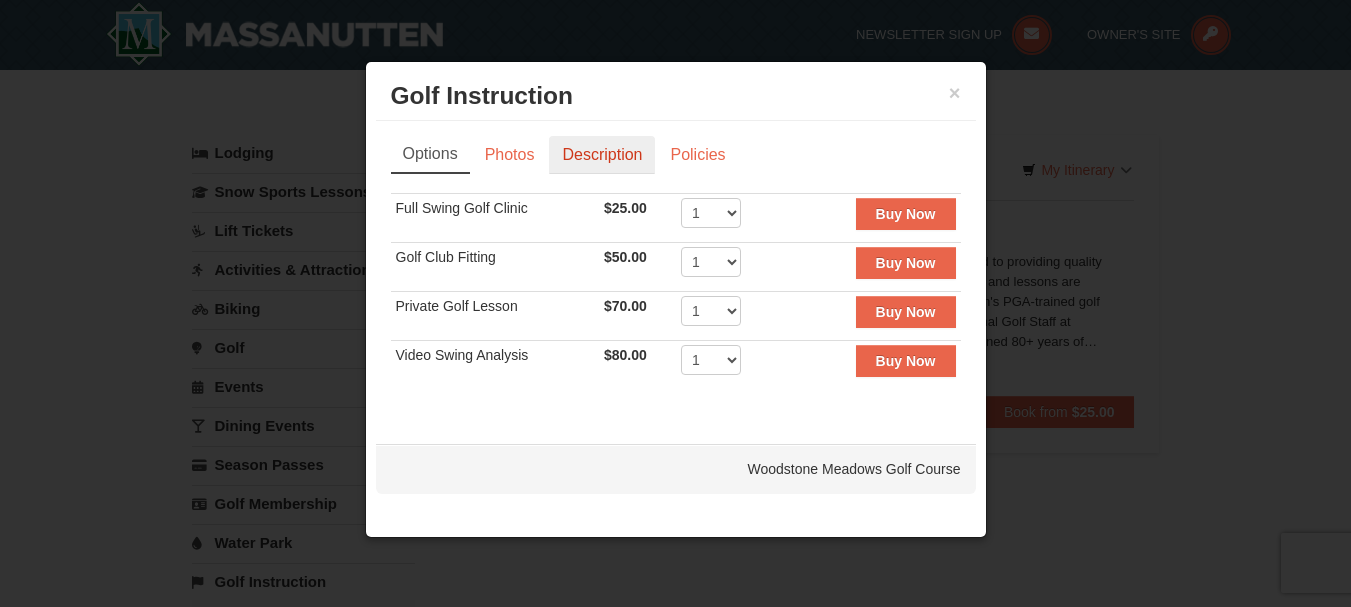 click on "Description" at bounding box center [602, 155] 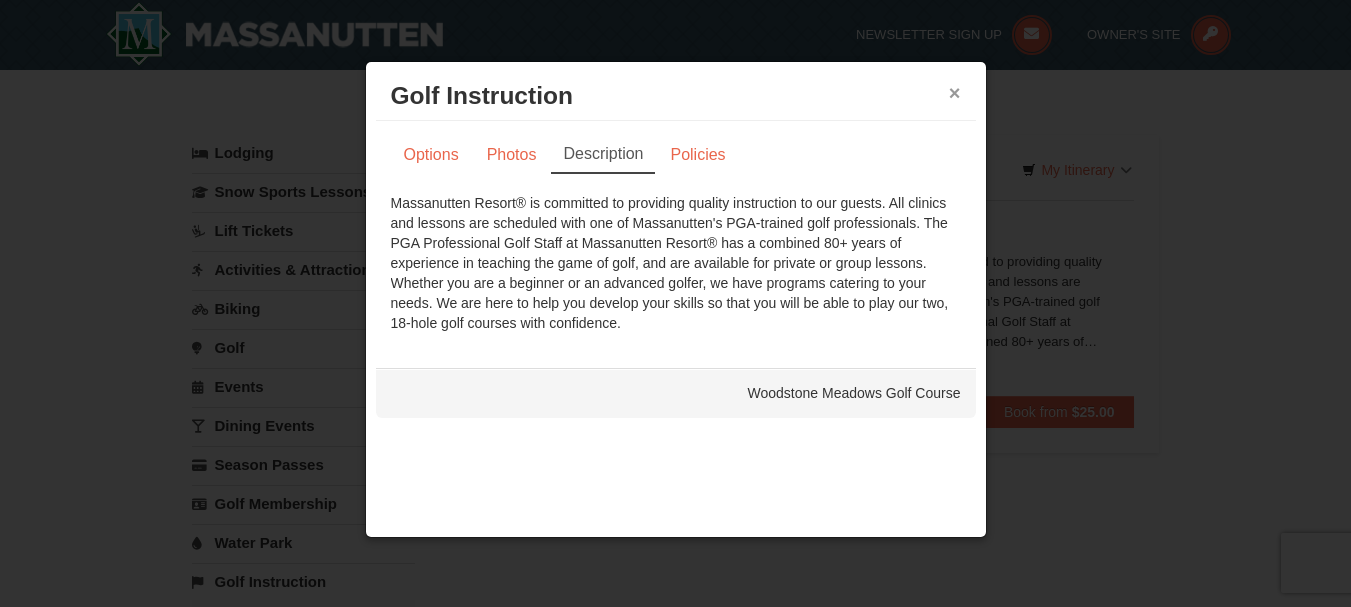 click on "×" at bounding box center (955, 93) 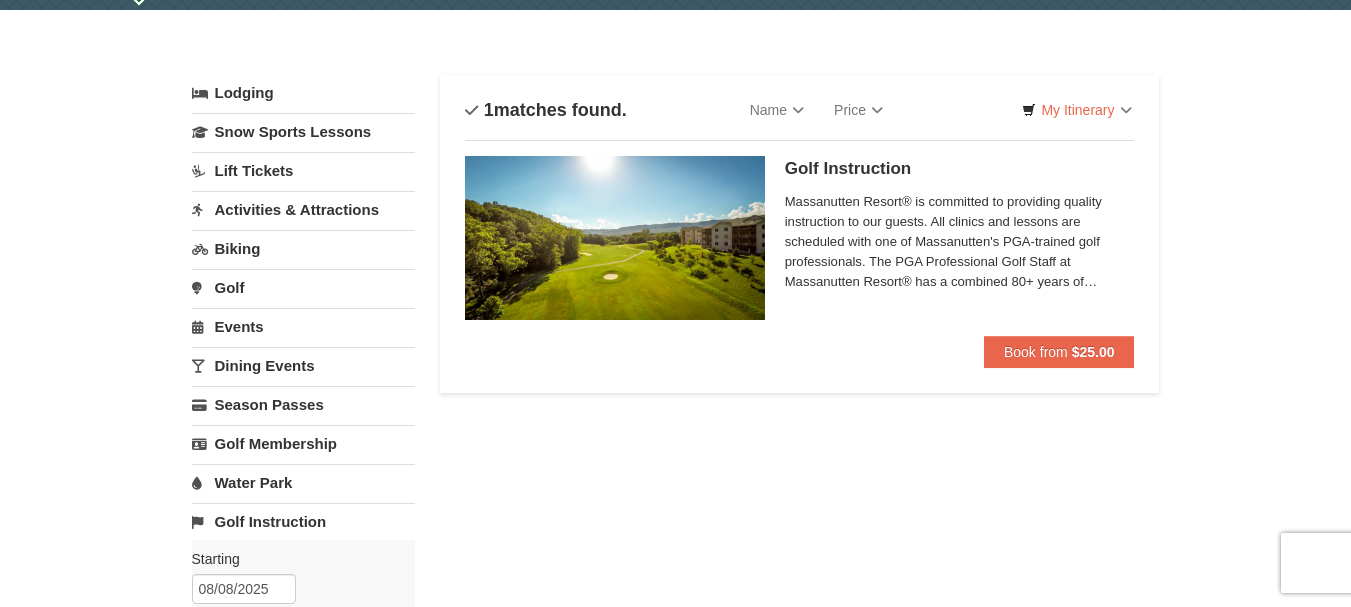 scroll, scrollTop: 57, scrollLeft: 0, axis: vertical 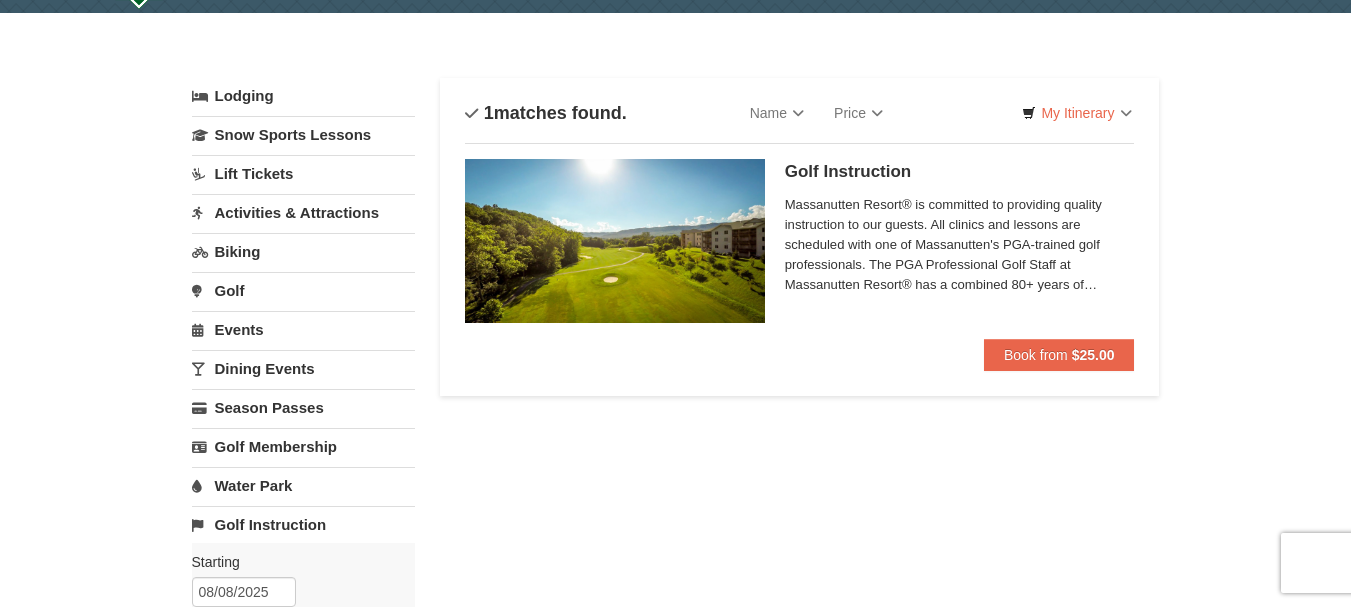 click on "Activities & Attractions" at bounding box center (303, 212) 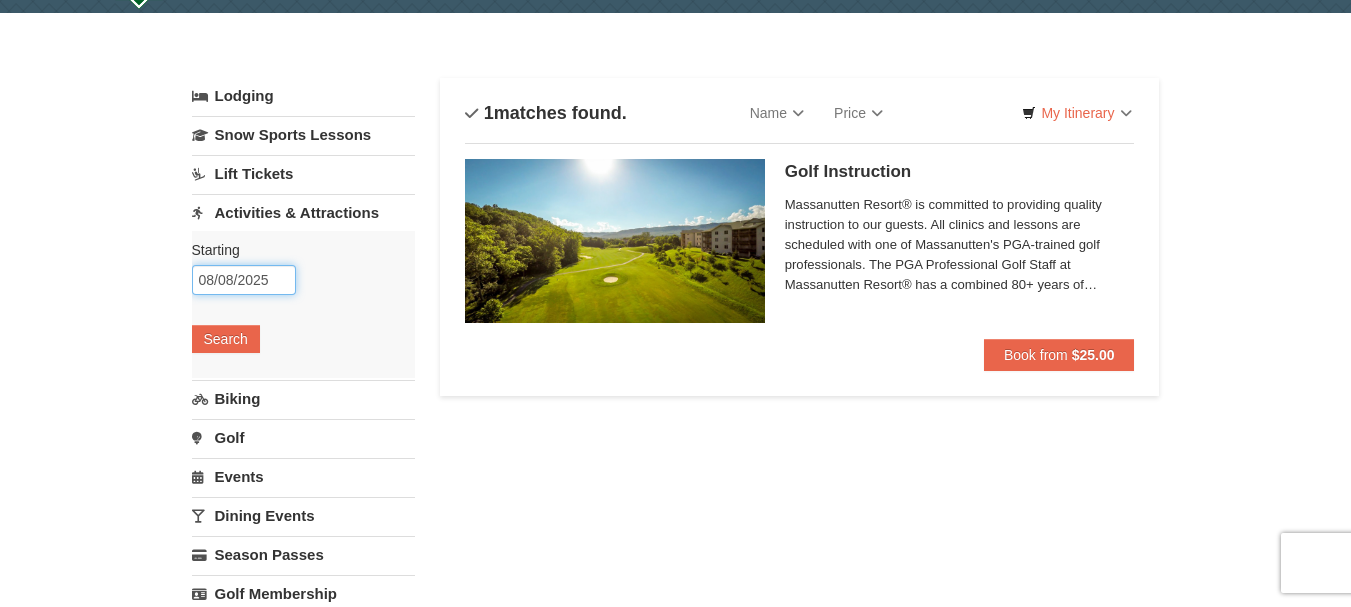 click on "08/08/2025" at bounding box center [244, 280] 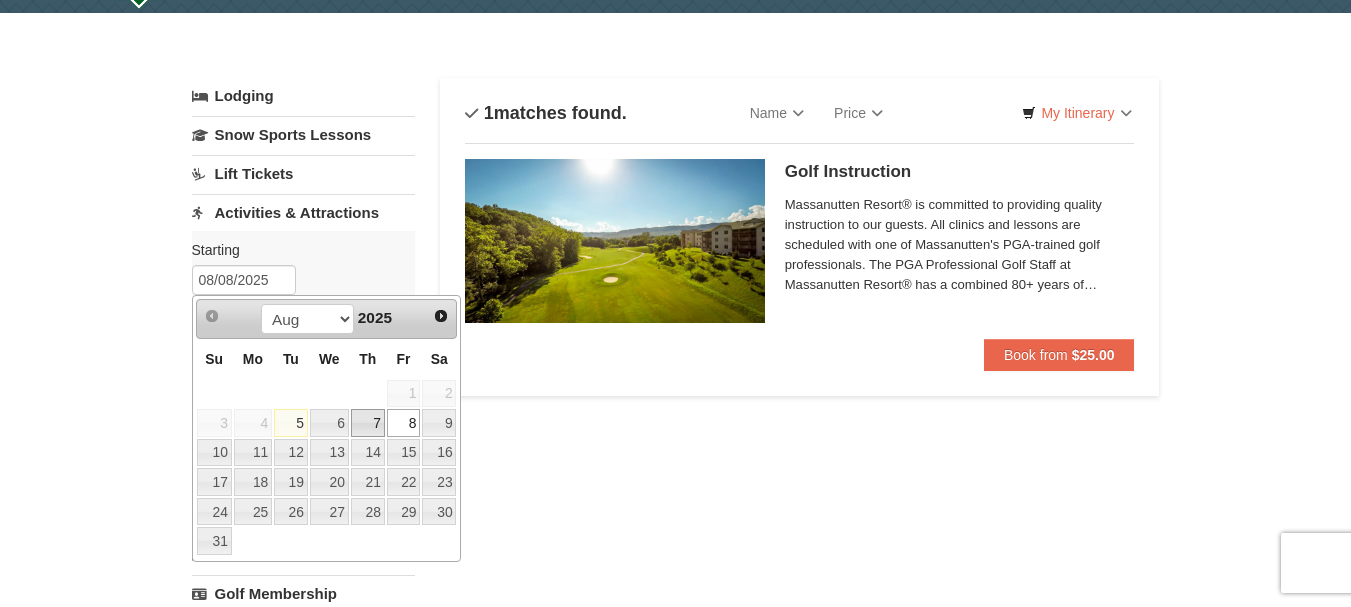 click on "7" at bounding box center (368, 423) 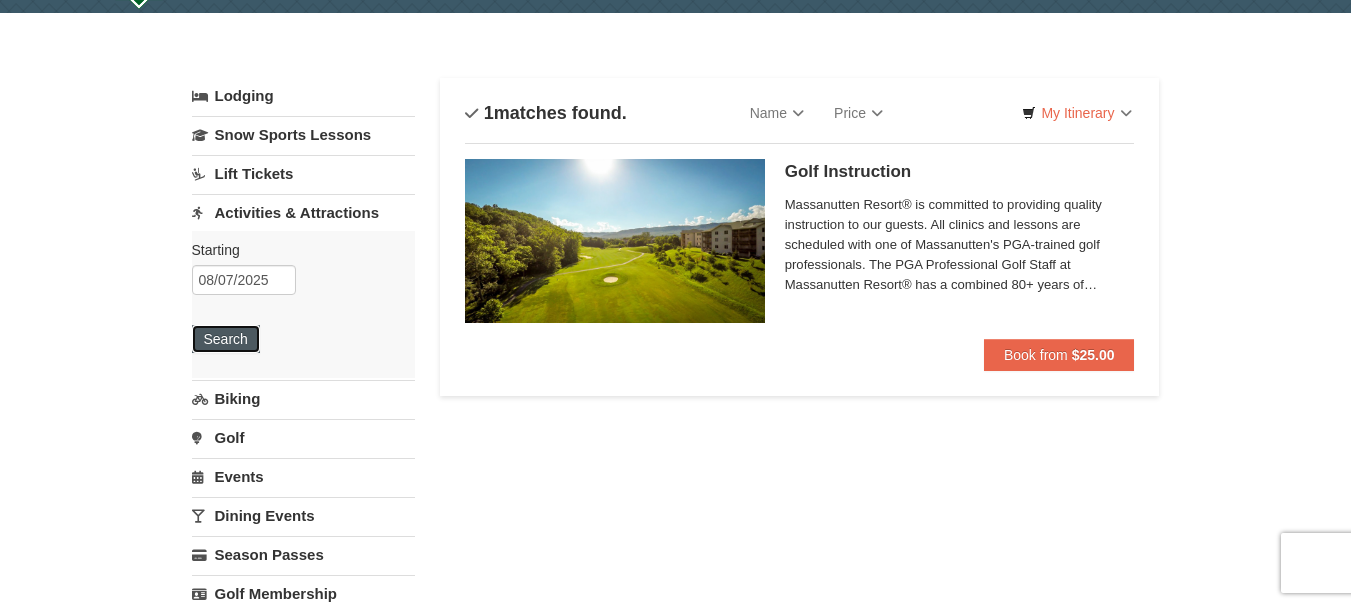 click on "Search" at bounding box center [226, 339] 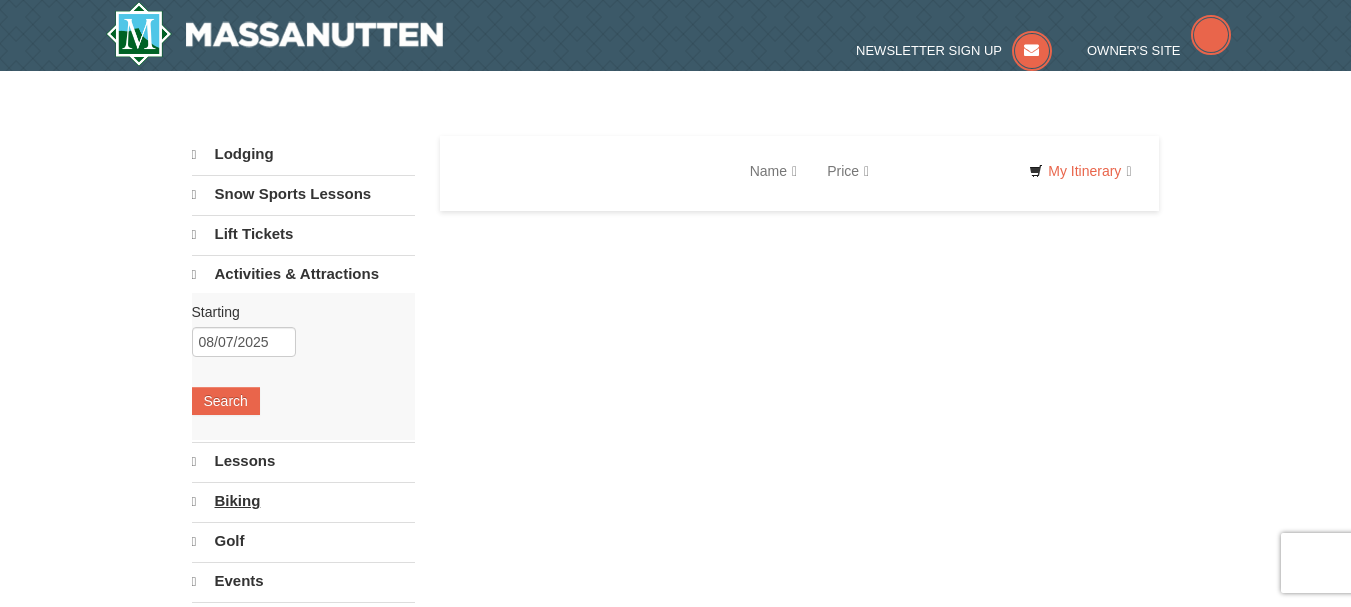 scroll, scrollTop: 0, scrollLeft: 0, axis: both 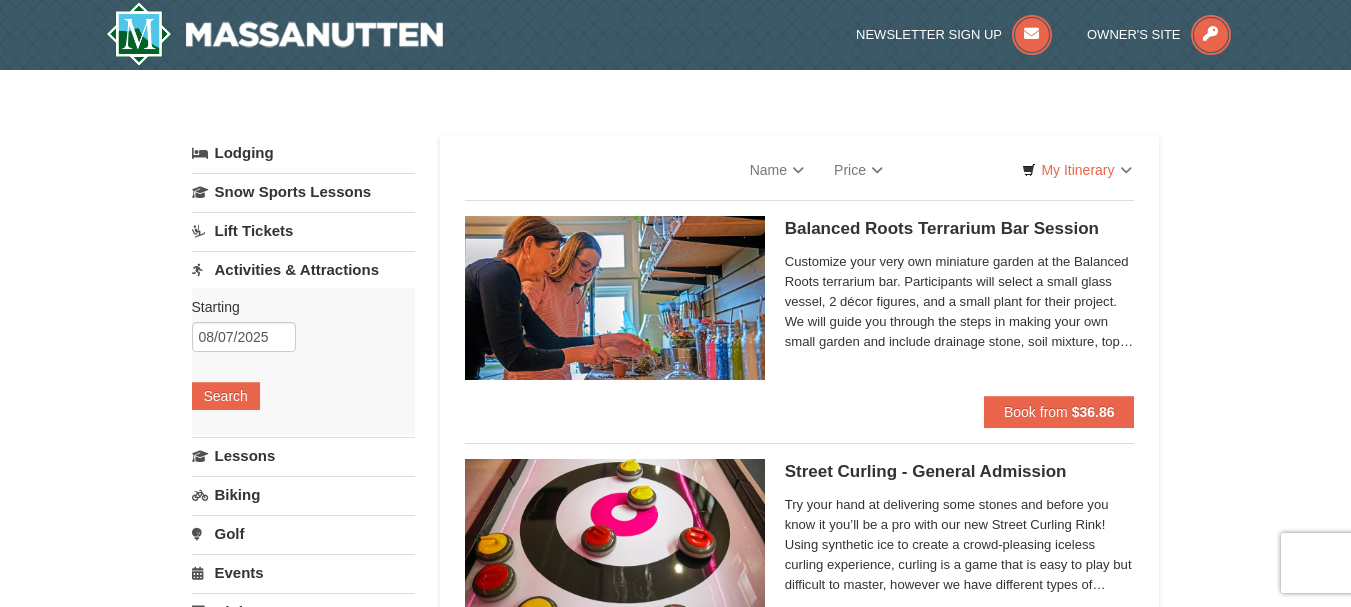 select on "8" 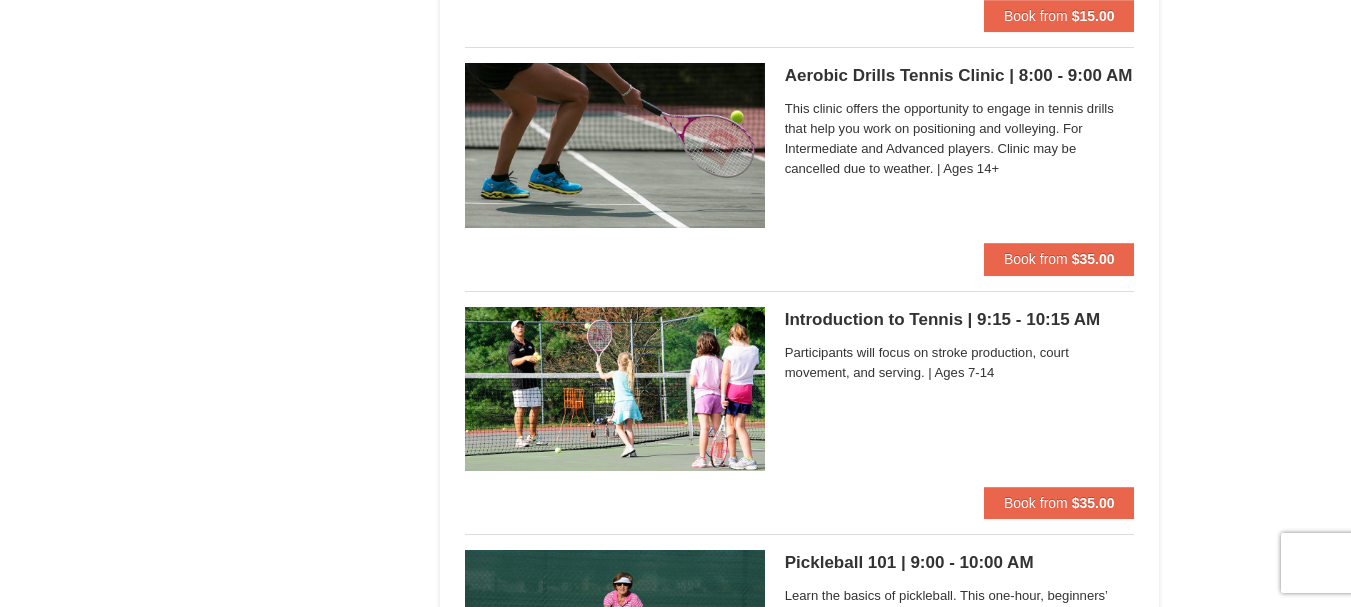 scroll, scrollTop: 2101, scrollLeft: 0, axis: vertical 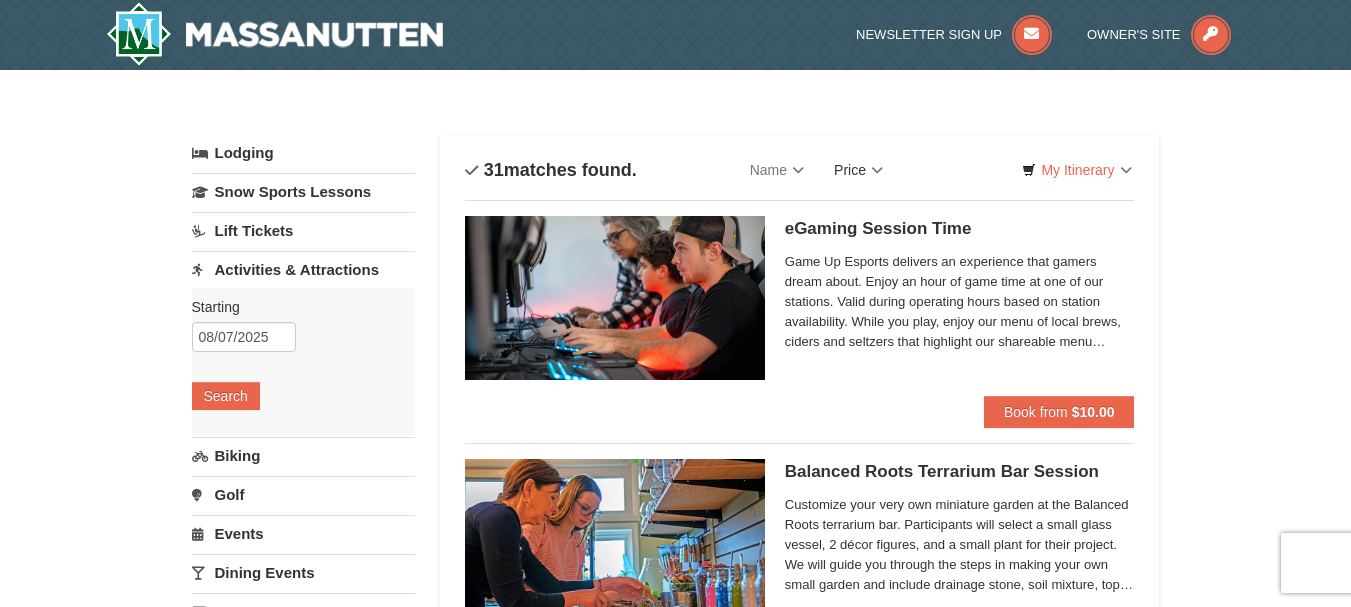 click on "Price" at bounding box center [858, 170] 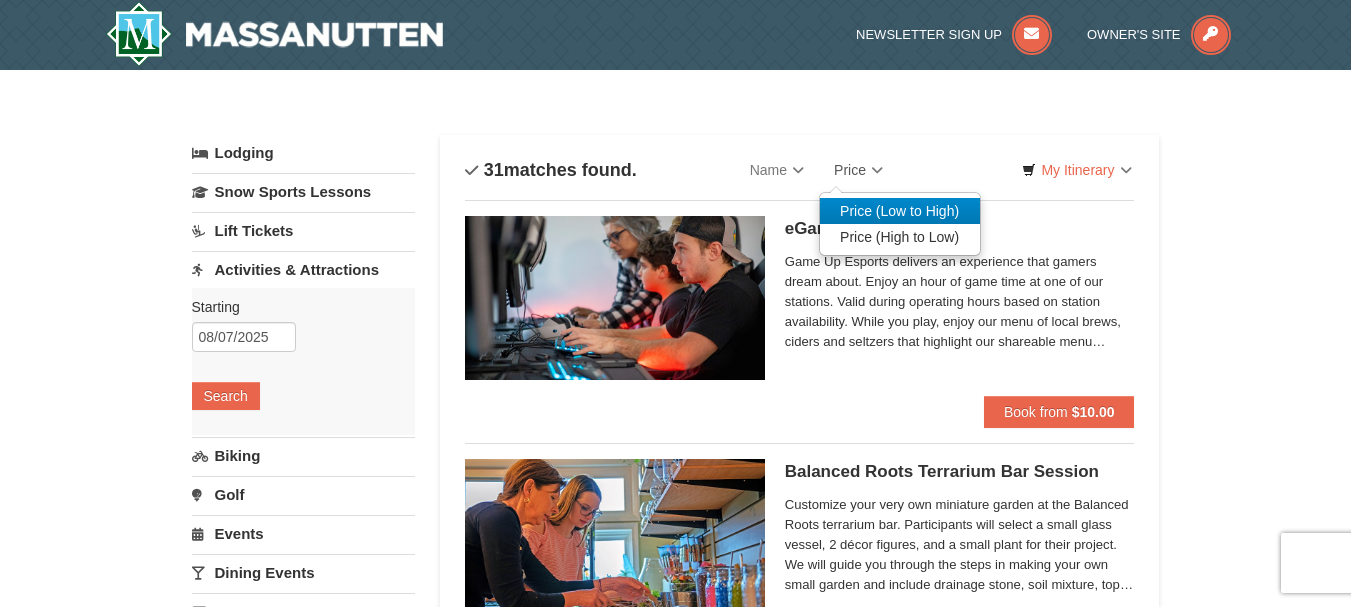 click on "Price (Low to High)" at bounding box center [900, 211] 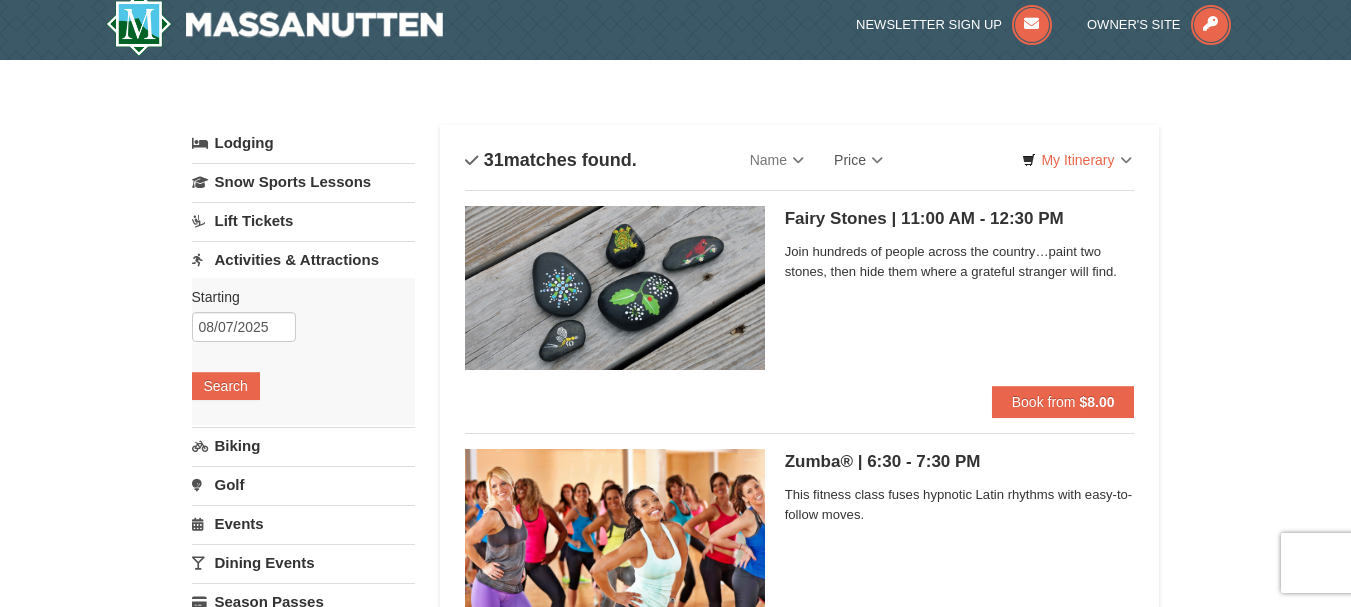 scroll, scrollTop: 0, scrollLeft: 0, axis: both 